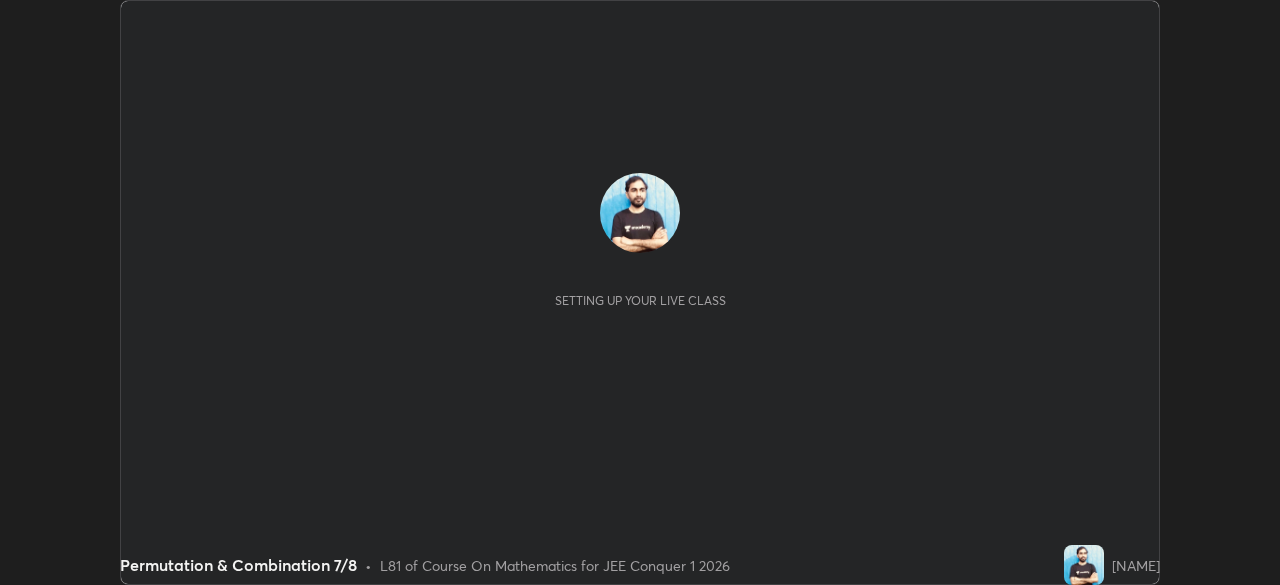 scroll, scrollTop: 0, scrollLeft: 0, axis: both 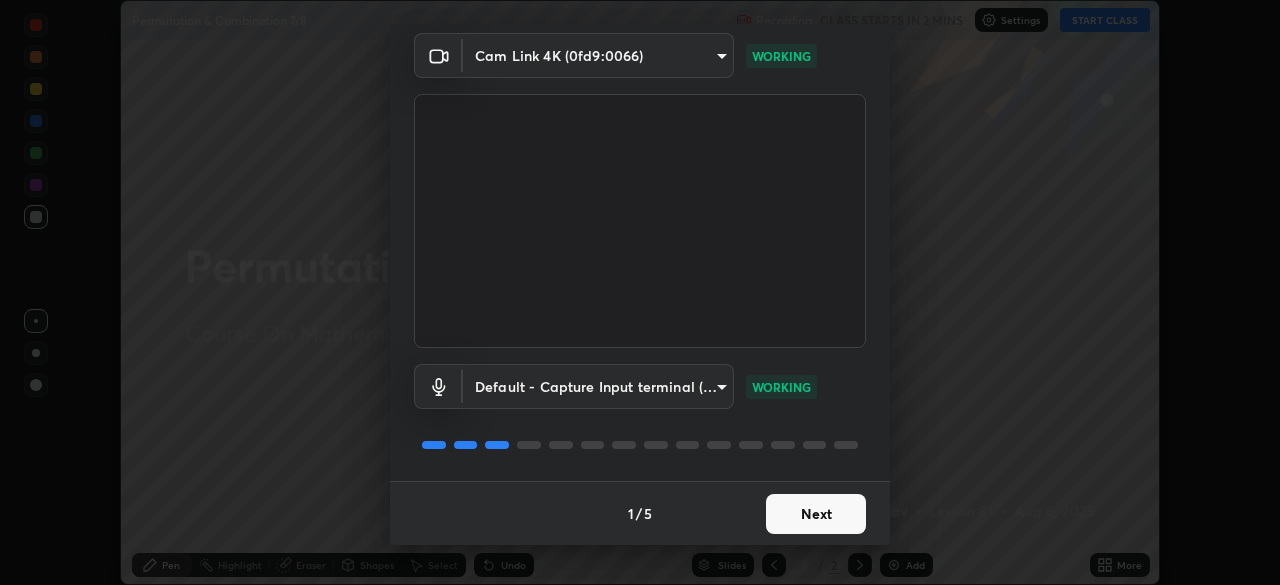 click on "Next" at bounding box center (816, 514) 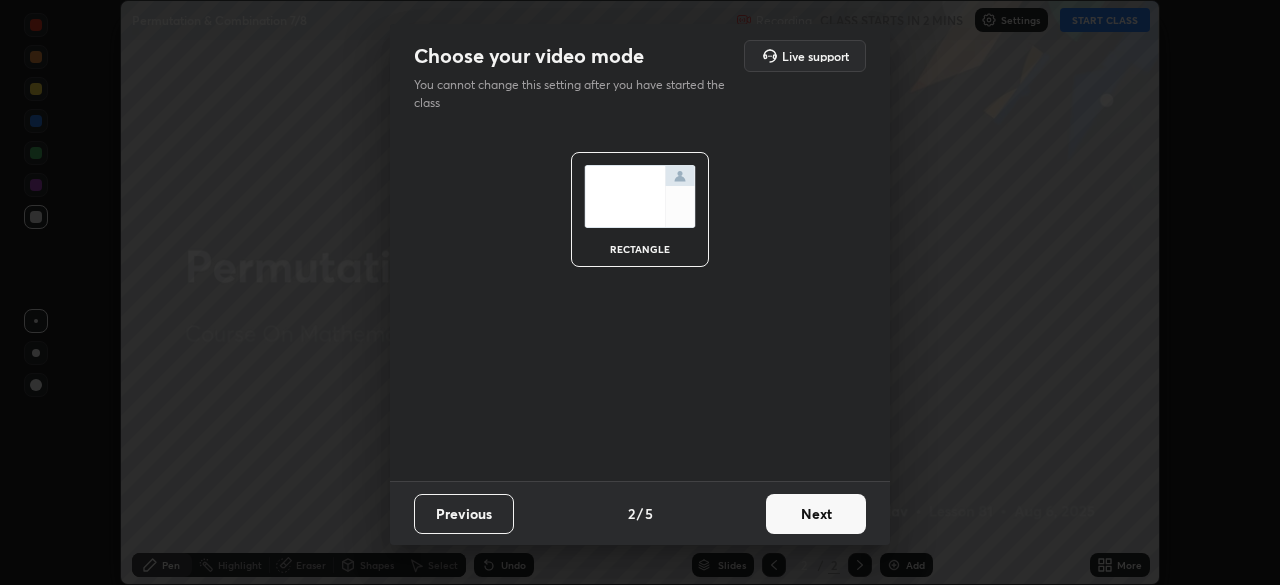 scroll, scrollTop: 0, scrollLeft: 0, axis: both 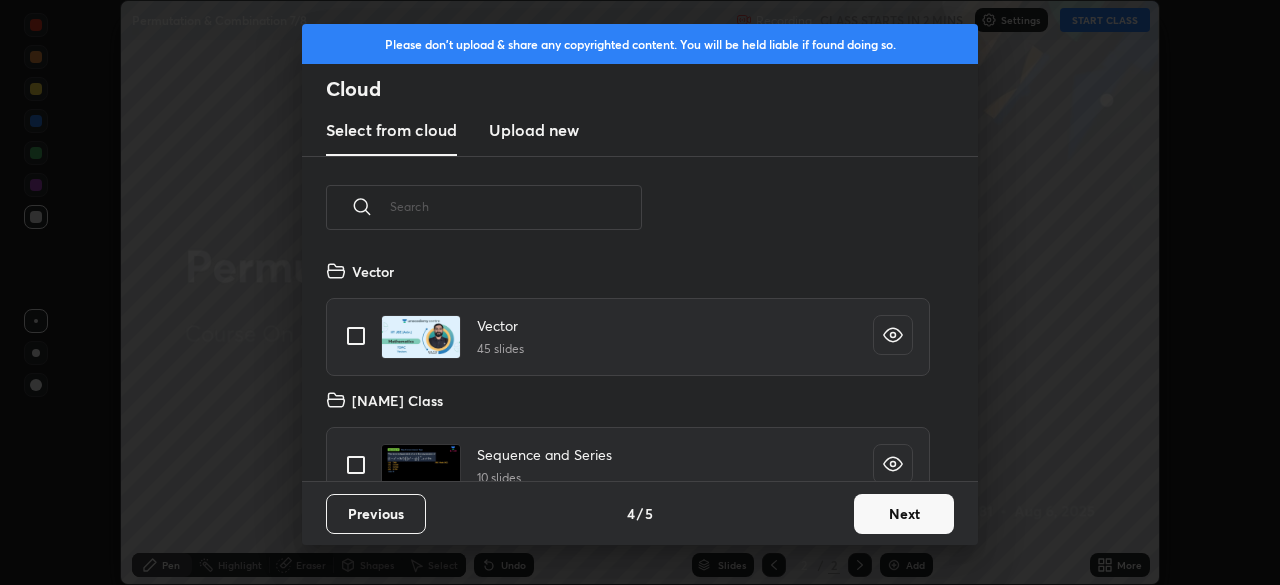click on "Upload new" at bounding box center [534, 130] 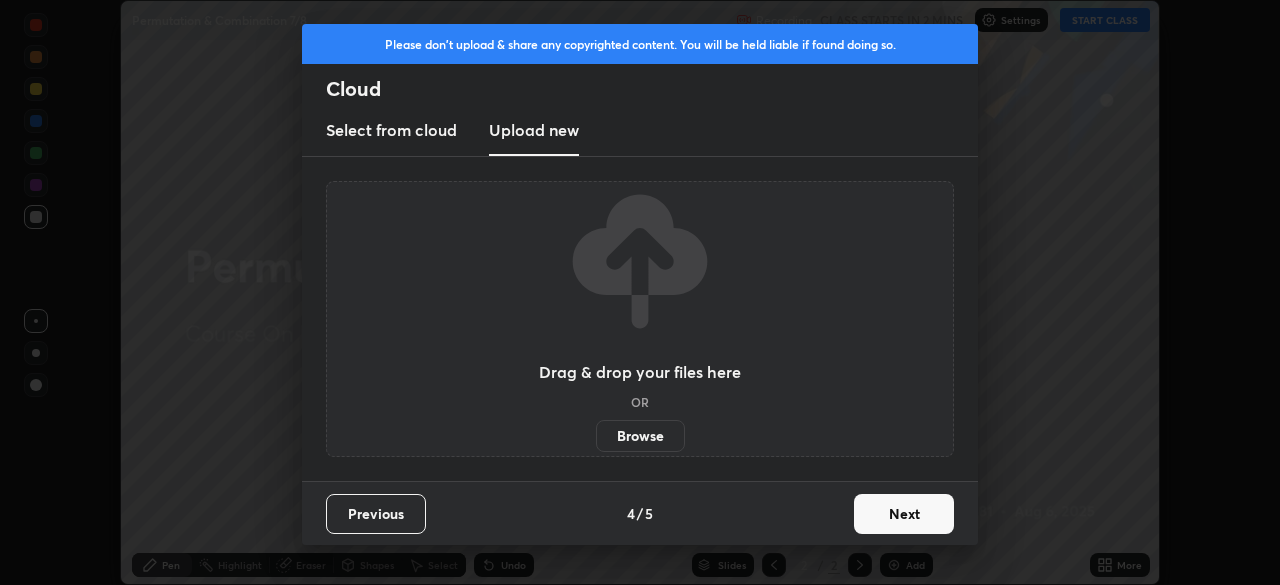 click on "Browse" at bounding box center (640, 436) 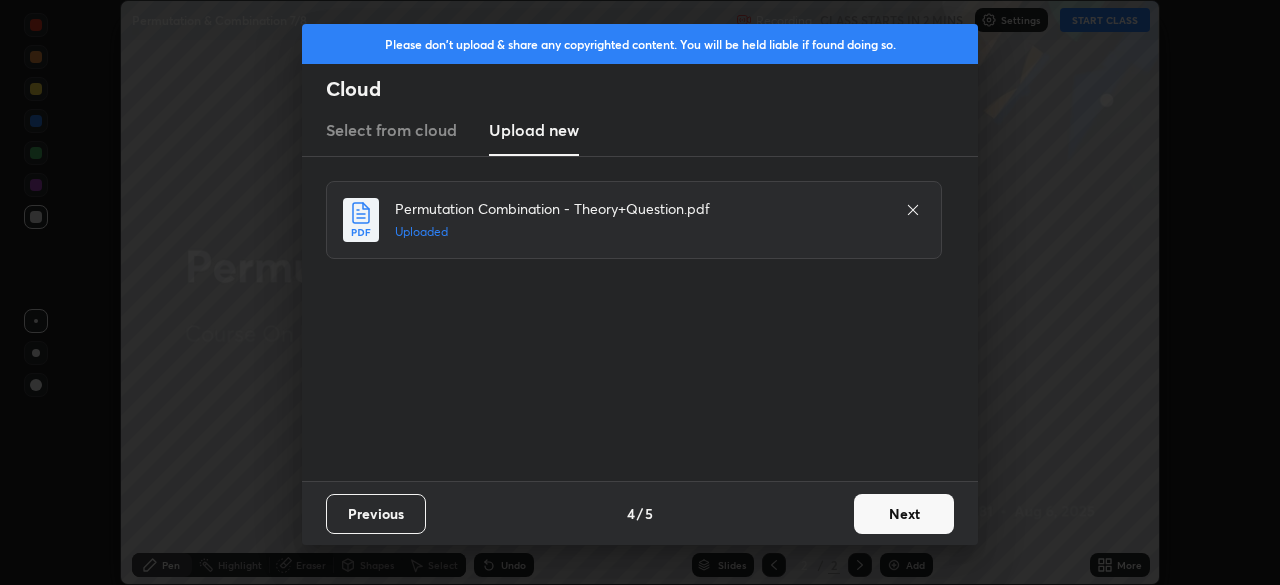 click on "Next" at bounding box center [904, 514] 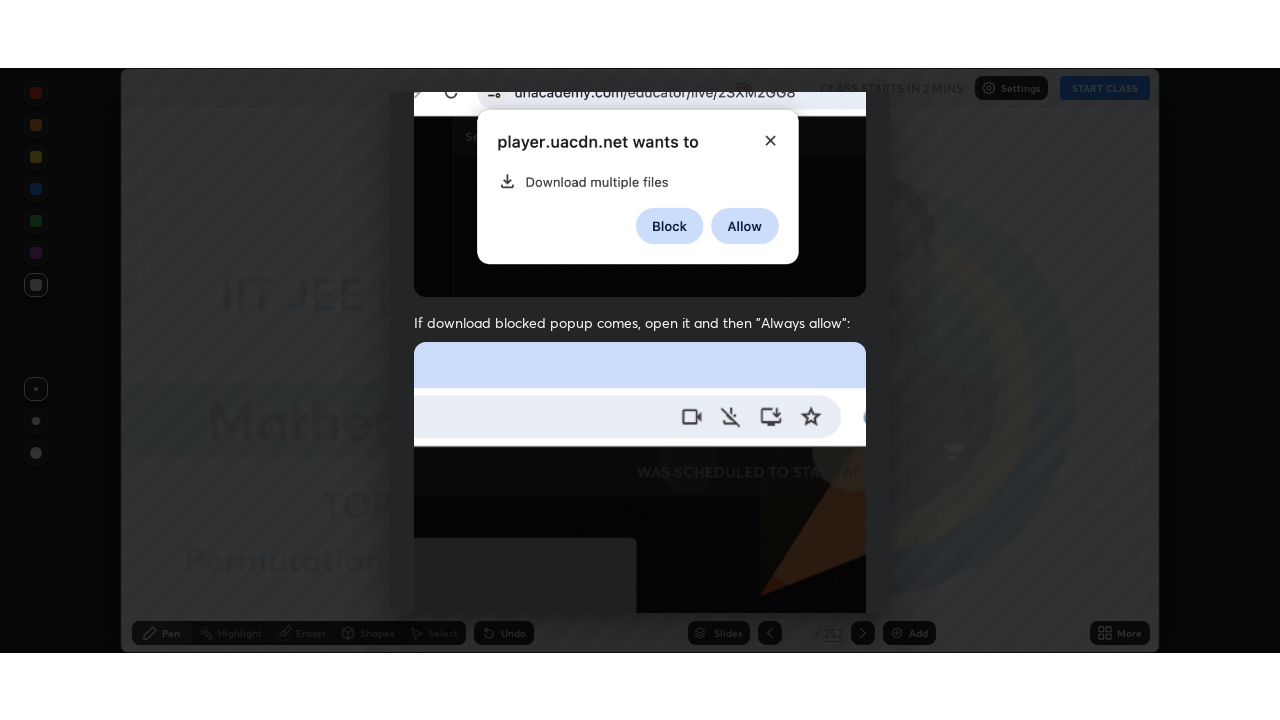 scroll, scrollTop: 479, scrollLeft: 0, axis: vertical 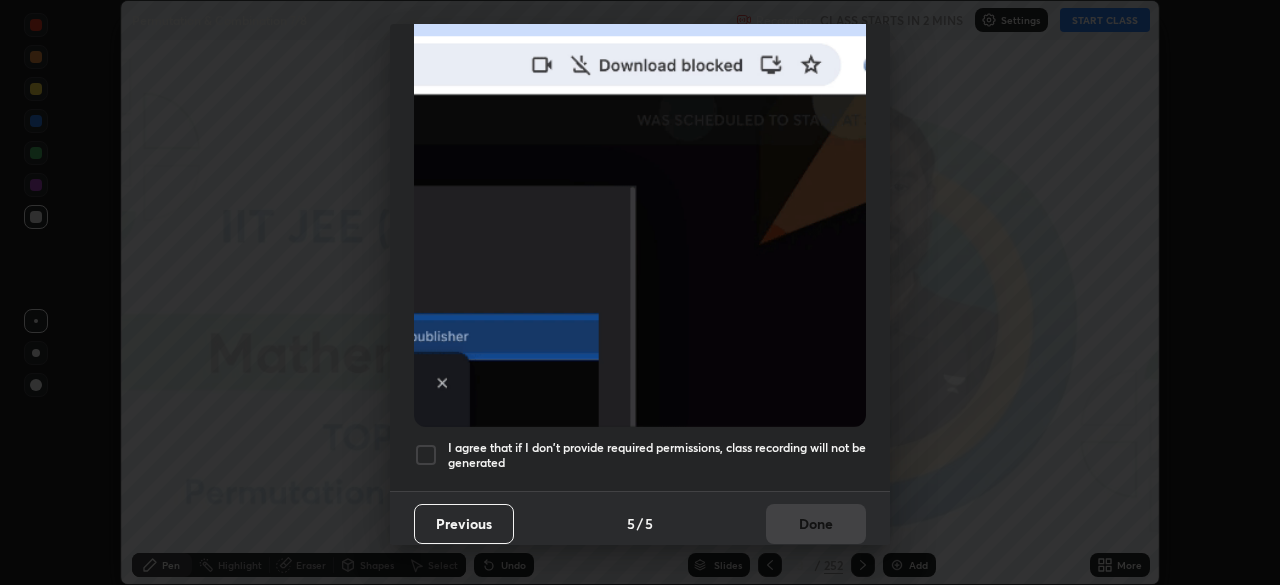 click on "I agree that if I don't provide required permissions, class recording will not be generated" at bounding box center [657, 455] 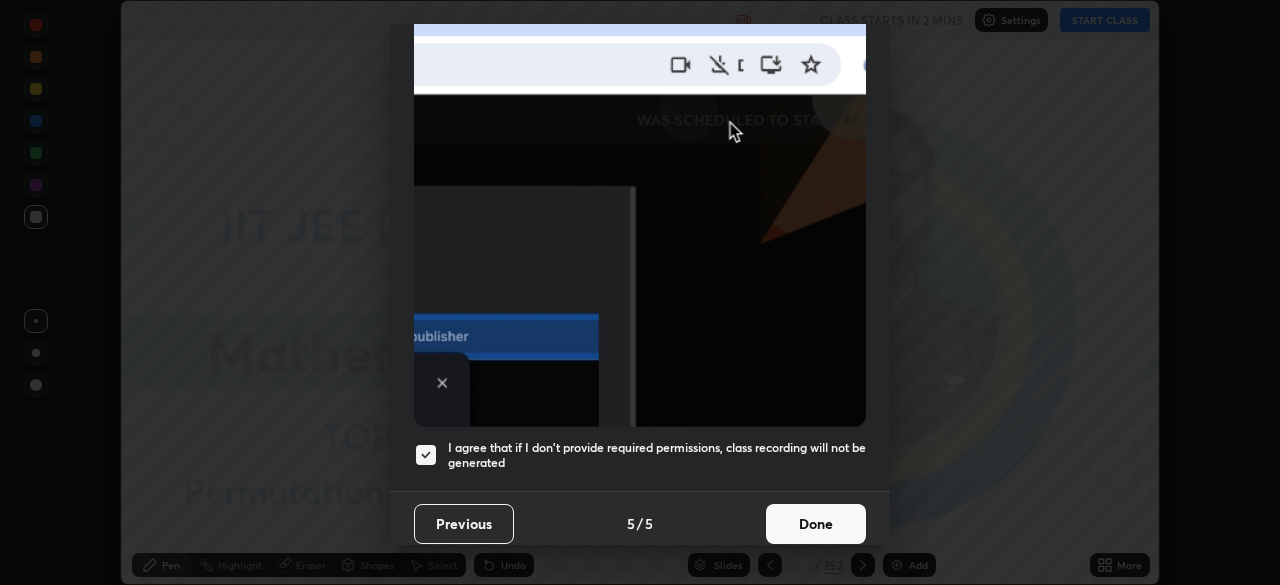 click on "Done" at bounding box center (816, 524) 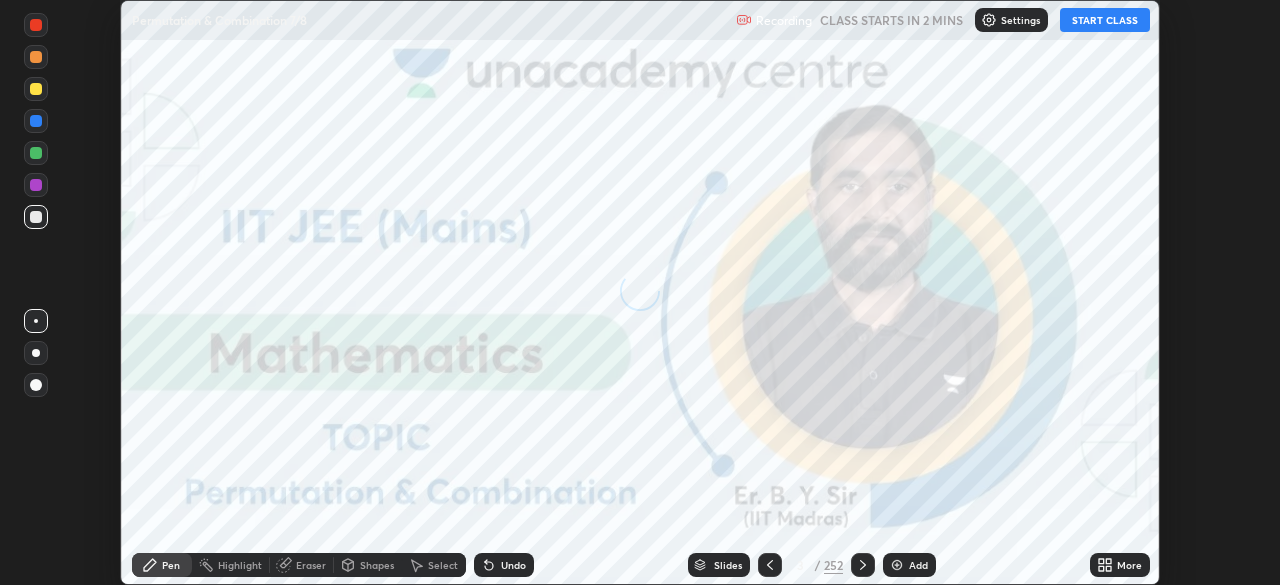click 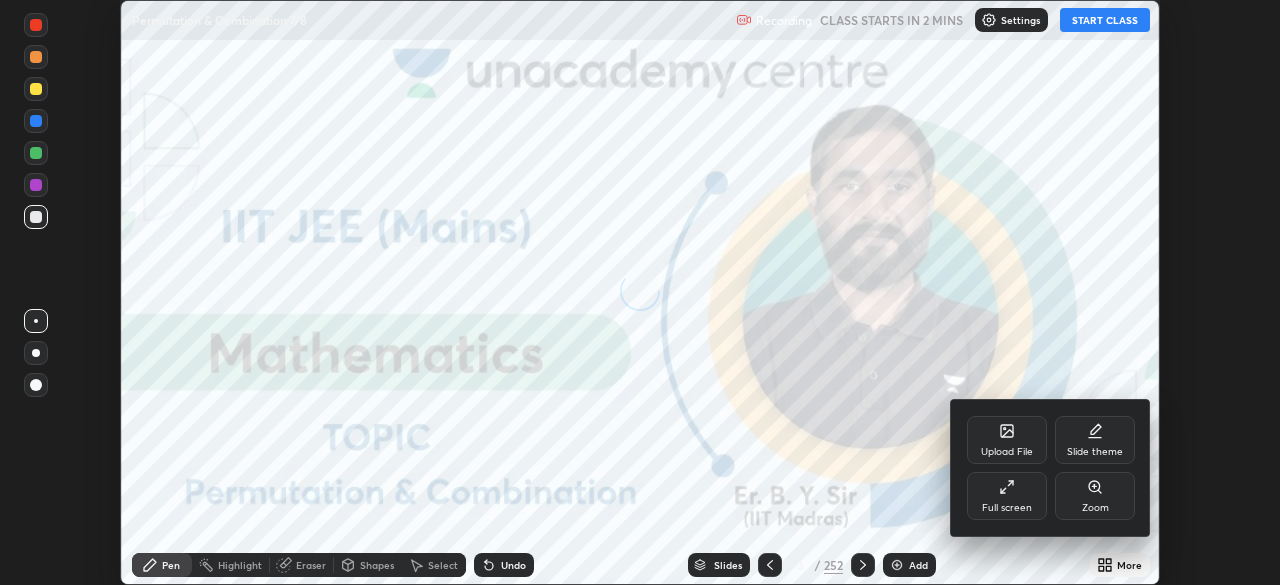 click on "Full screen" at bounding box center [1007, 496] 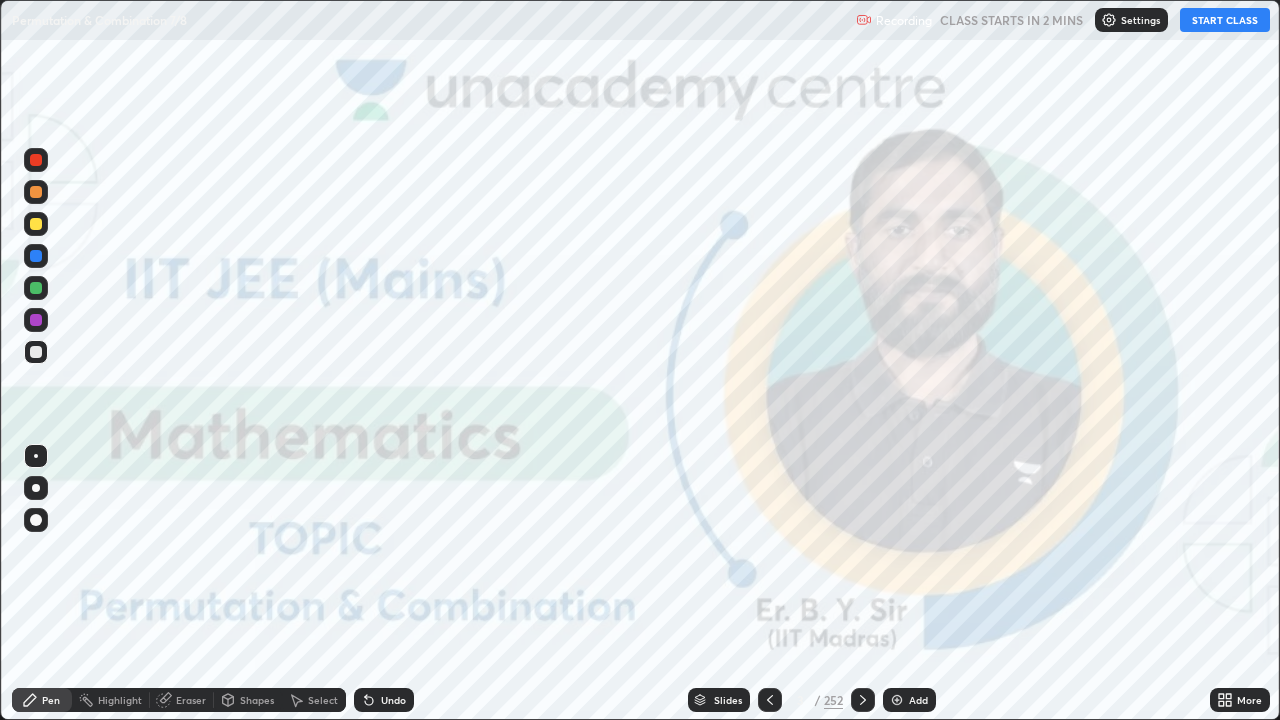 scroll, scrollTop: 99280, scrollLeft: 98720, axis: both 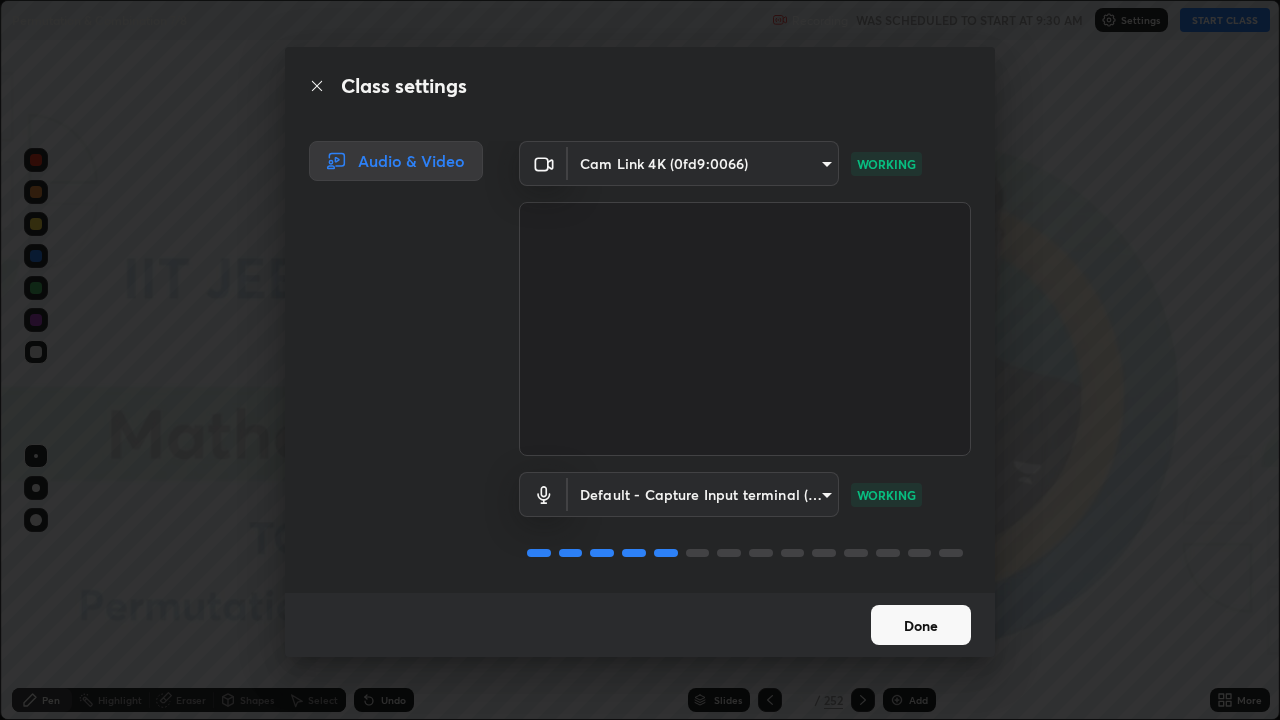 click on "Done" at bounding box center (921, 625) 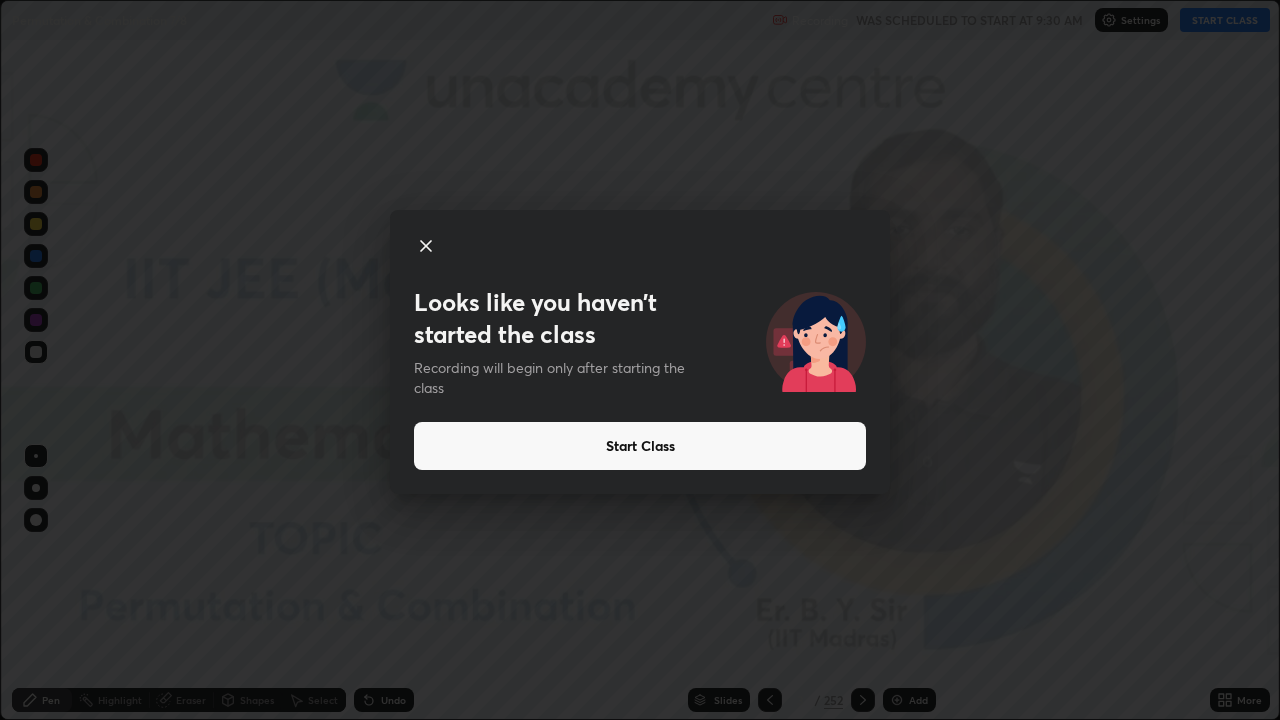 click on "Start Class" at bounding box center [640, 446] 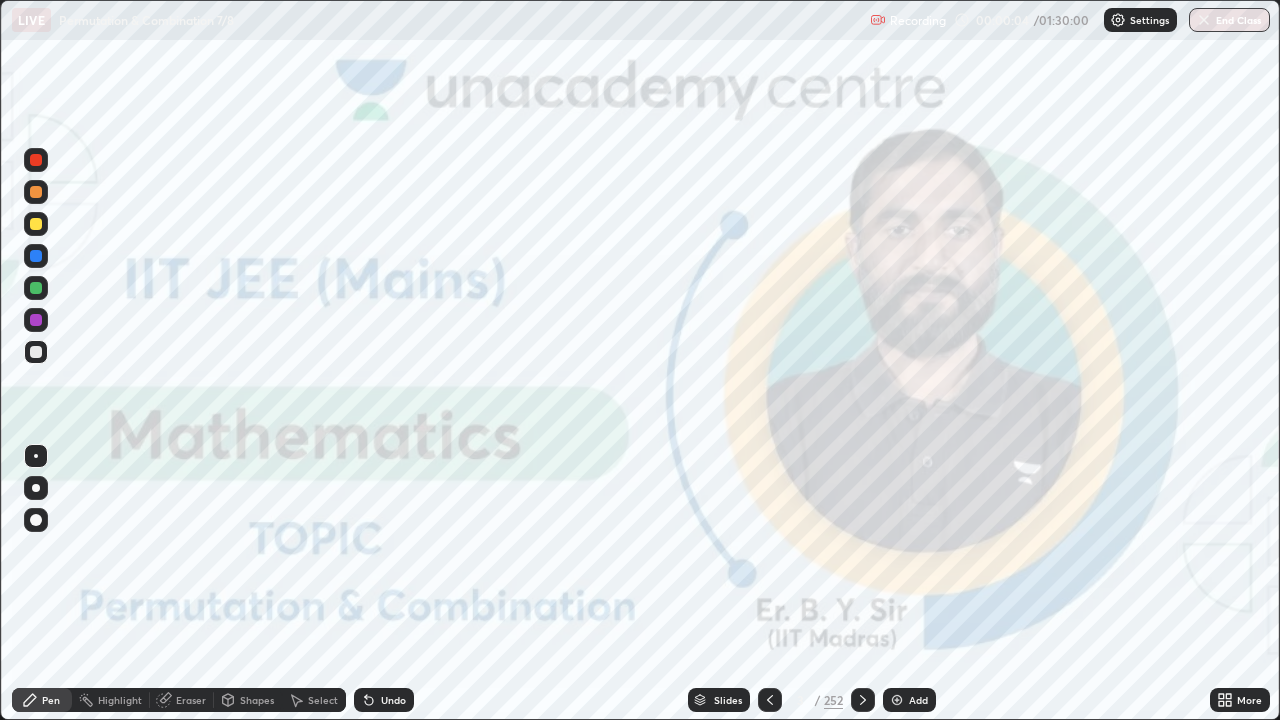 click on "Slides" at bounding box center [719, 700] 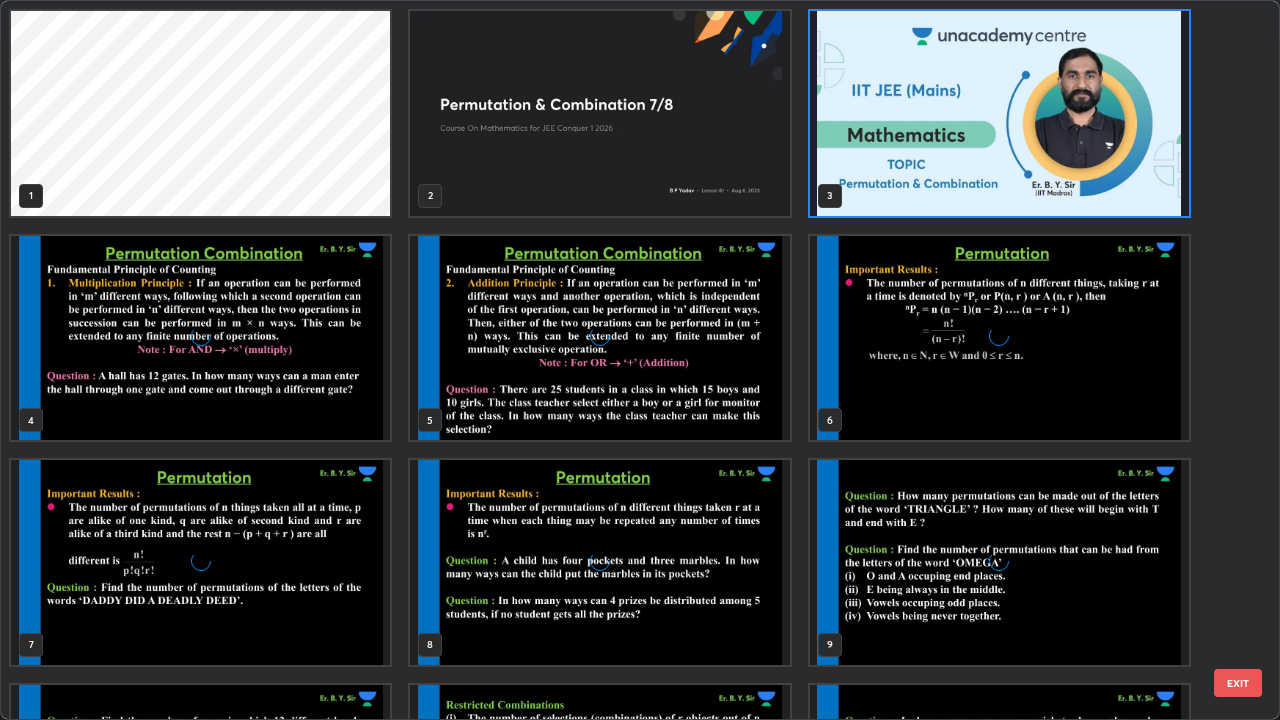 scroll, scrollTop: 7, scrollLeft: 11, axis: both 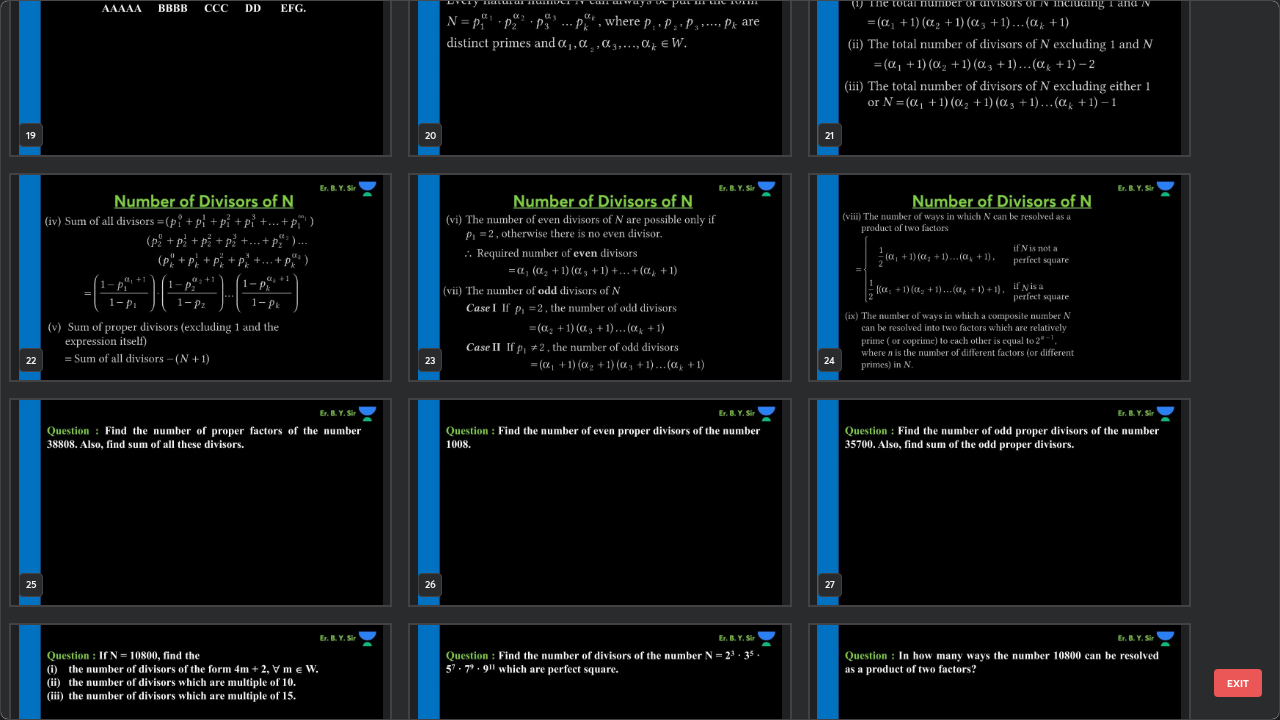 click on "27" at bounding box center [999, 502] 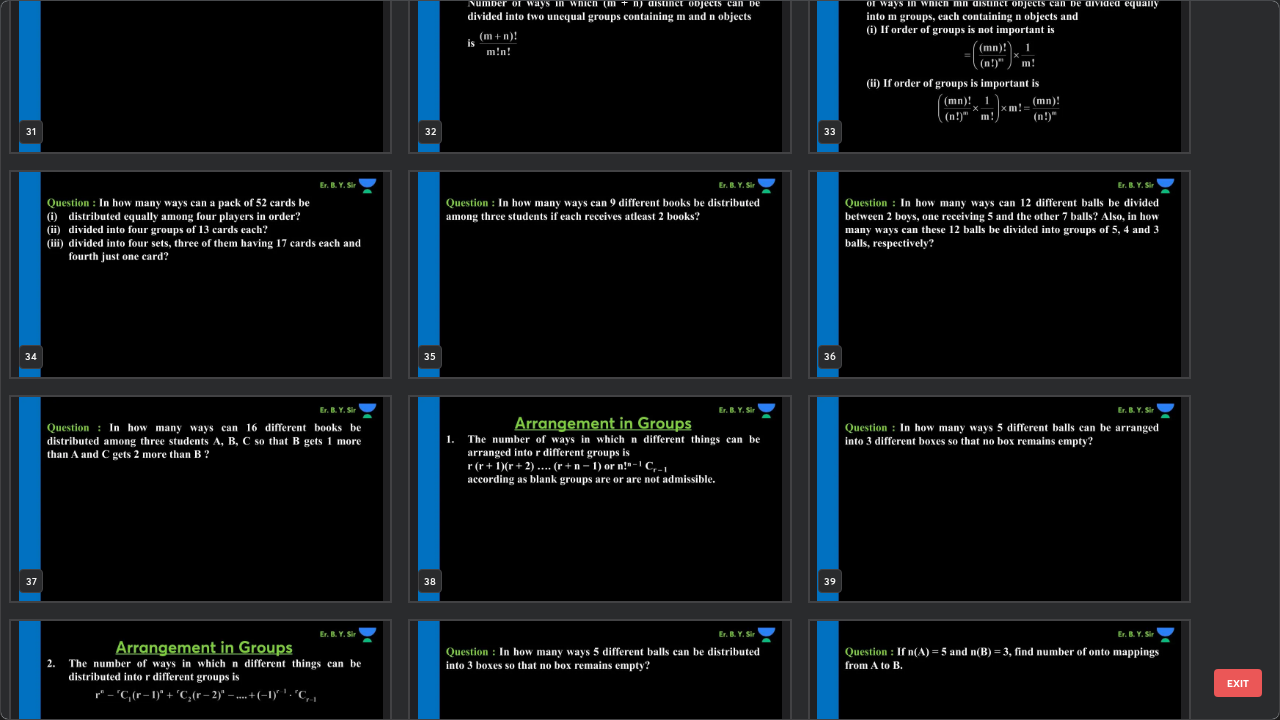 scroll, scrollTop: 2315, scrollLeft: 0, axis: vertical 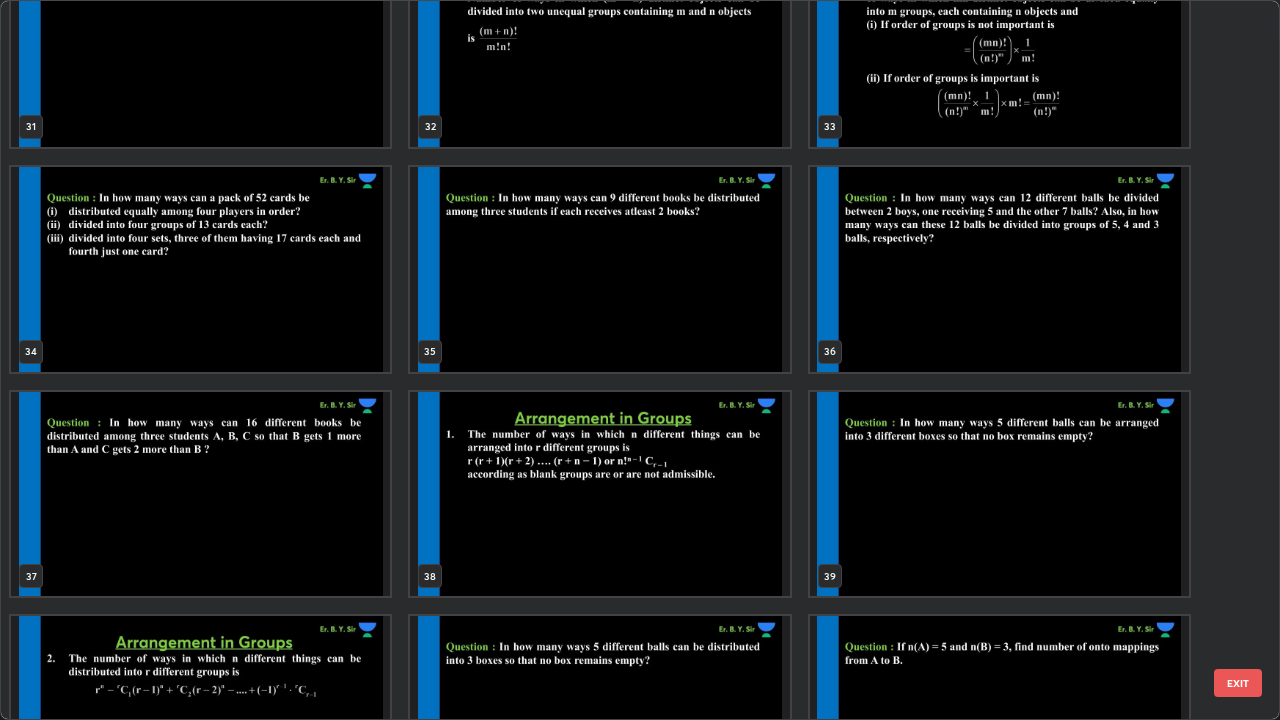 click at bounding box center (599, 494) 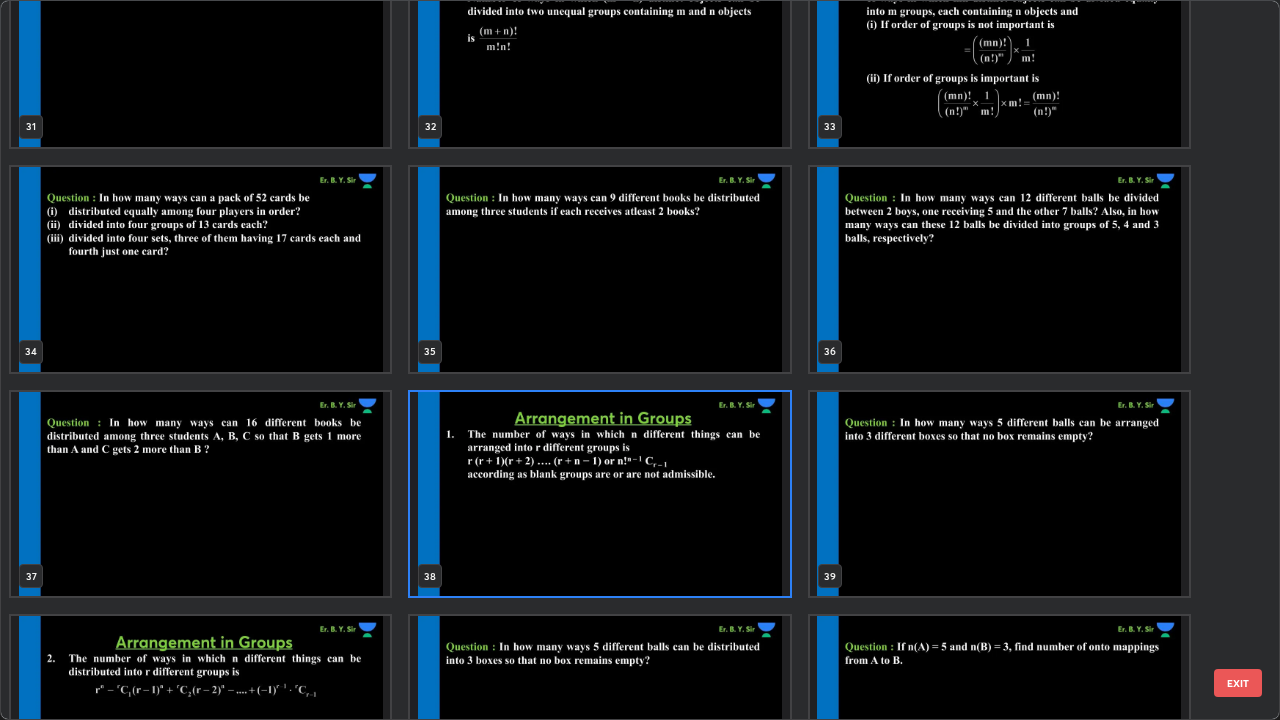 click at bounding box center (599, 494) 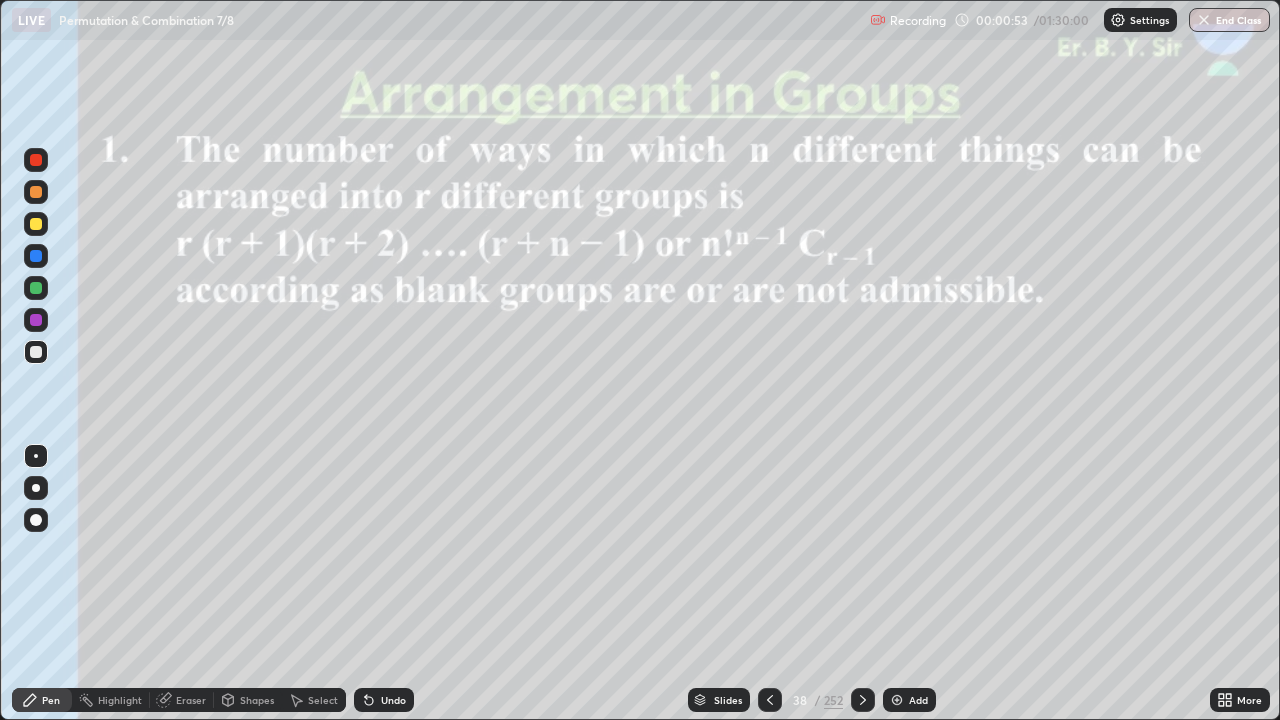 click at bounding box center (36, 192) 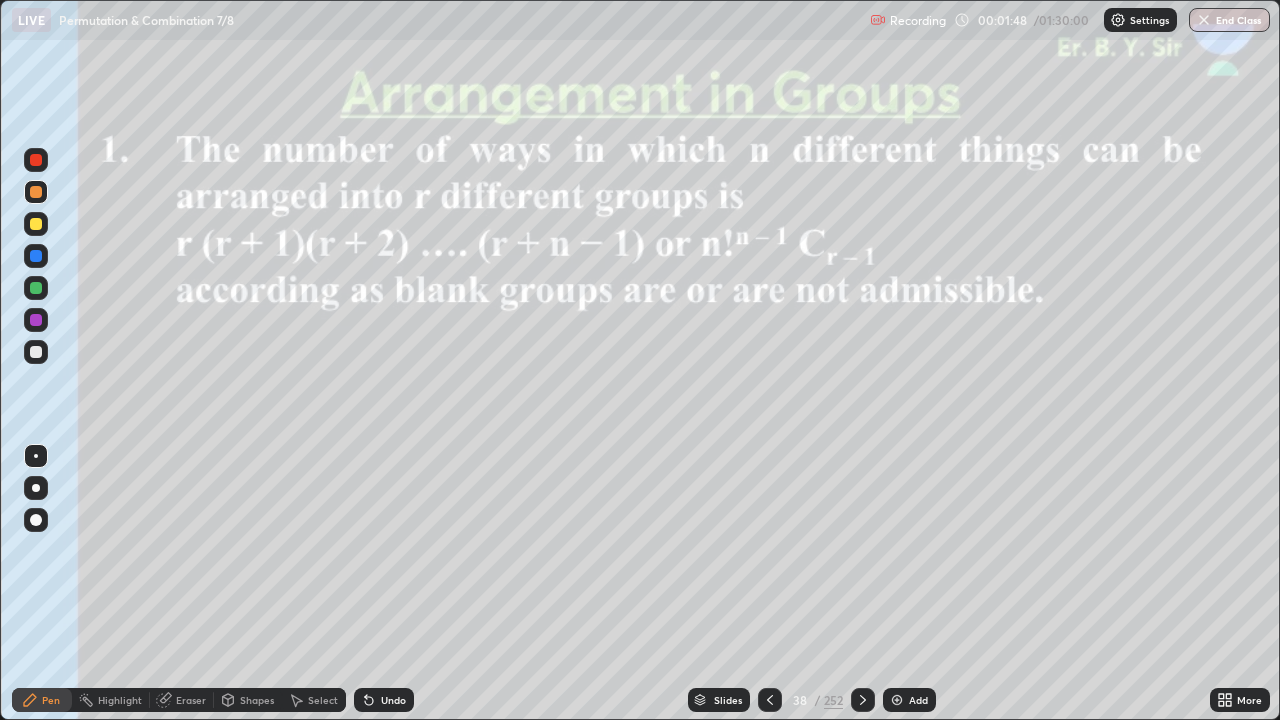 click at bounding box center (36, 288) 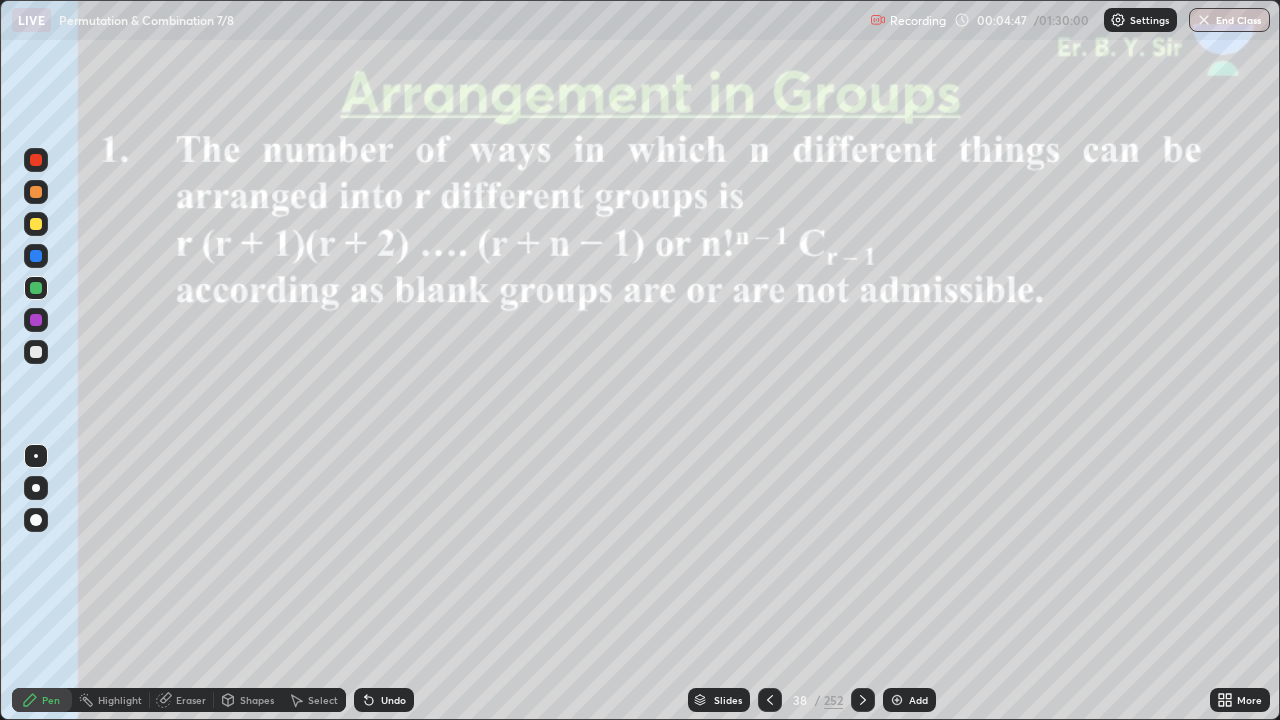 click 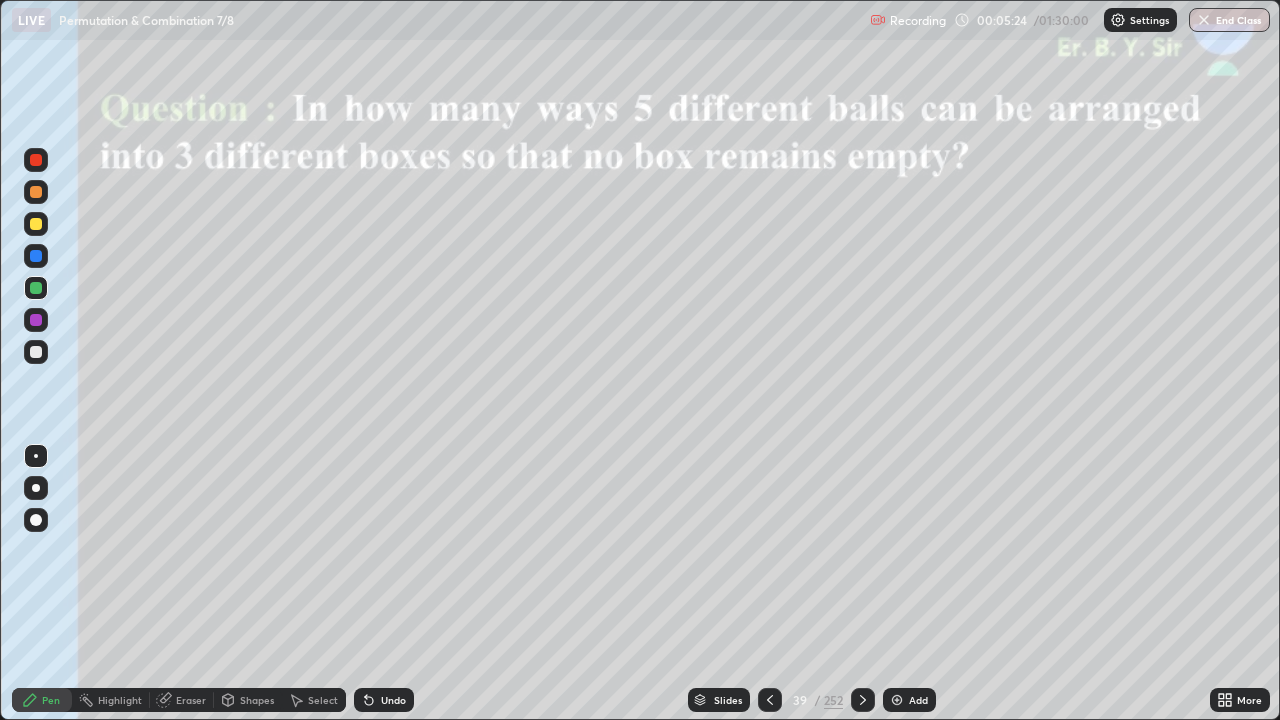 click at bounding box center [36, 352] 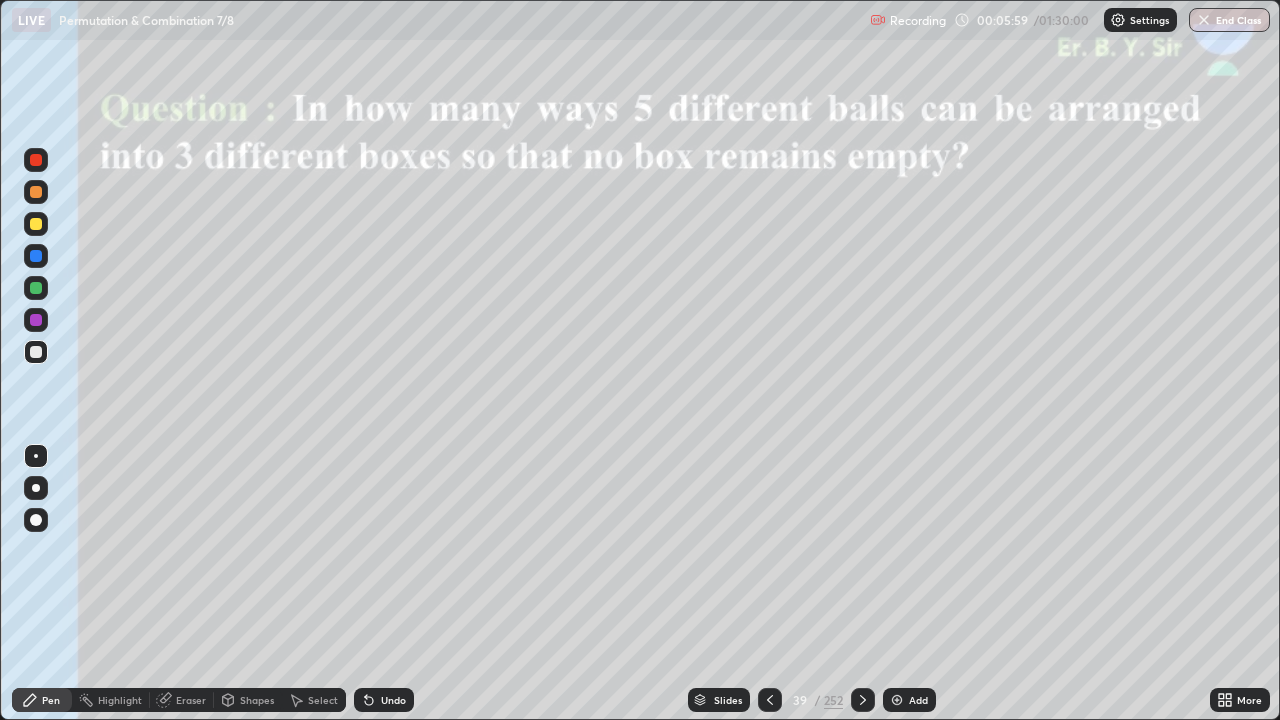 click on "Undo" at bounding box center (393, 700) 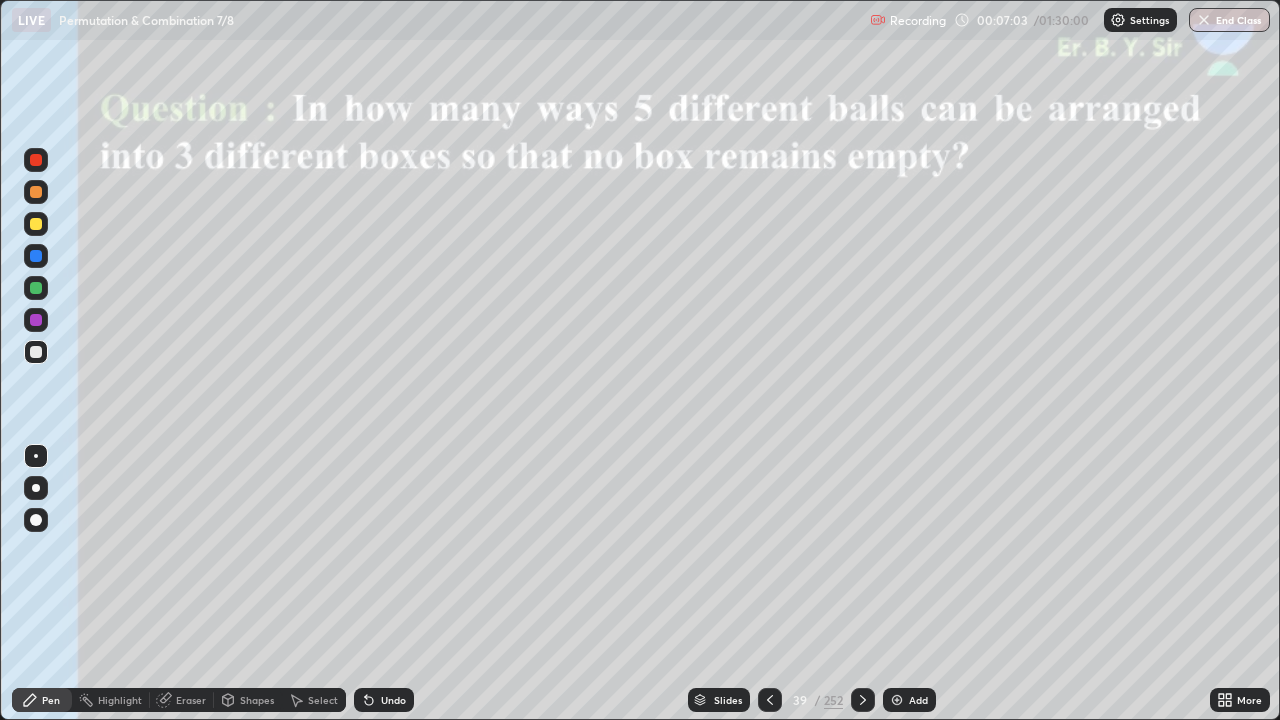 click 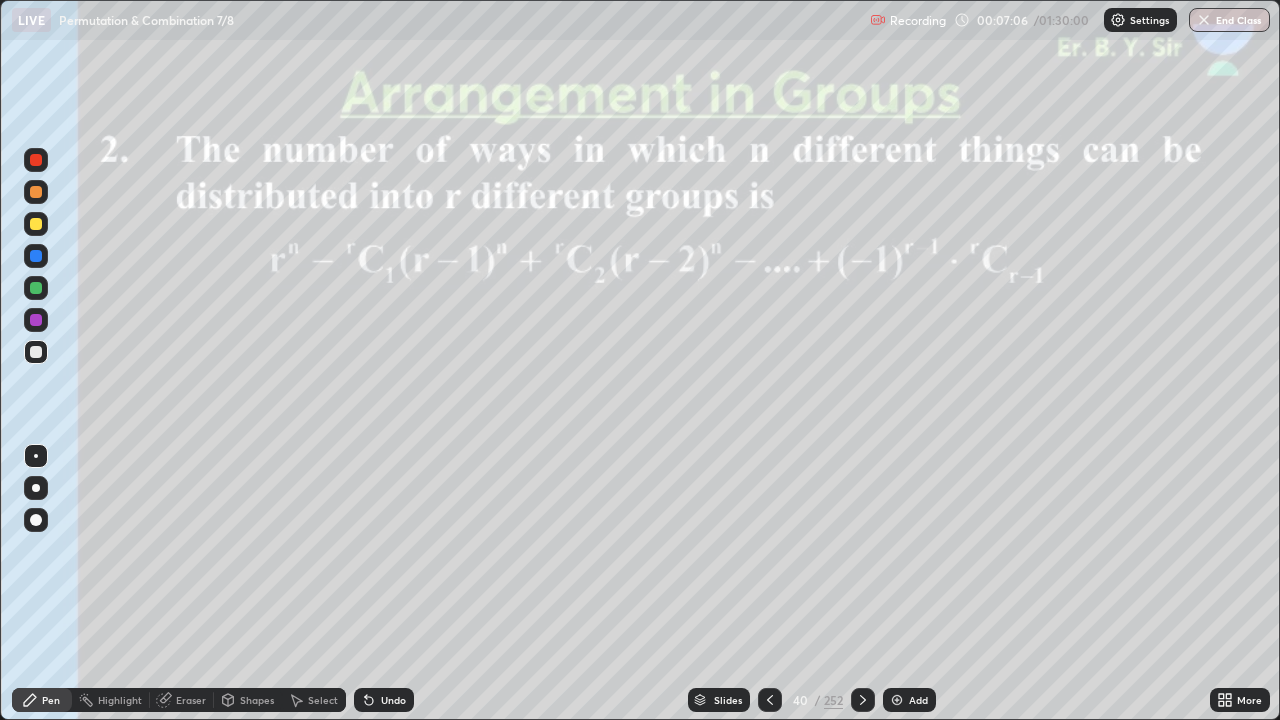 click at bounding box center (36, 192) 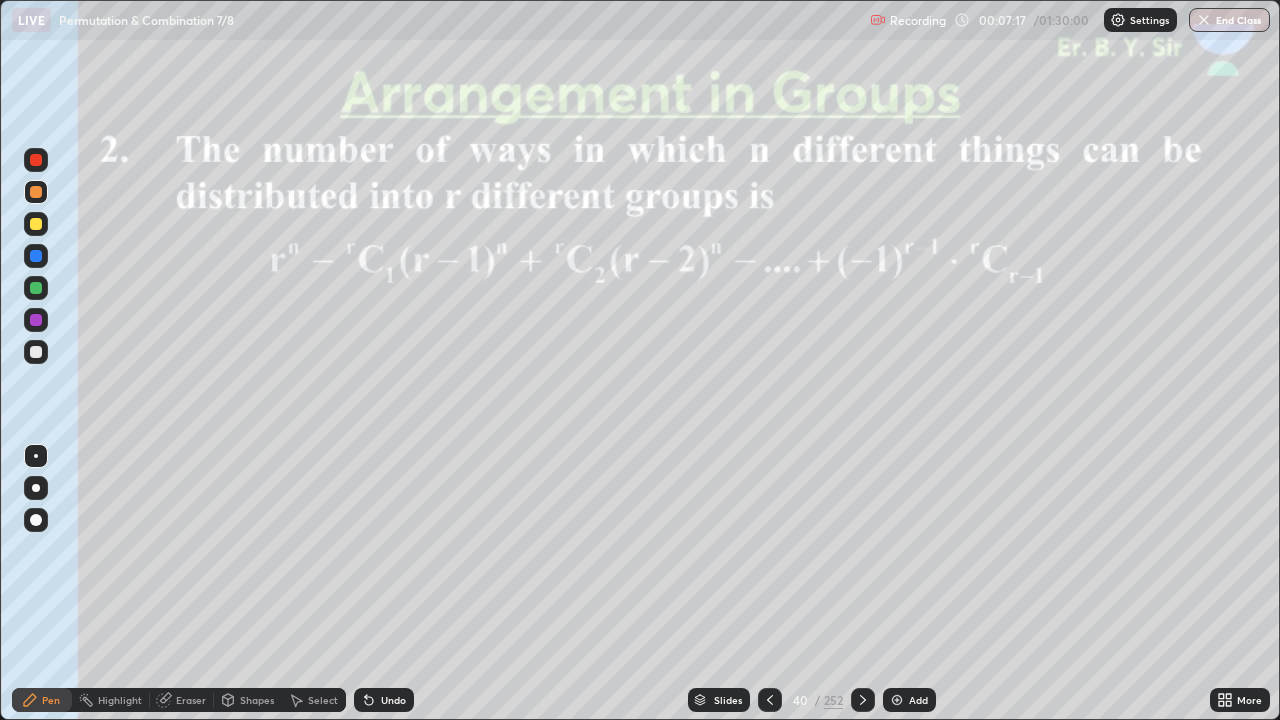 click at bounding box center [36, 288] 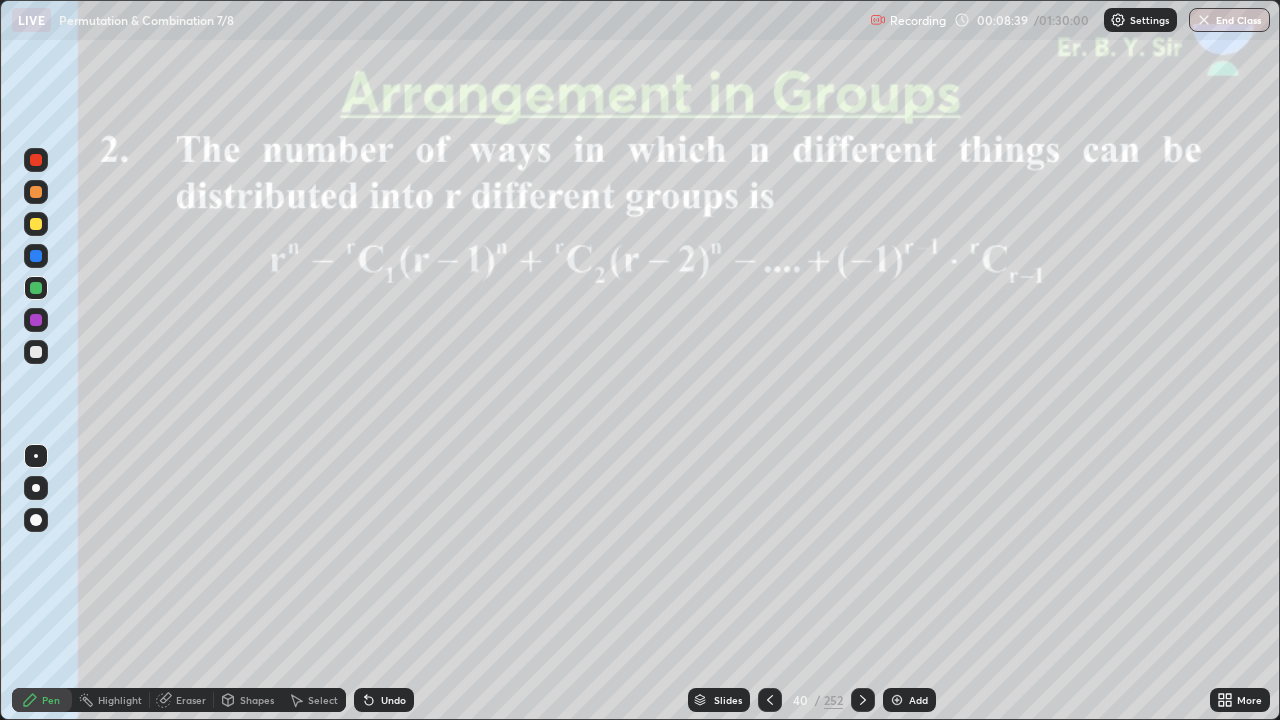 click at bounding box center [36, 192] 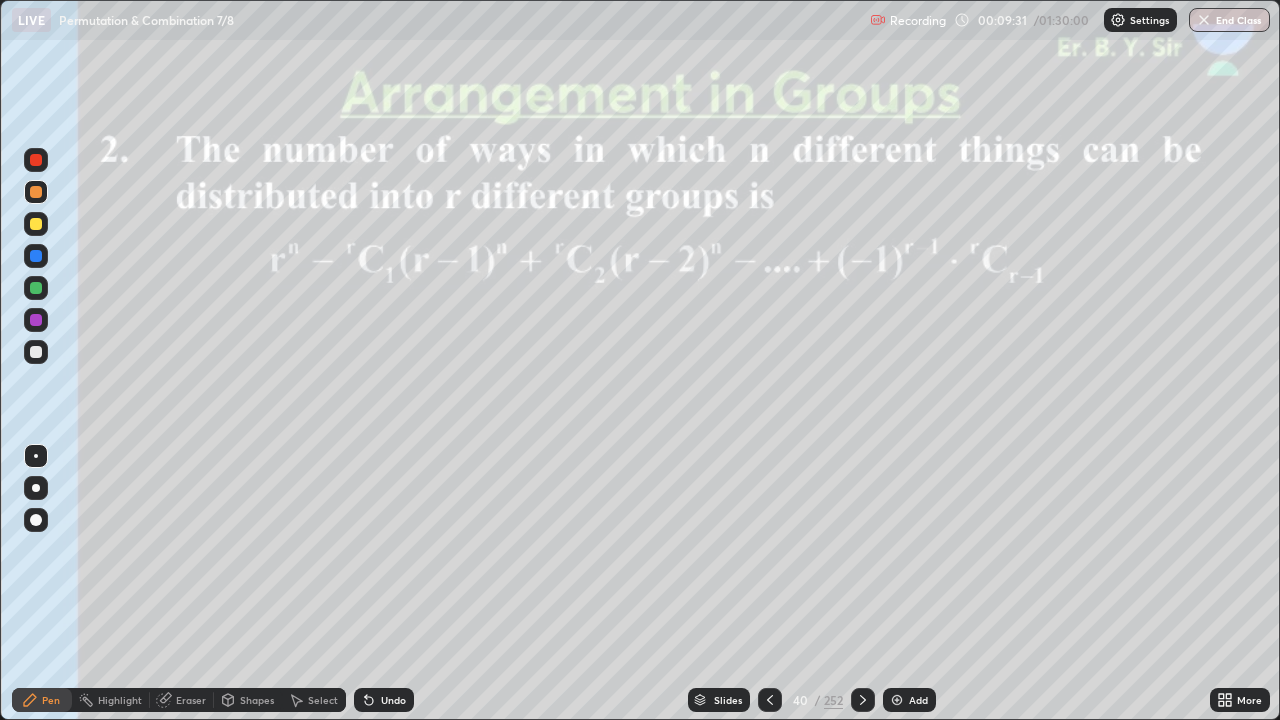 click on "Undo" at bounding box center (393, 700) 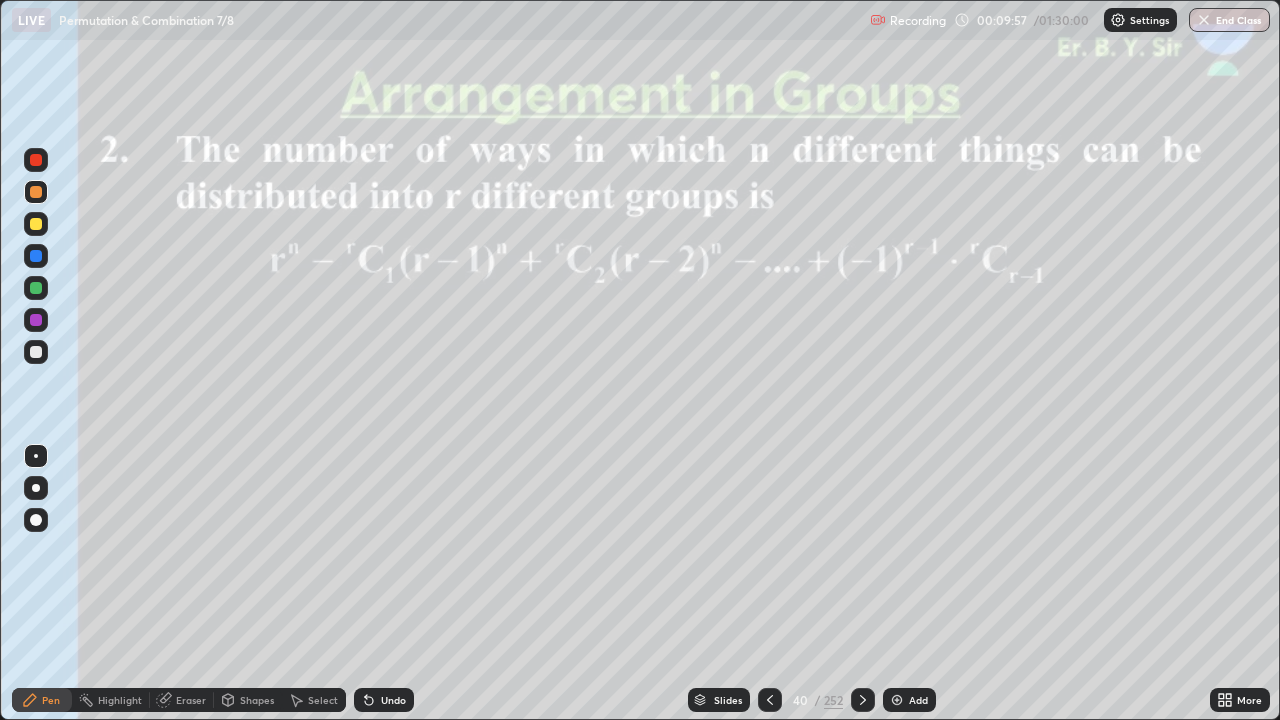 click at bounding box center (36, 352) 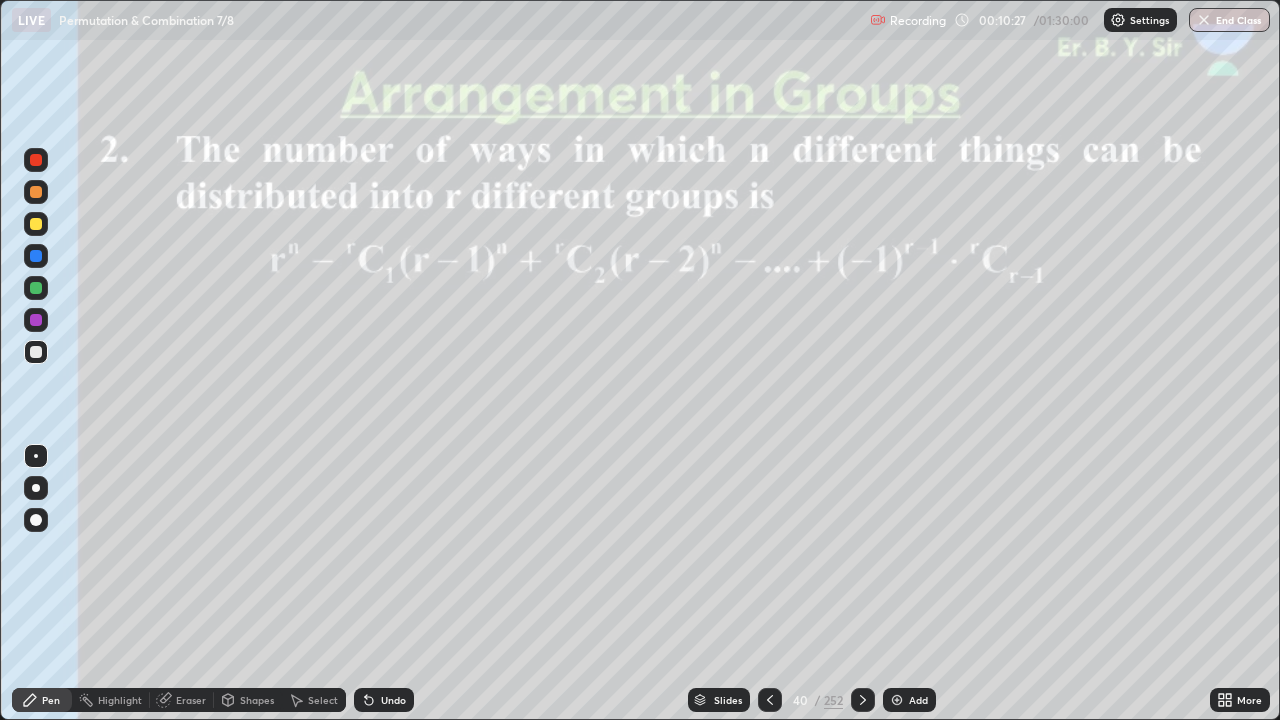 click at bounding box center (36, 192) 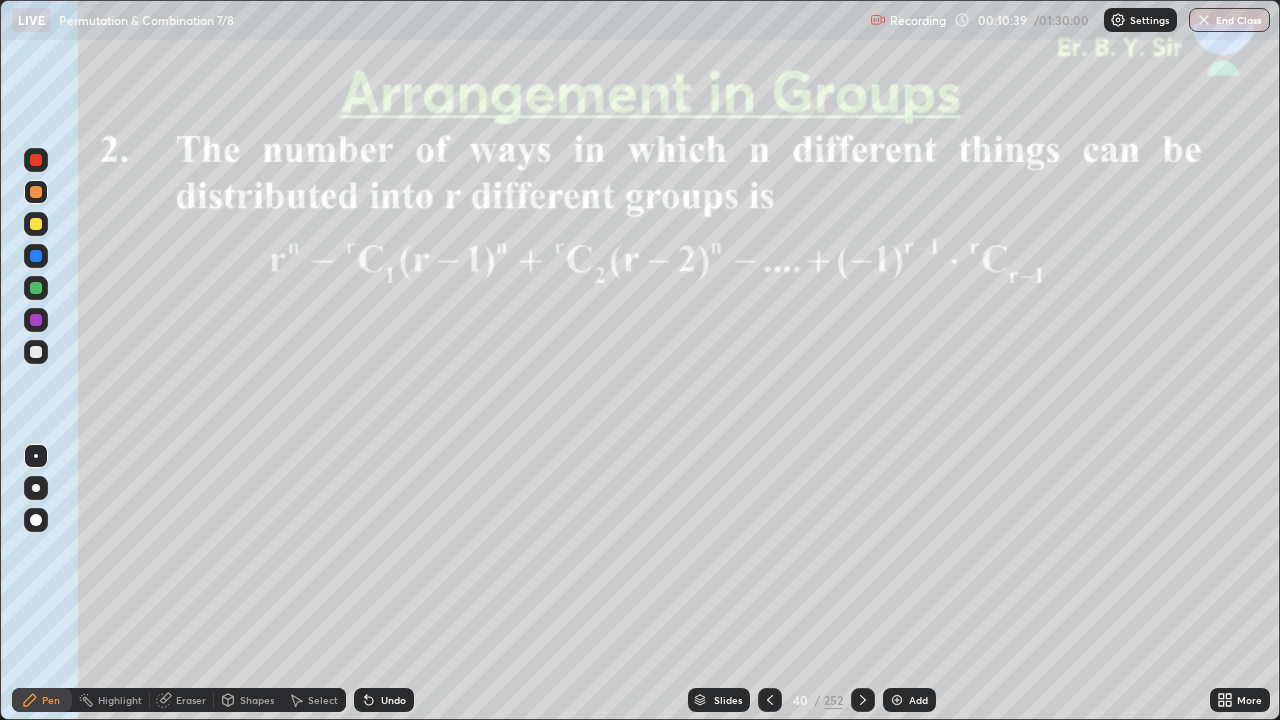 click 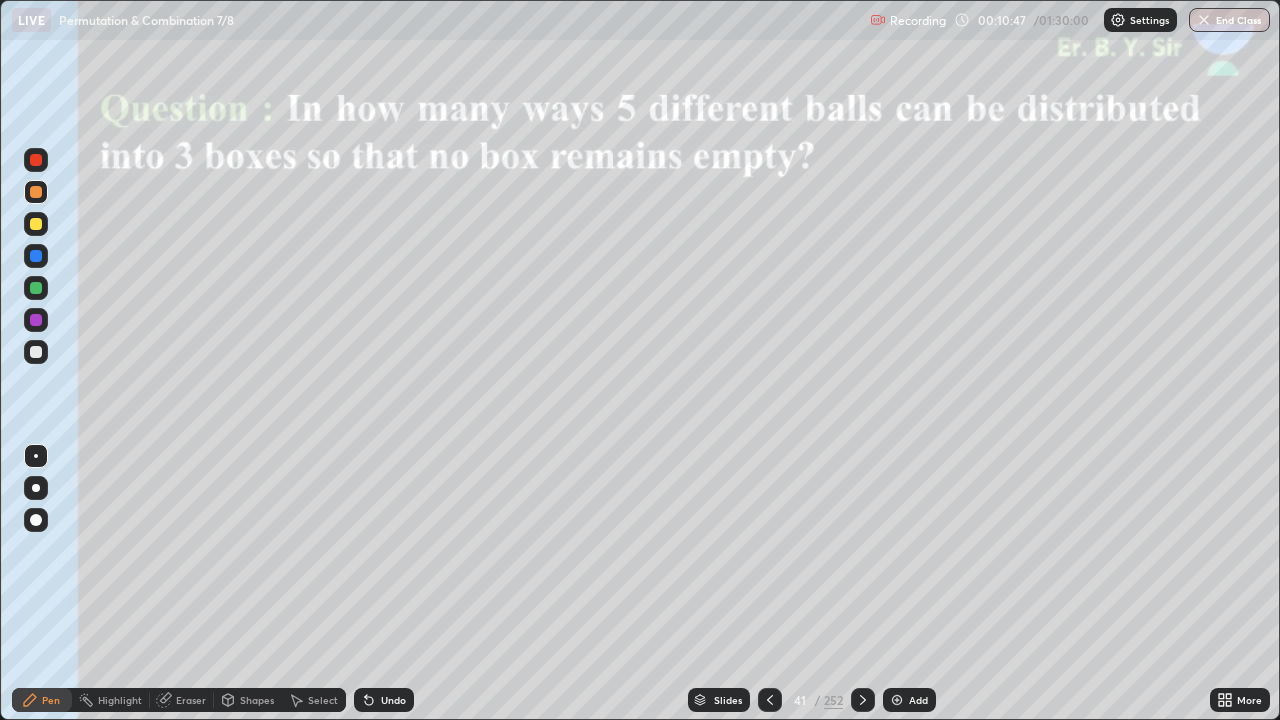 click at bounding box center [36, 192] 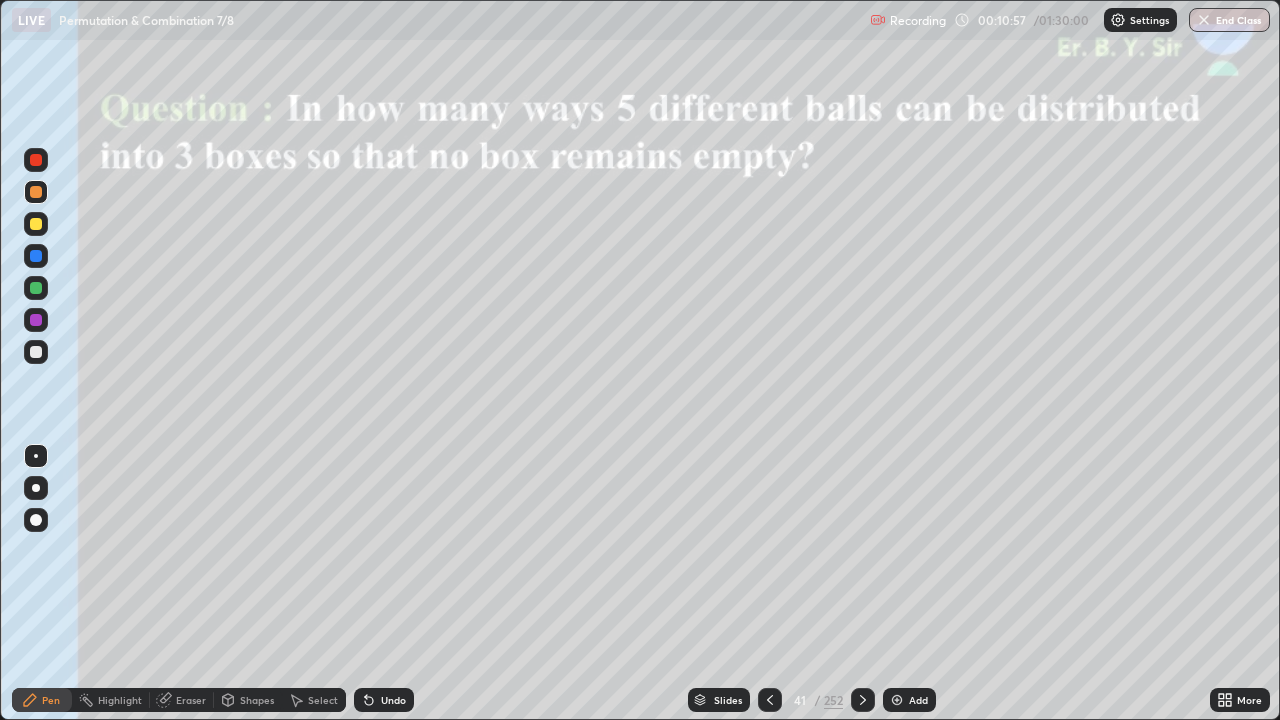 click at bounding box center (36, 192) 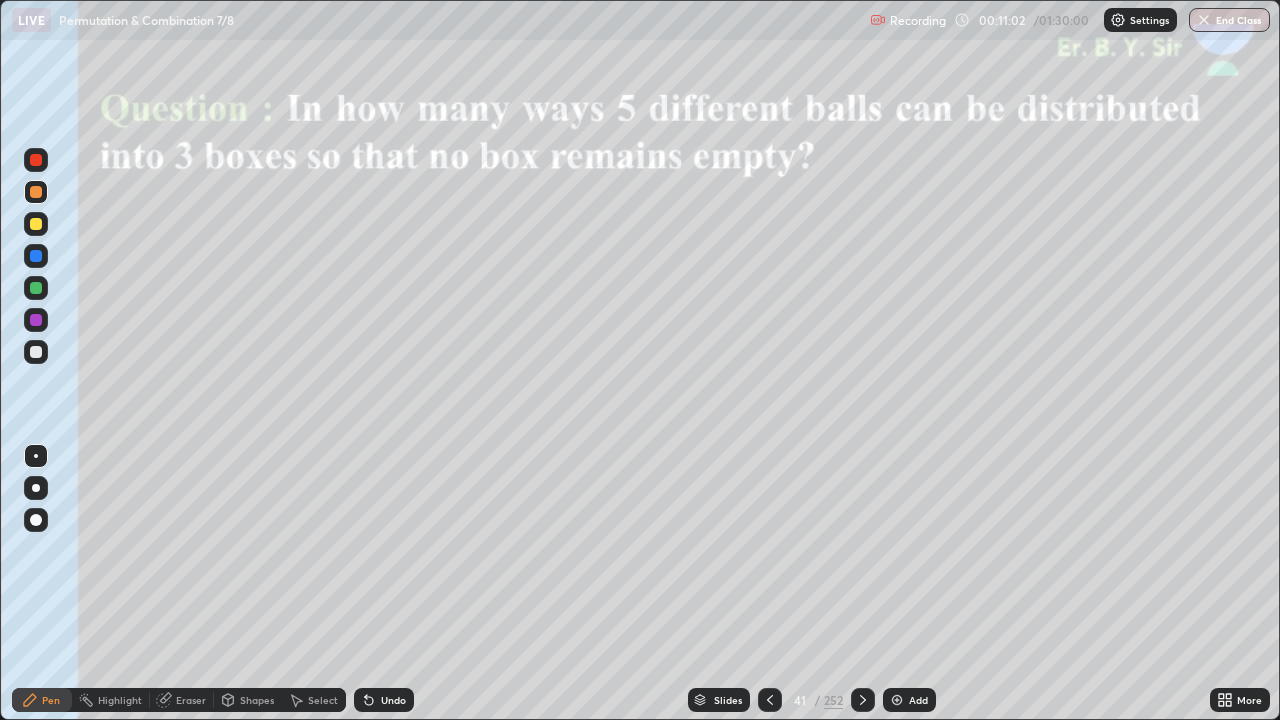 click on "Undo" at bounding box center [393, 700] 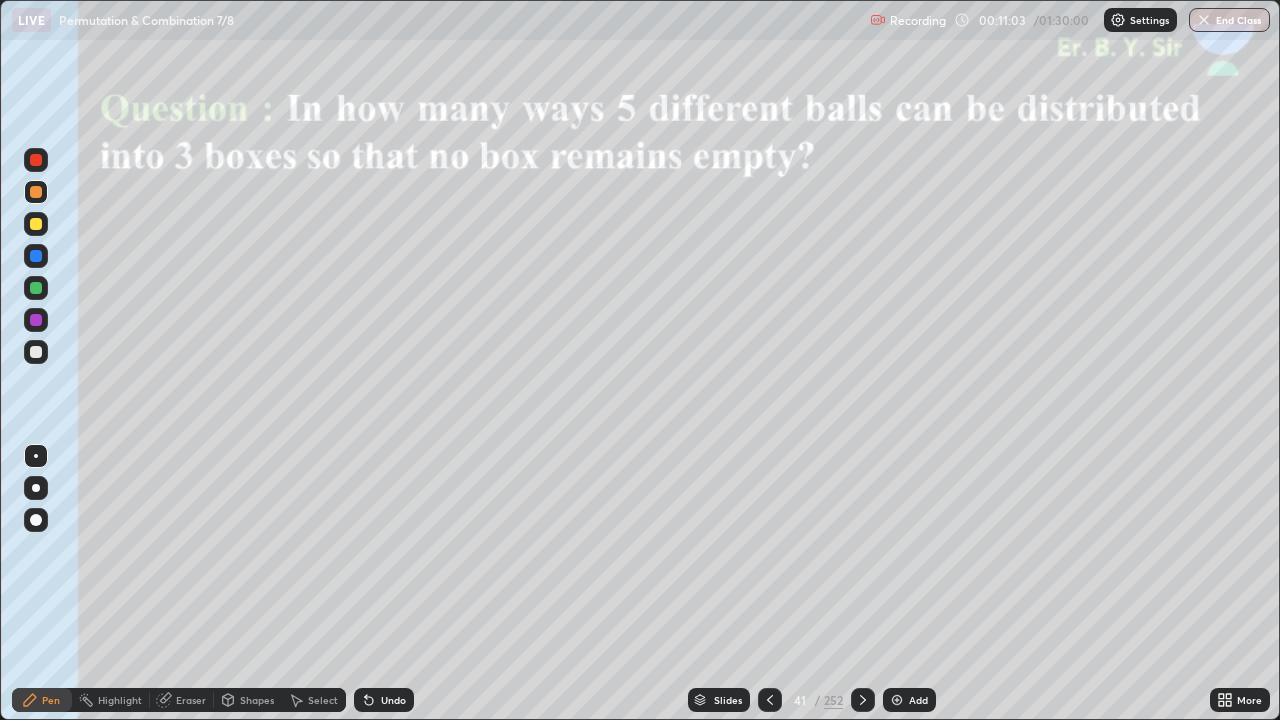 click on "Undo" at bounding box center (393, 700) 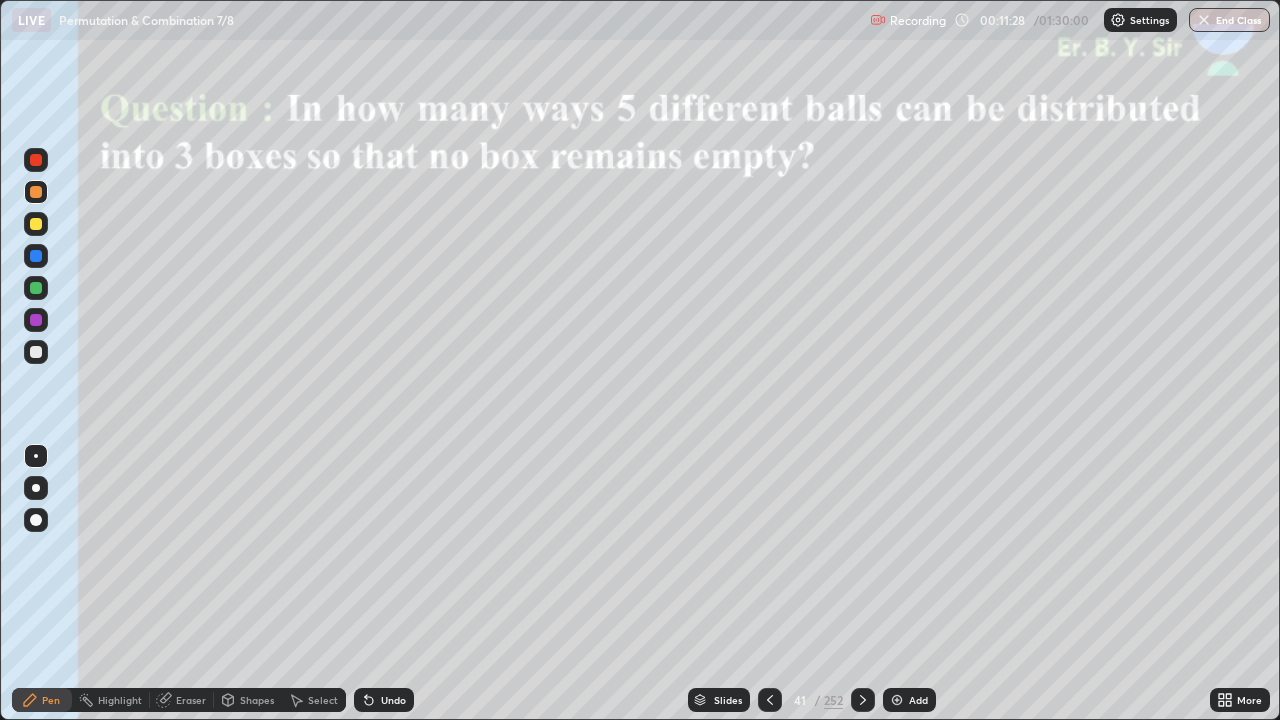 click at bounding box center (36, 352) 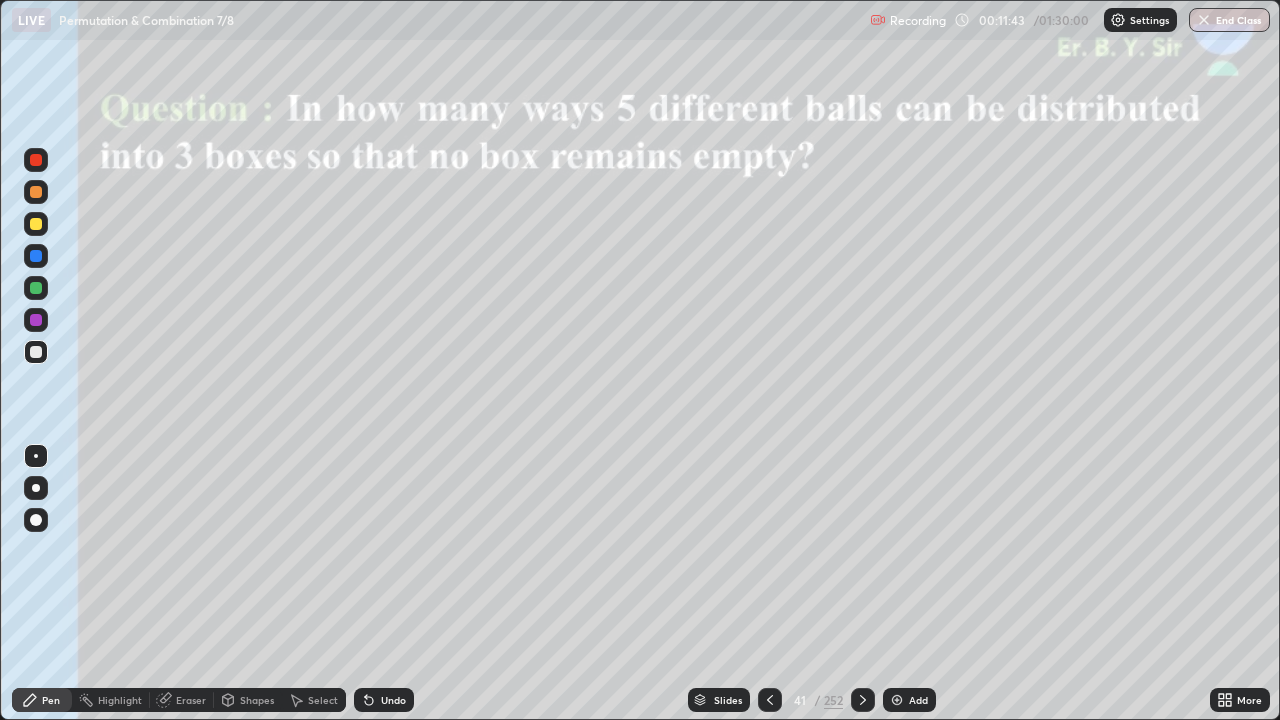 click on "Undo" at bounding box center [384, 700] 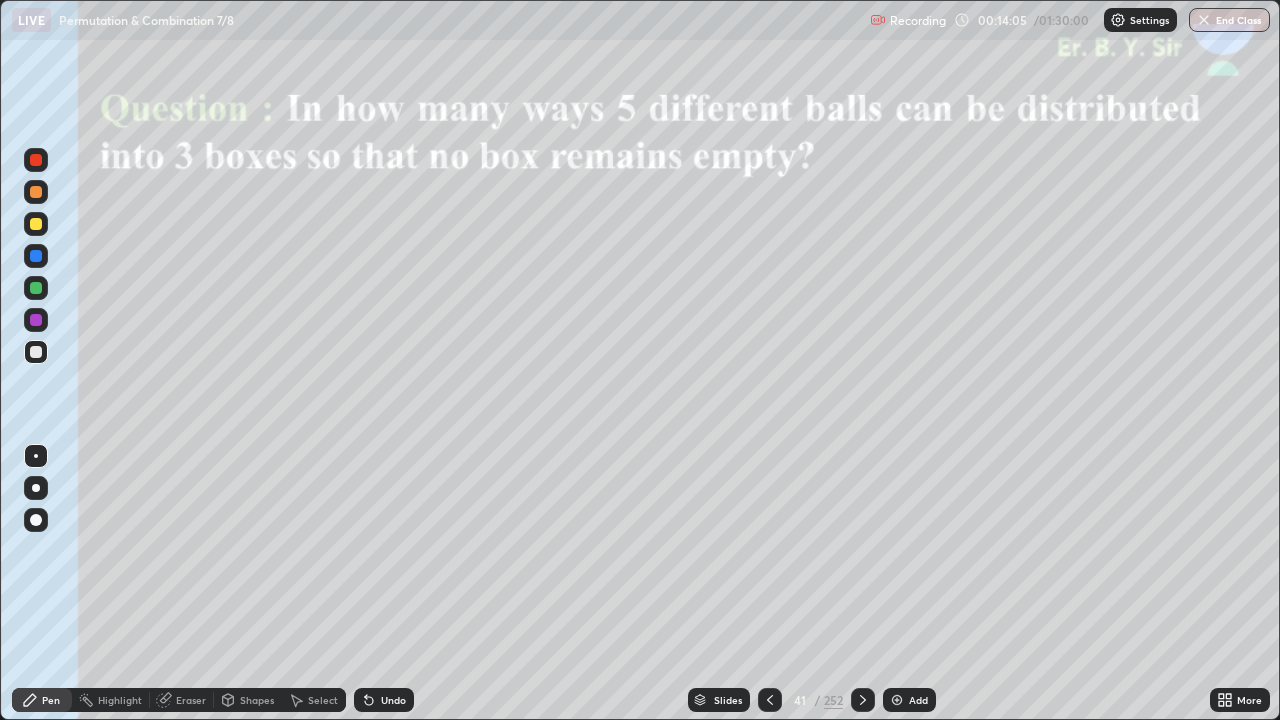 click at bounding box center [897, 700] 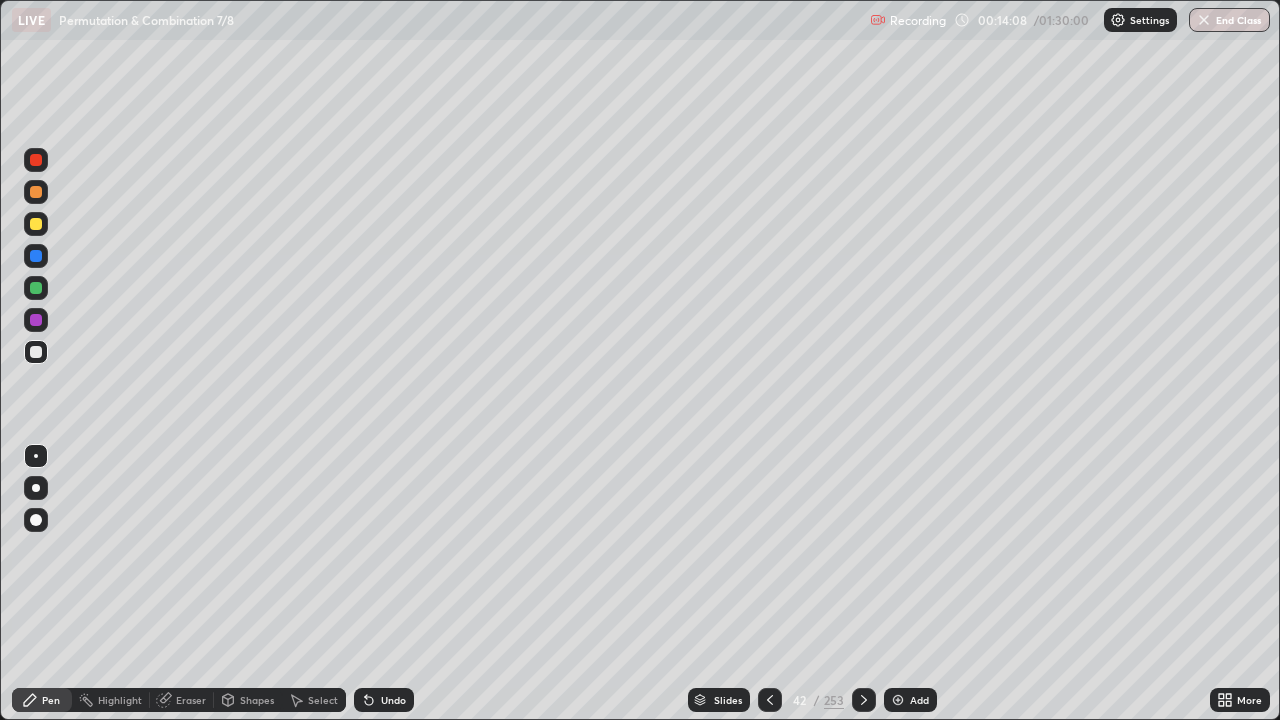click at bounding box center (36, 192) 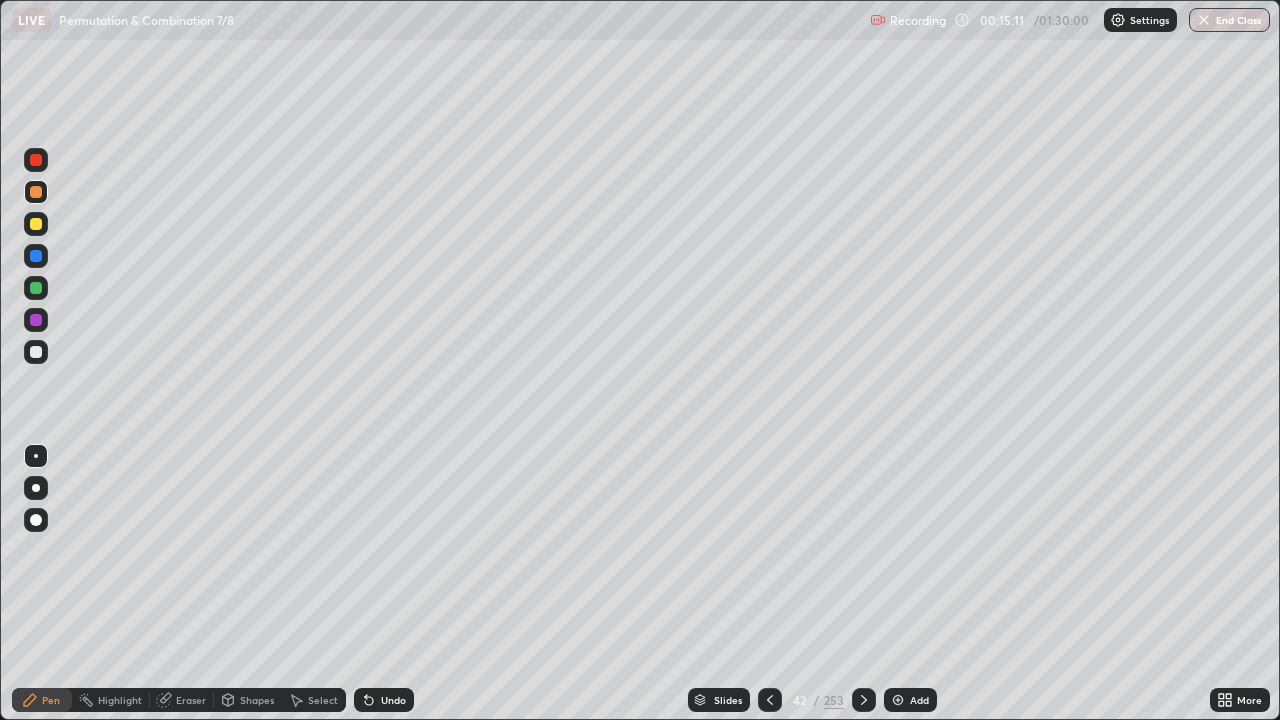 click at bounding box center [36, 352] 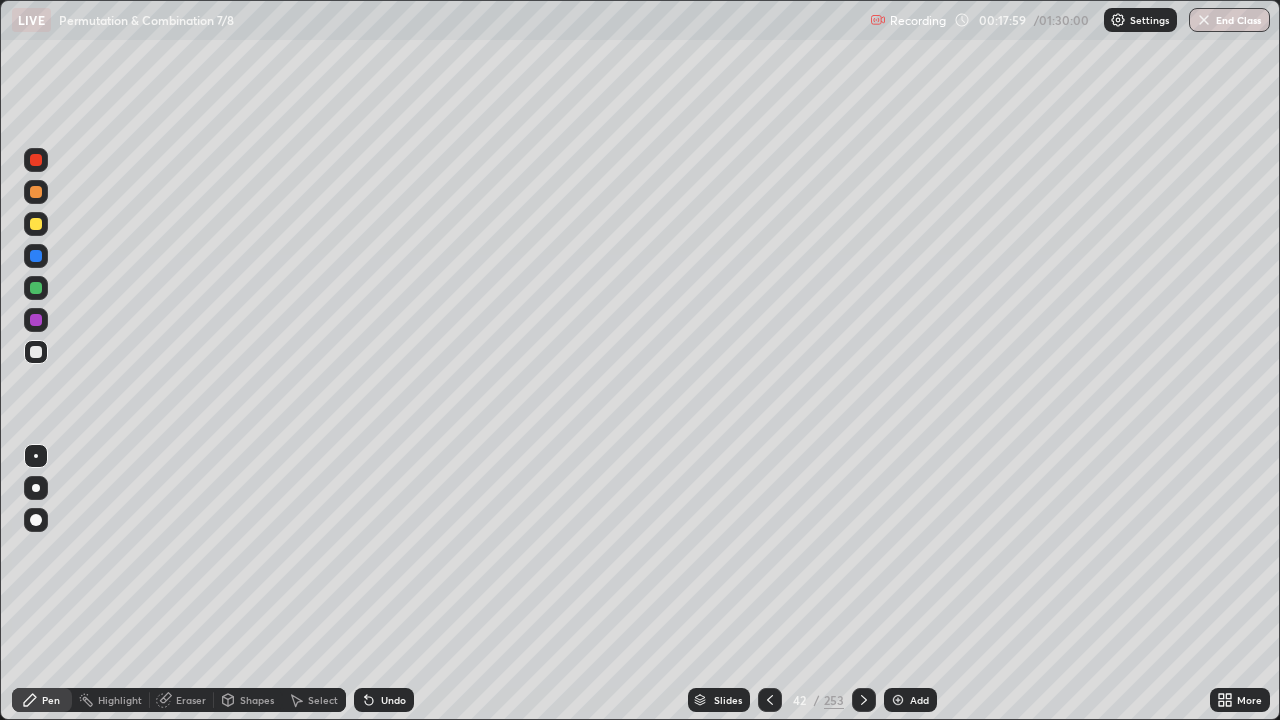 click at bounding box center [864, 700] 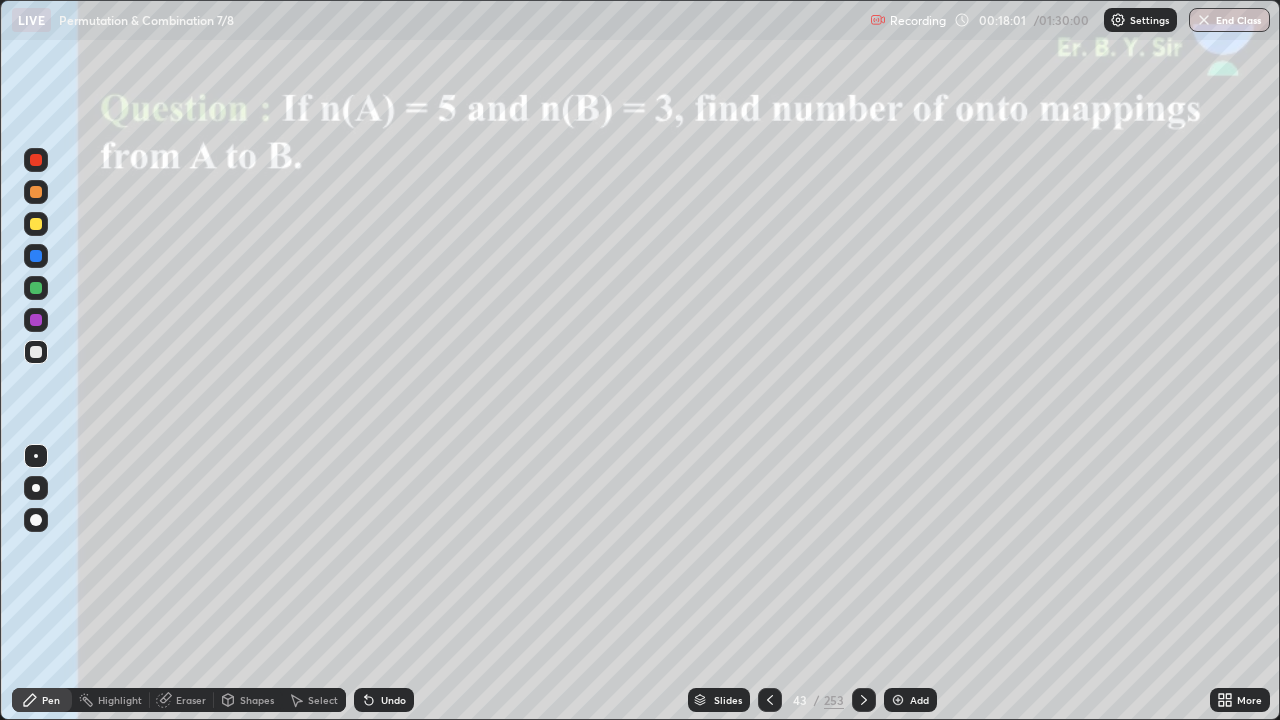 click 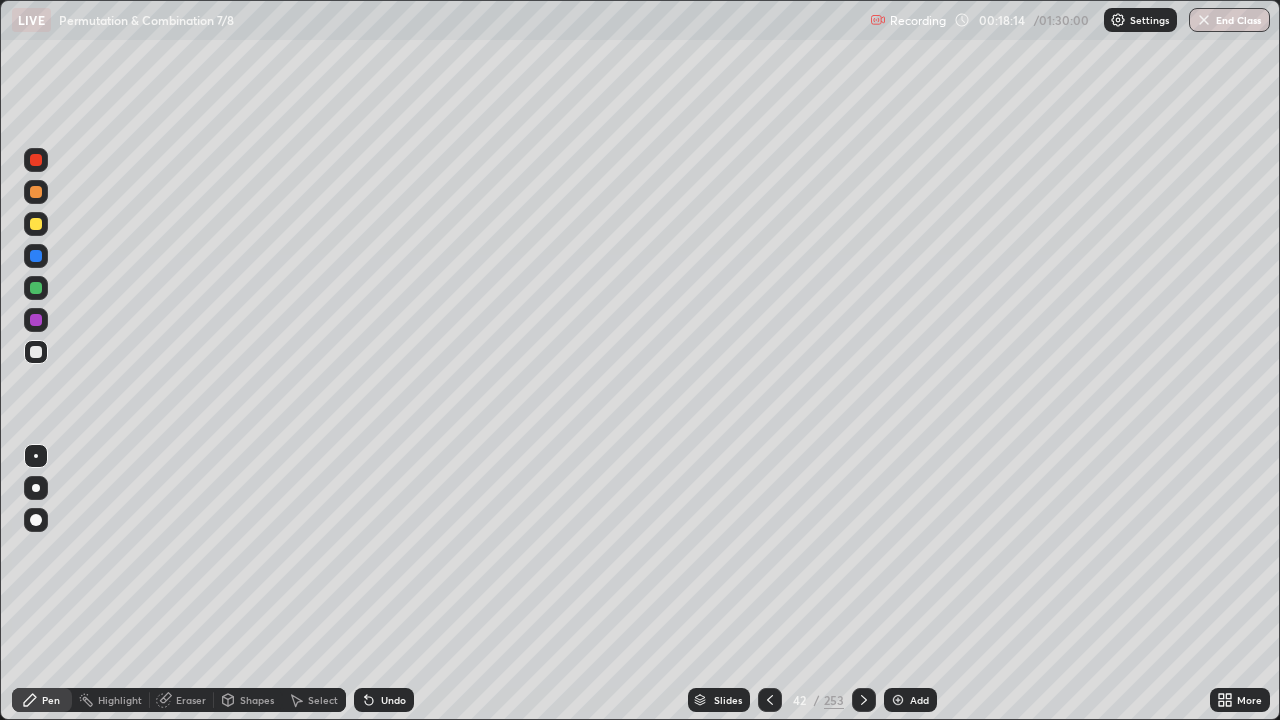 click 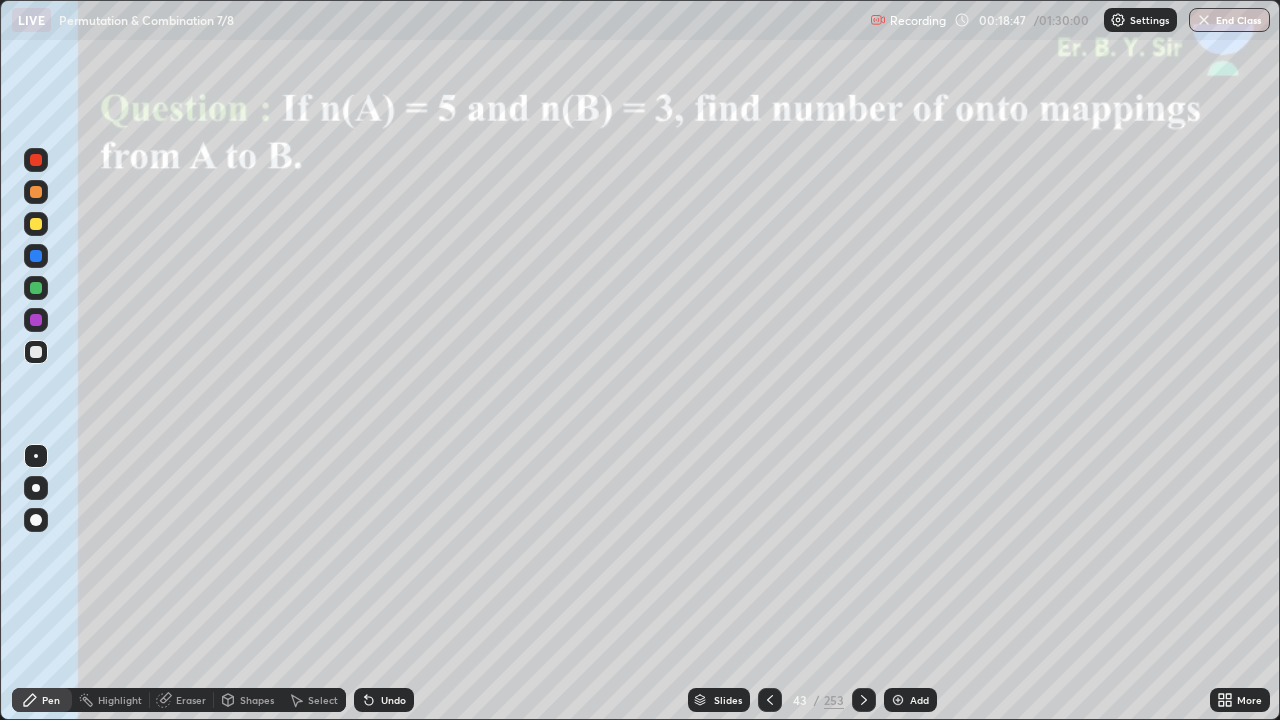 click at bounding box center [36, 288] 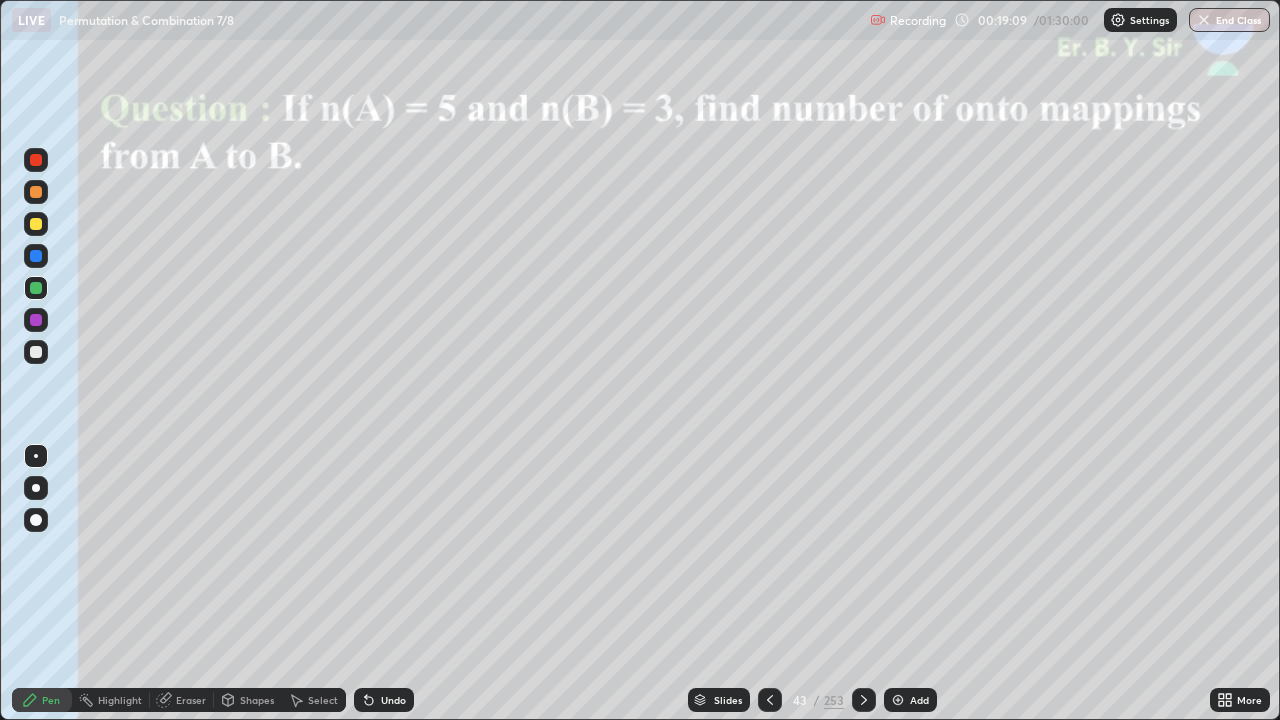 click at bounding box center [36, 352] 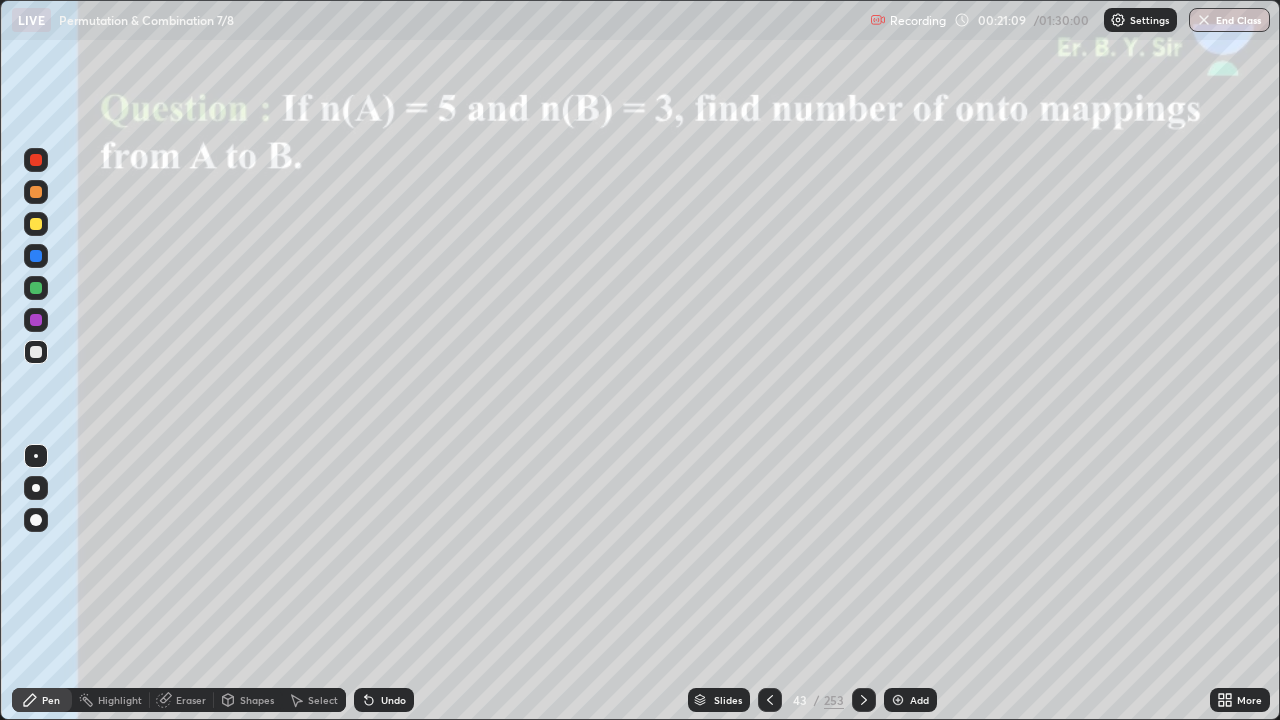 click on "Undo" at bounding box center [393, 700] 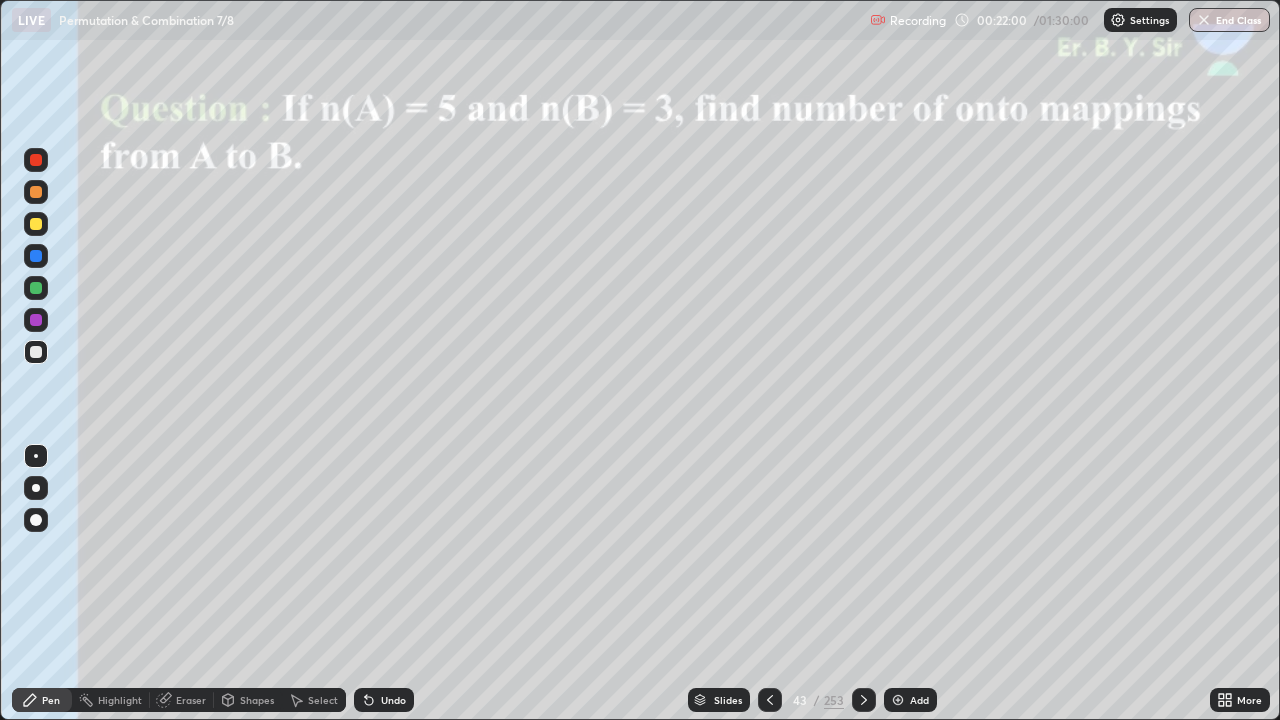 click 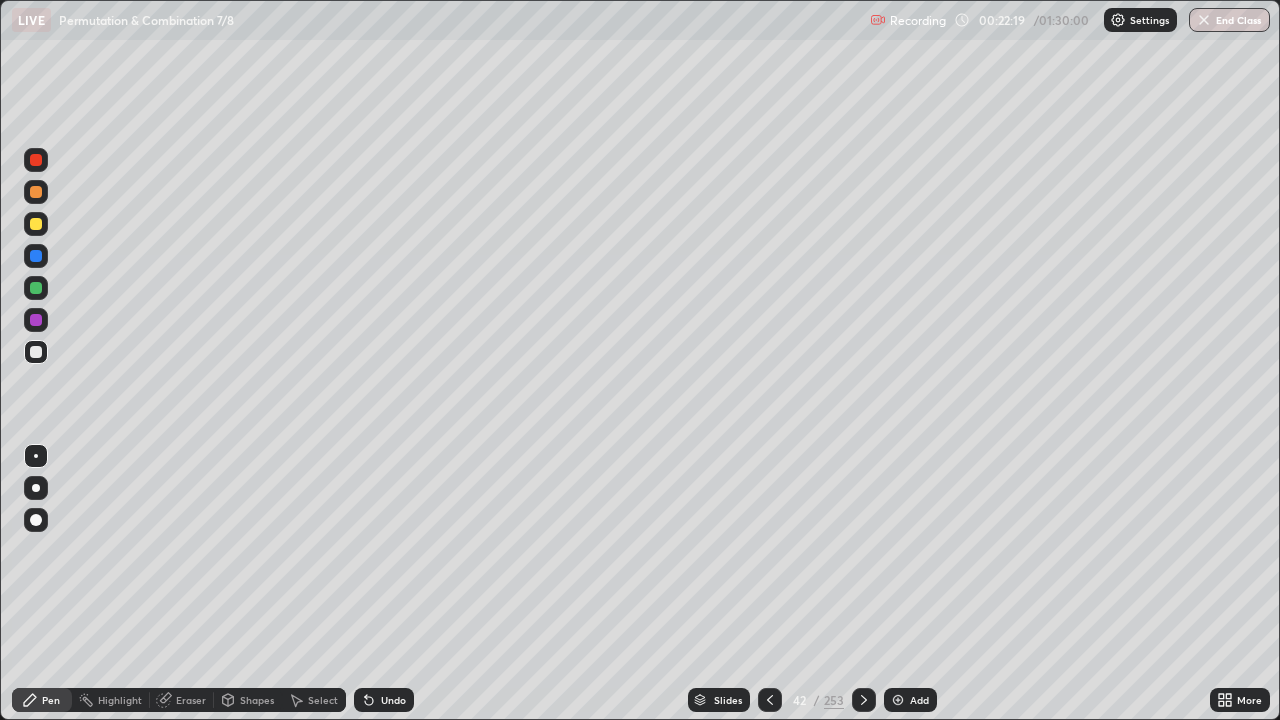 click 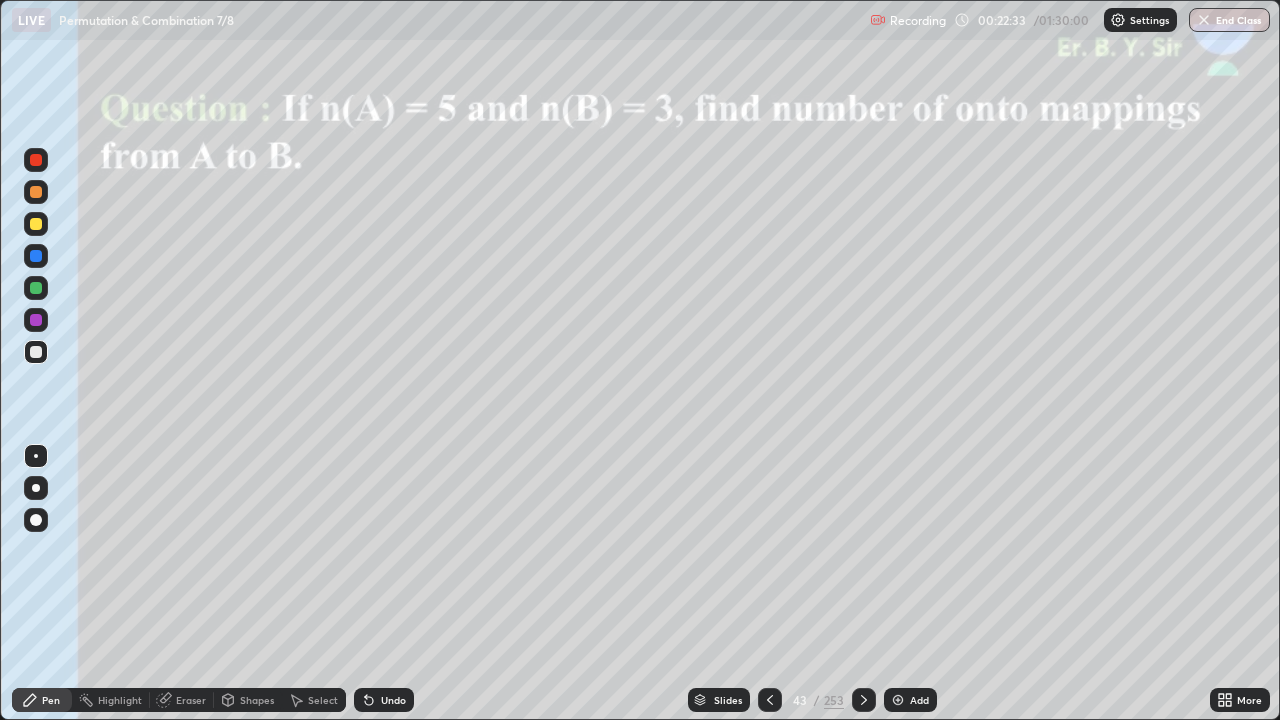 click 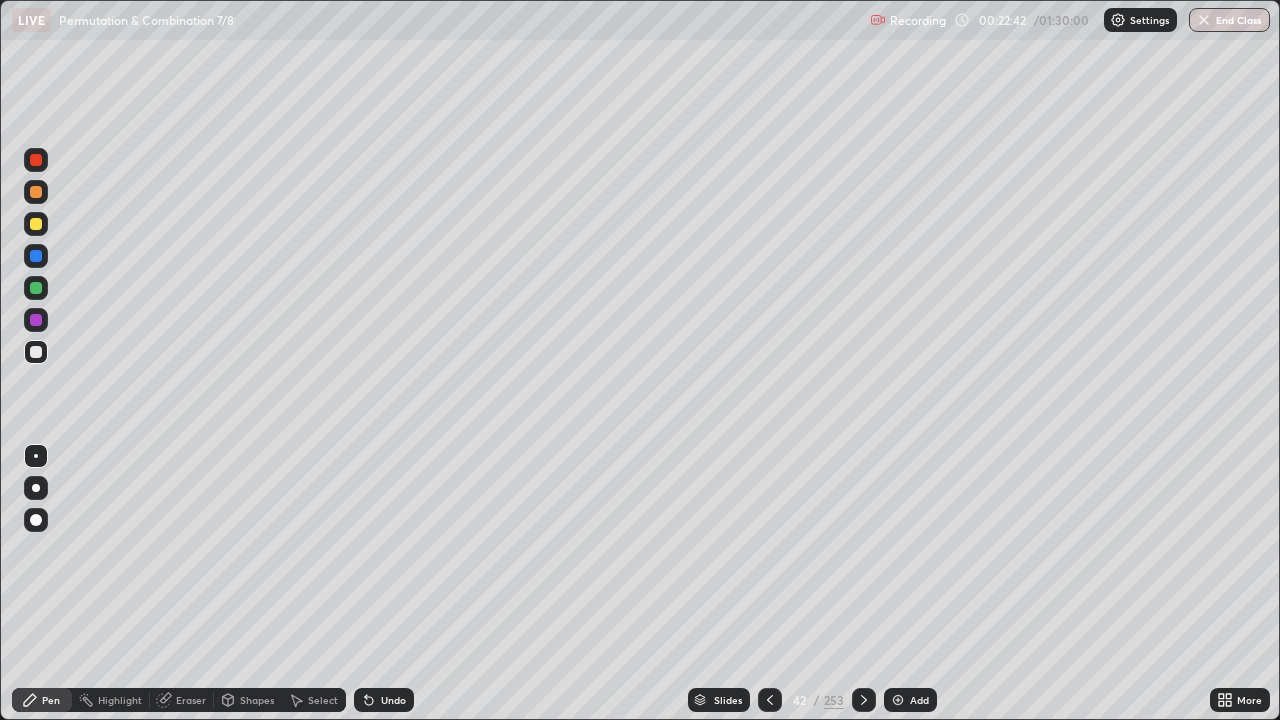 click 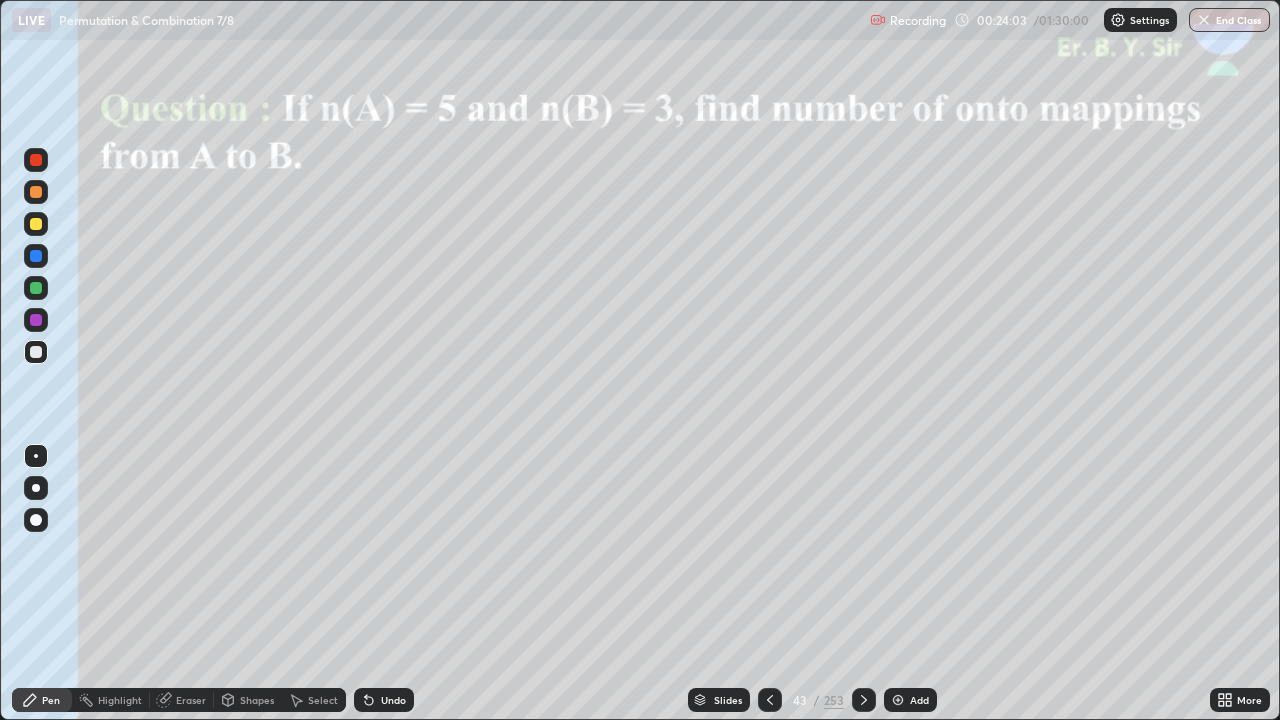 click 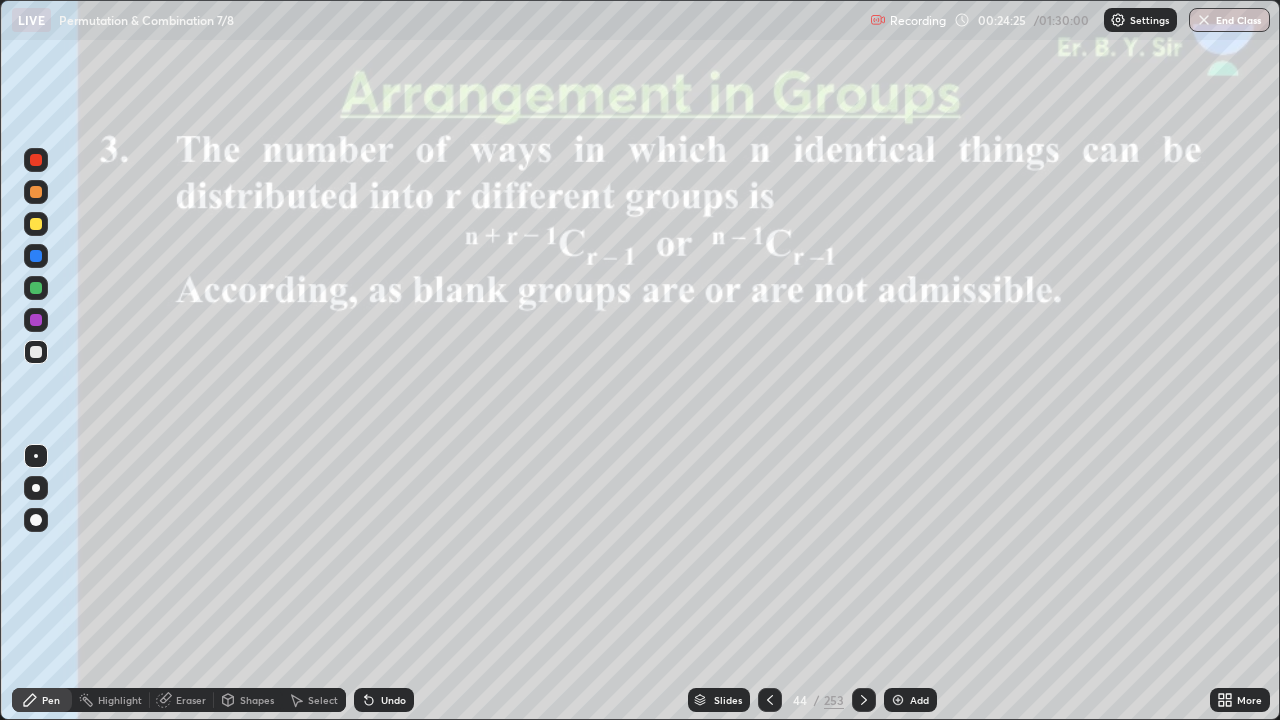 click at bounding box center [36, 192] 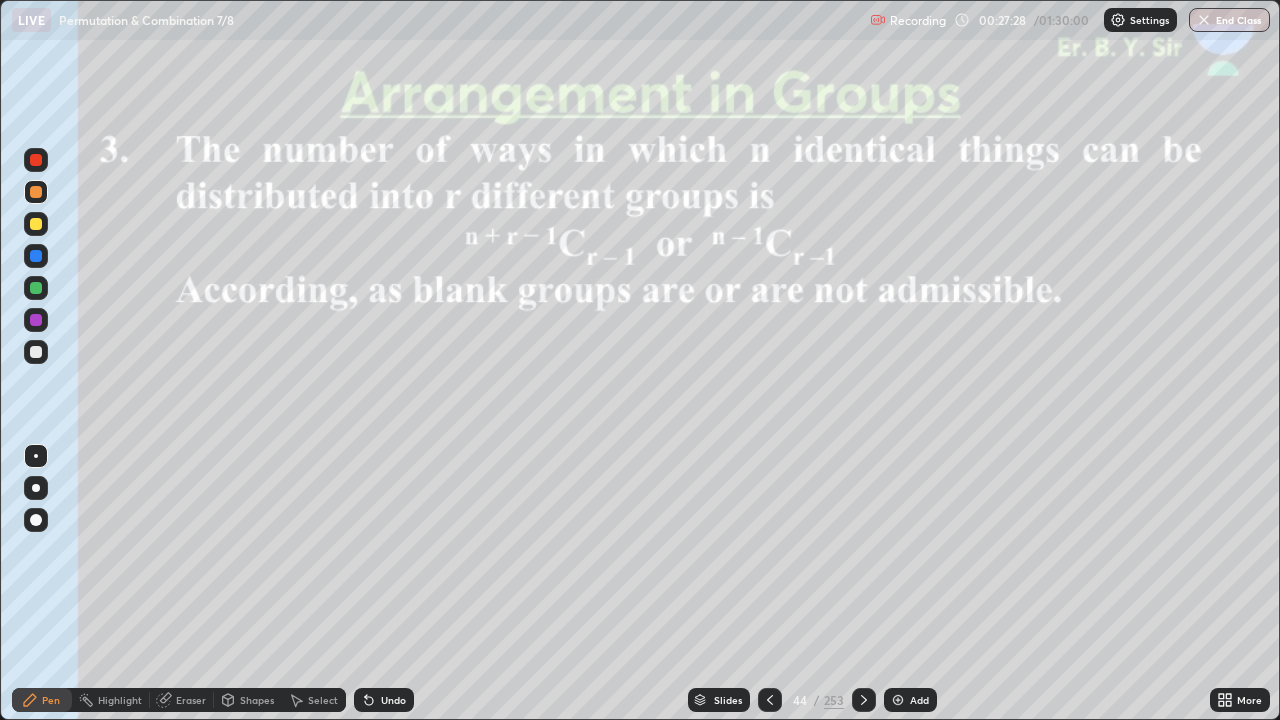 click at bounding box center (36, 288) 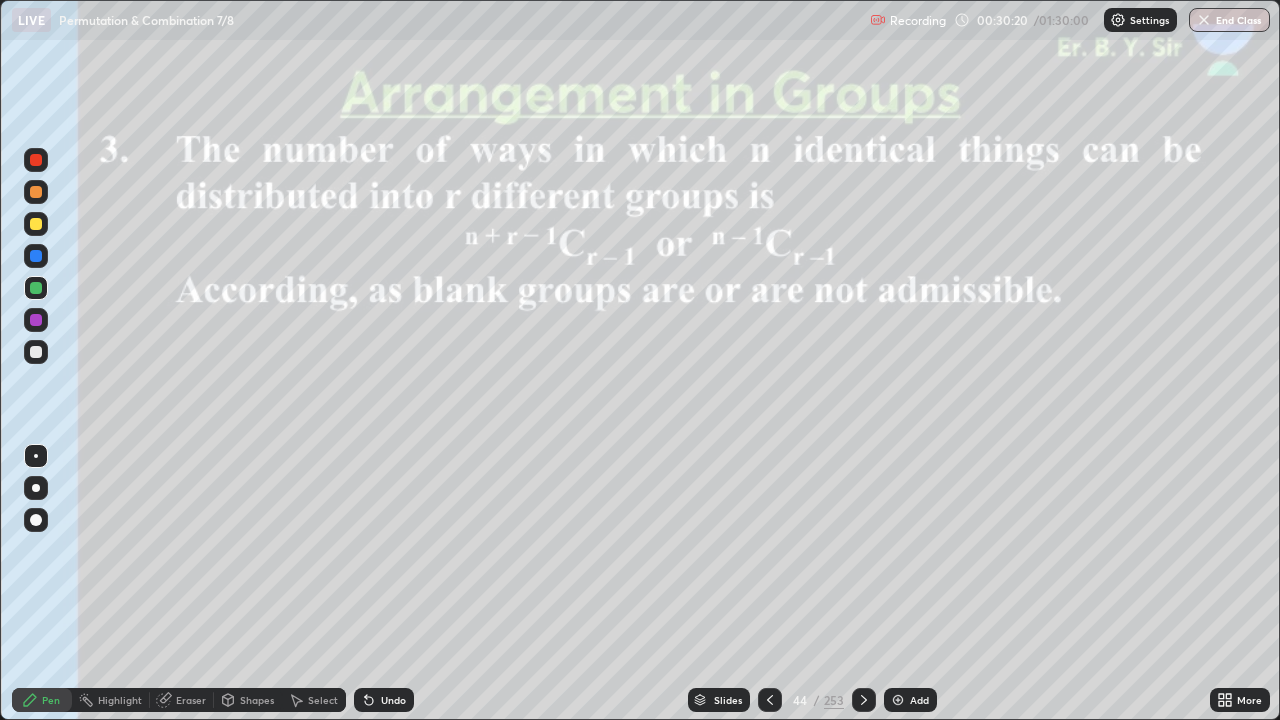 click at bounding box center [898, 700] 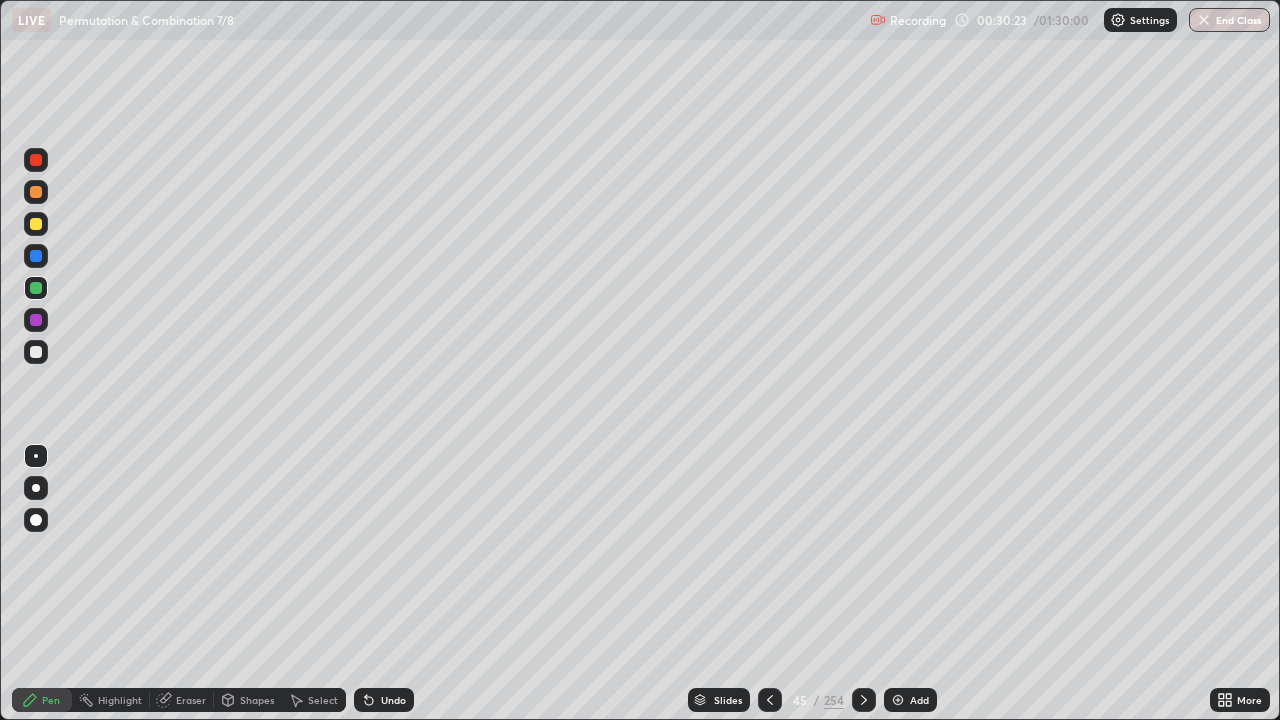 click at bounding box center (36, 352) 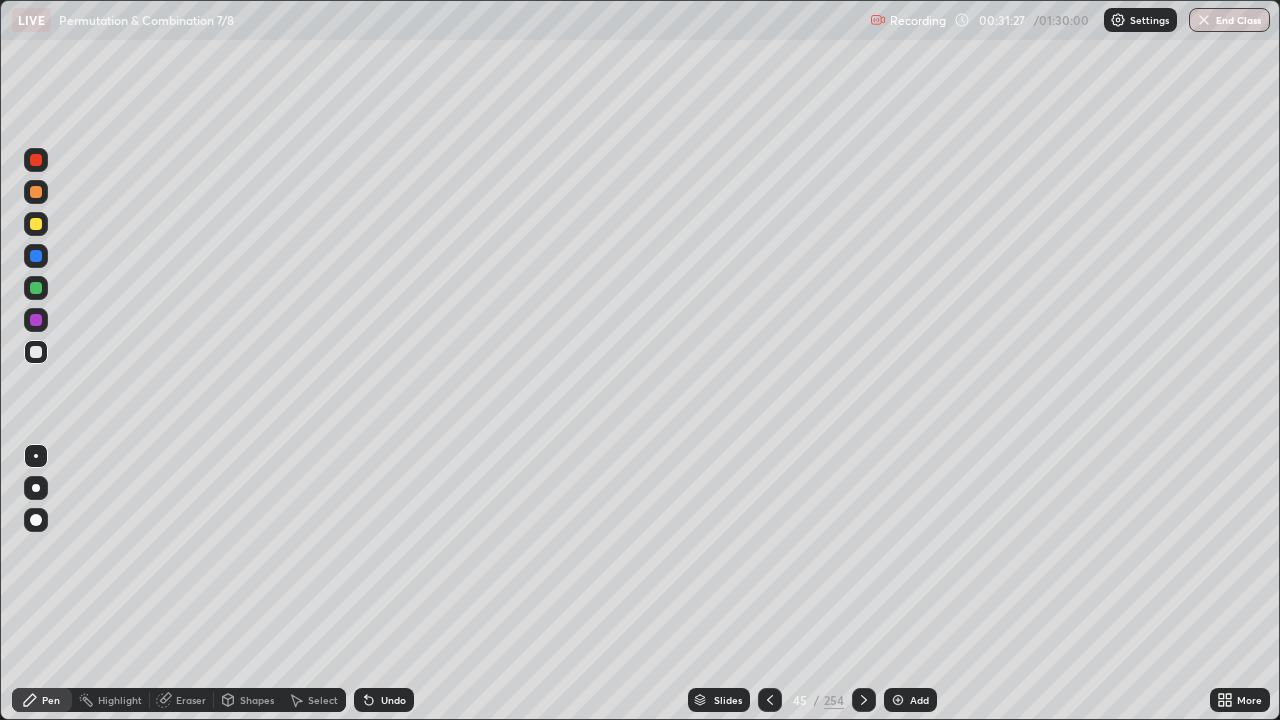 click at bounding box center (36, 192) 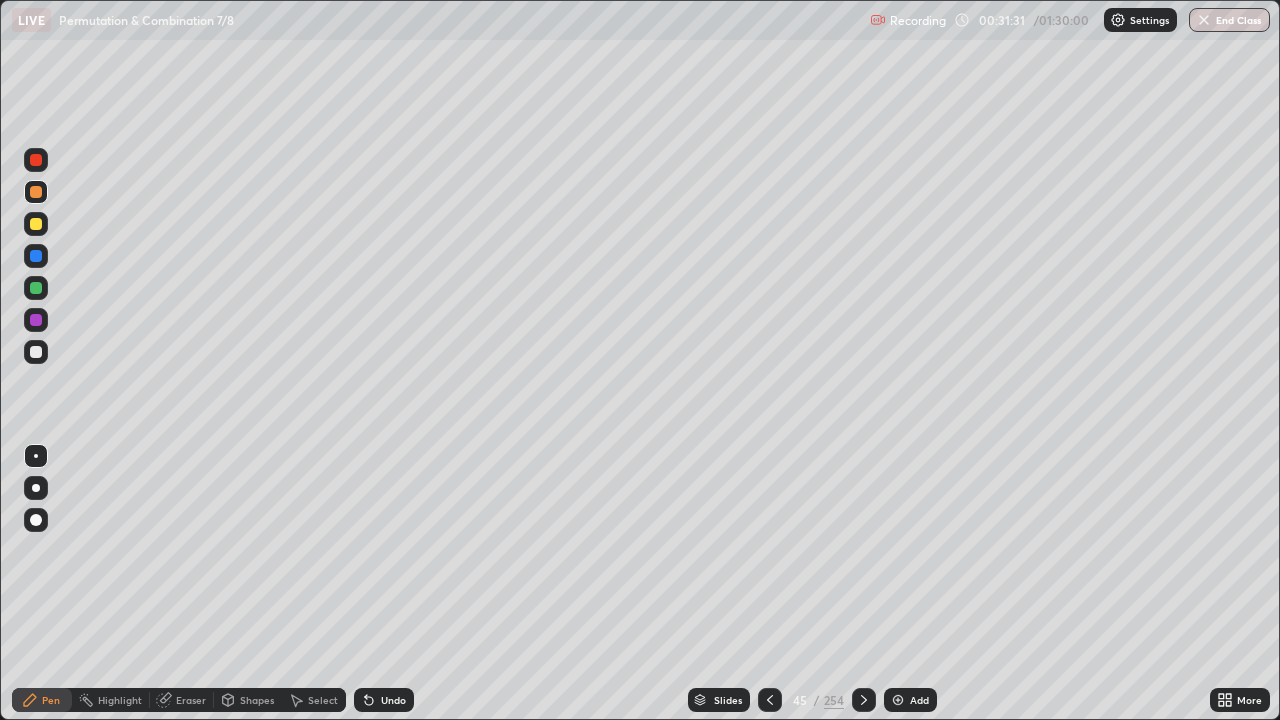 click at bounding box center (36, 192) 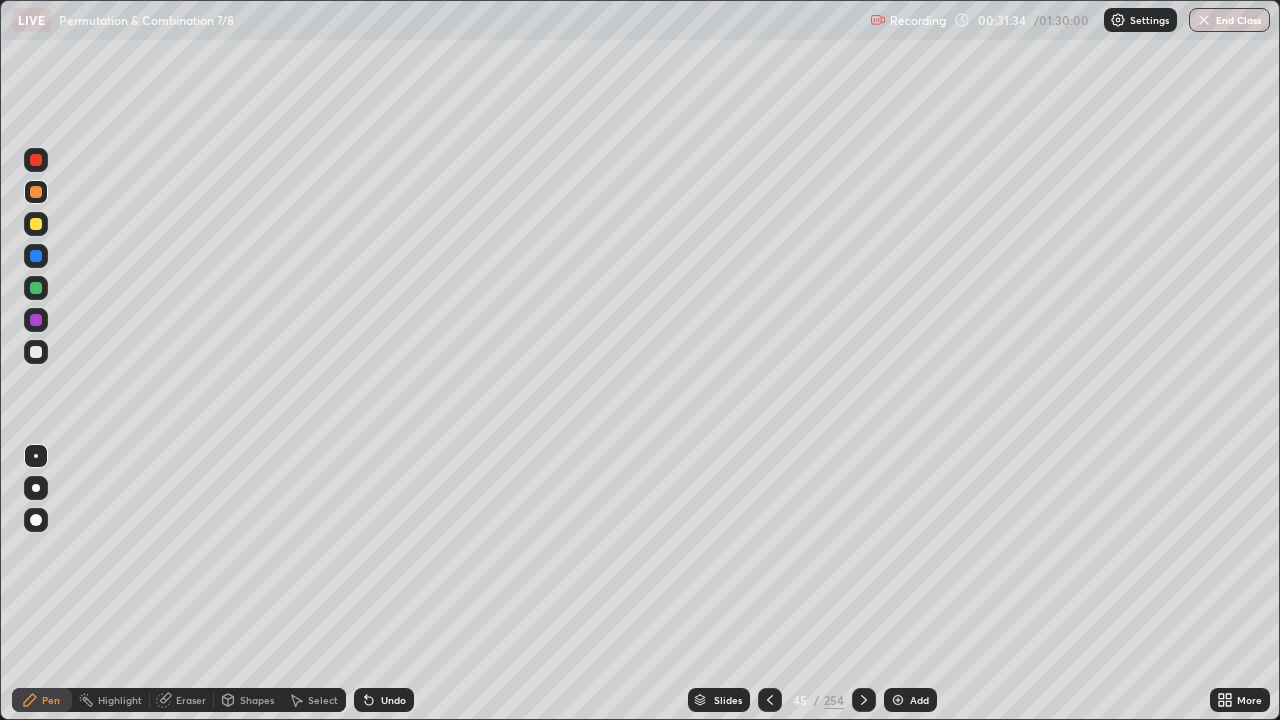 click at bounding box center [36, 288] 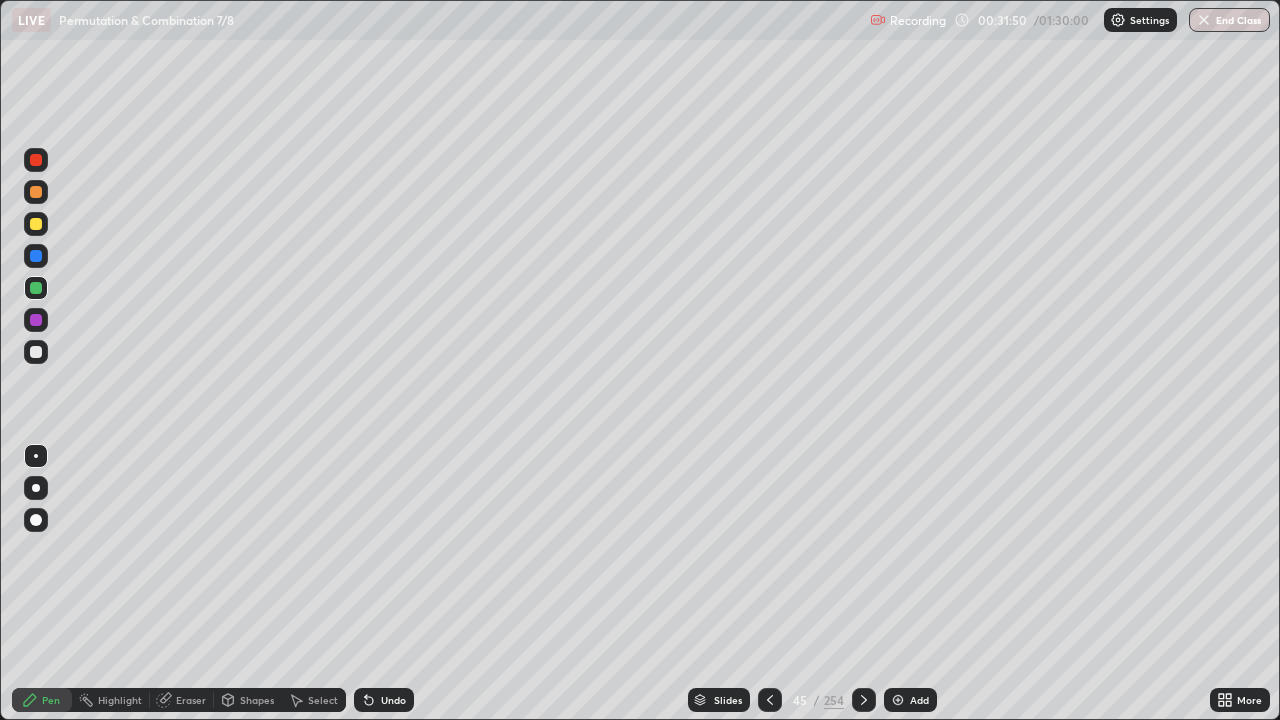 click at bounding box center [36, 224] 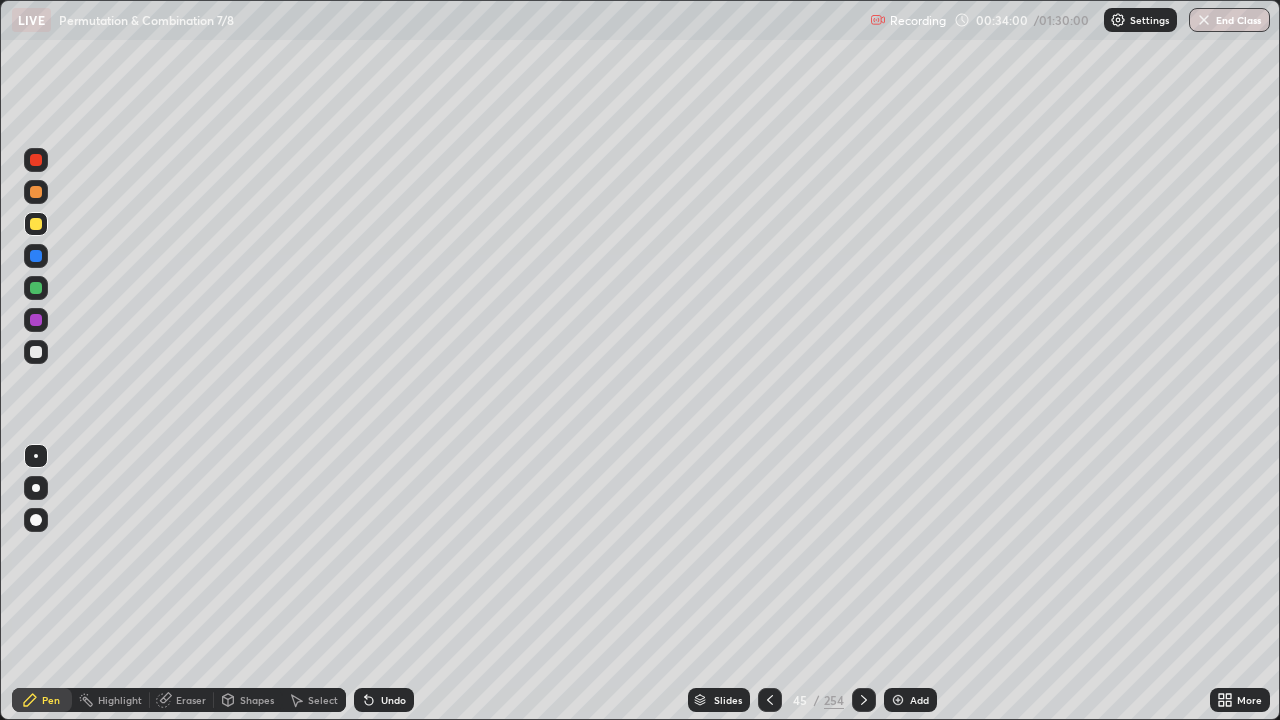 click on "Eraser" at bounding box center (182, 700) 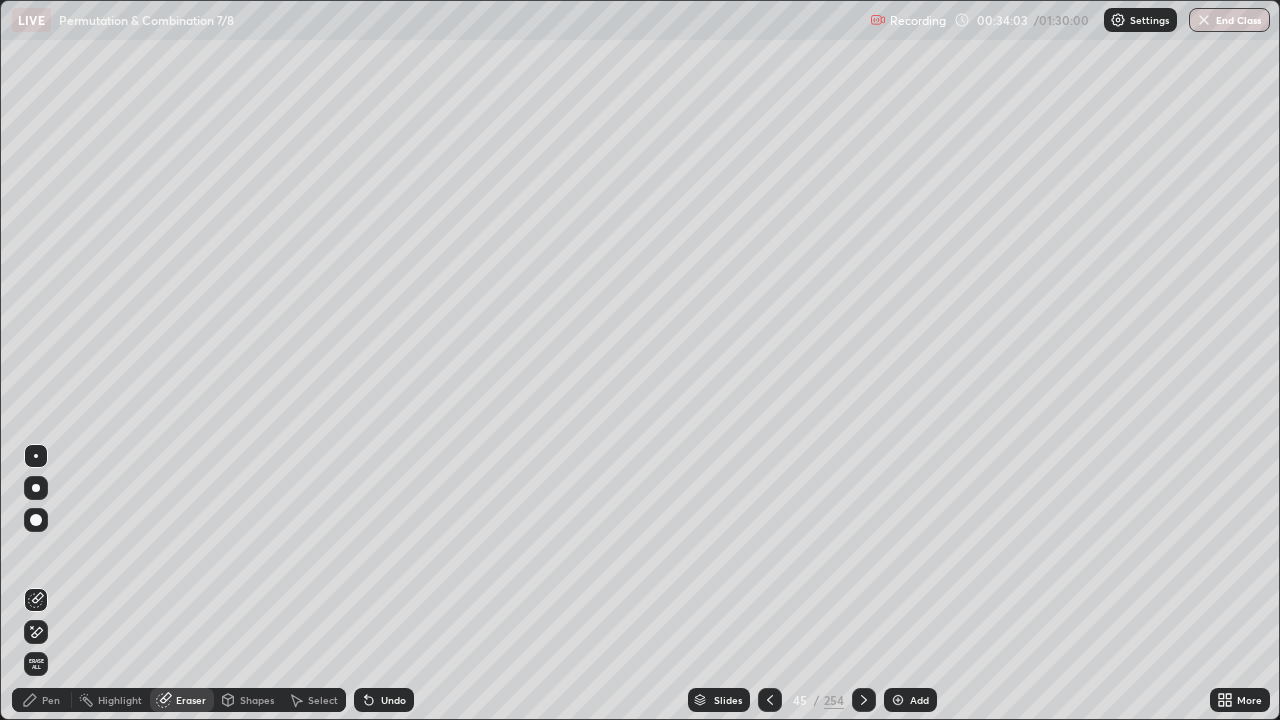 click on "Pen" at bounding box center (42, 700) 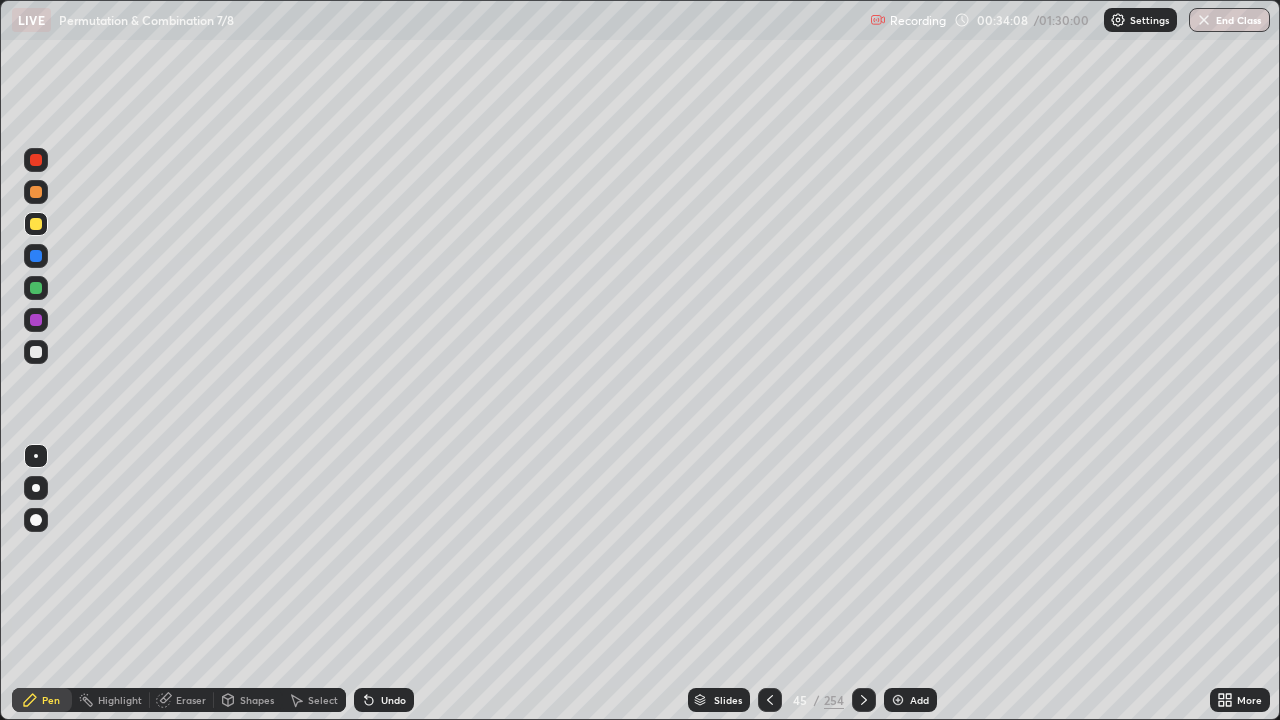 click on "Eraser" at bounding box center [191, 700] 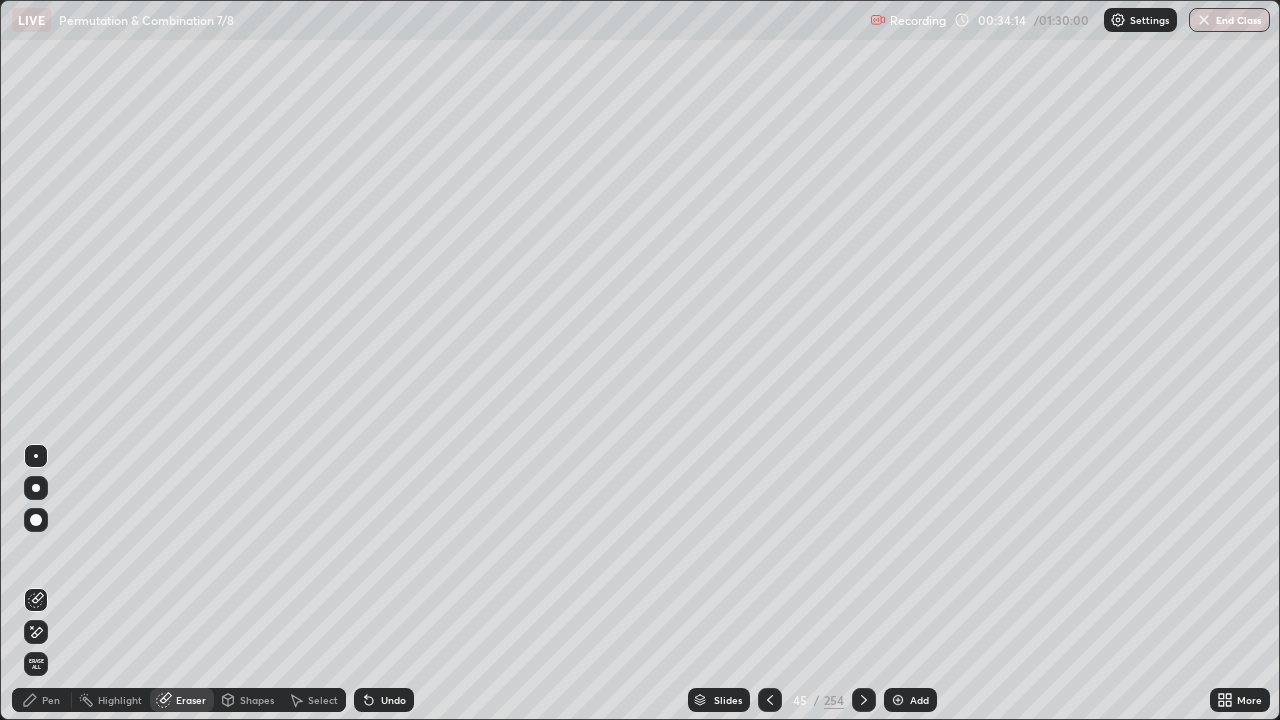 click on "Pen" at bounding box center (51, 700) 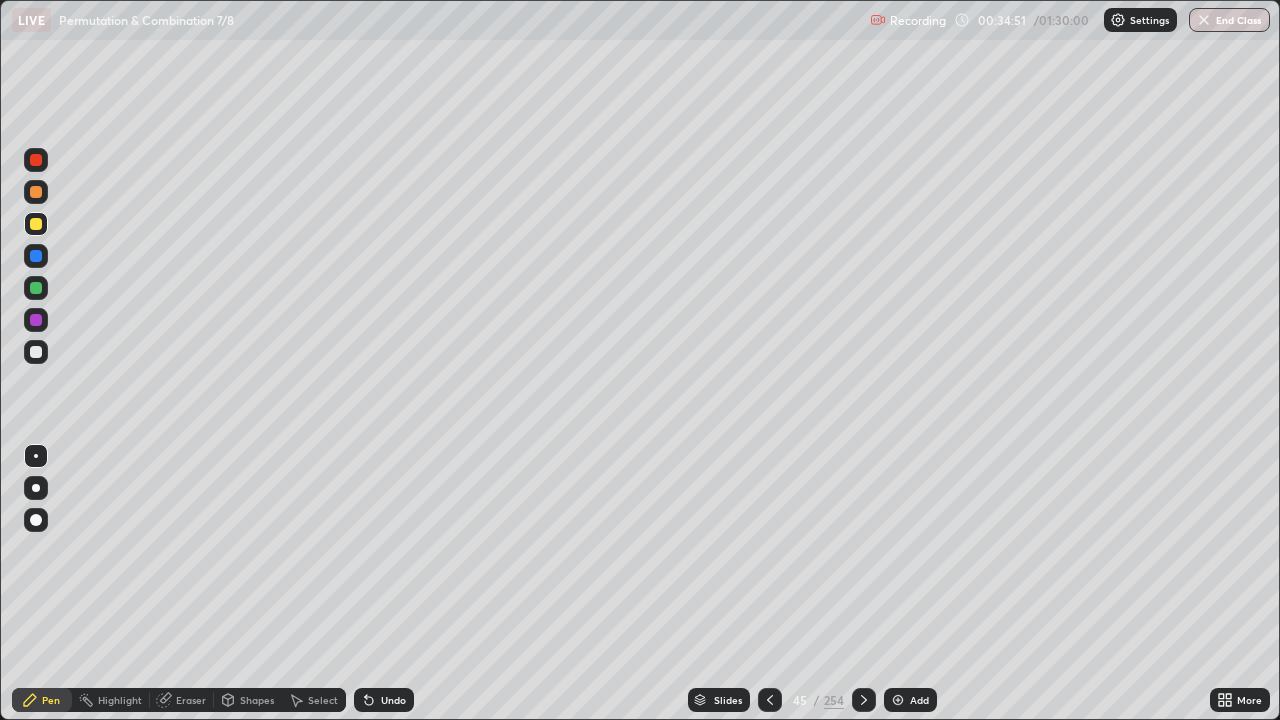 click at bounding box center (770, 700) 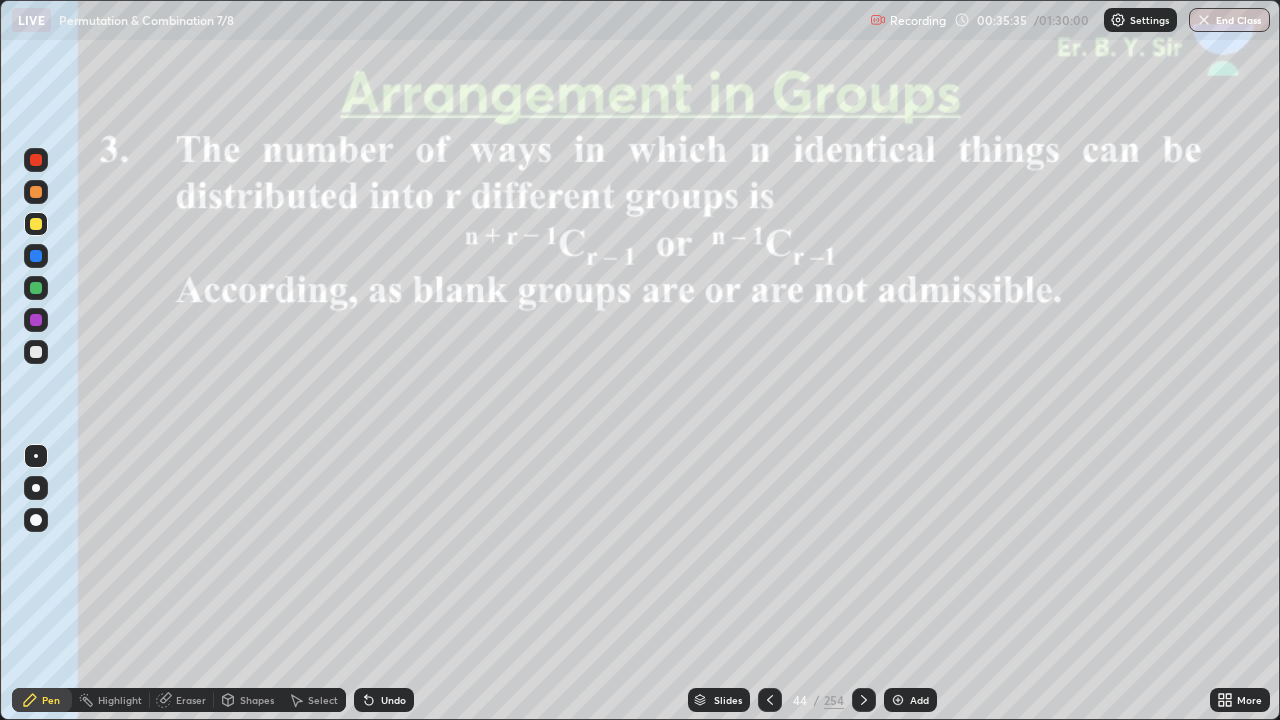 click 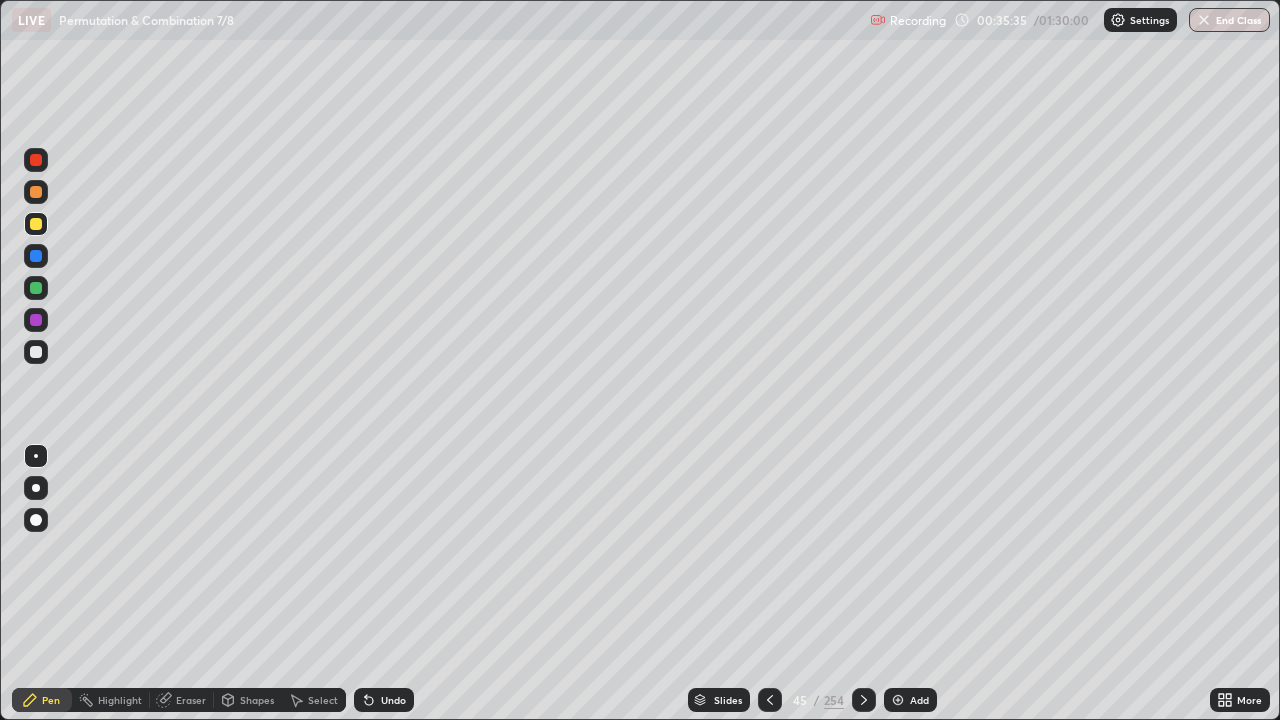 click at bounding box center (864, 700) 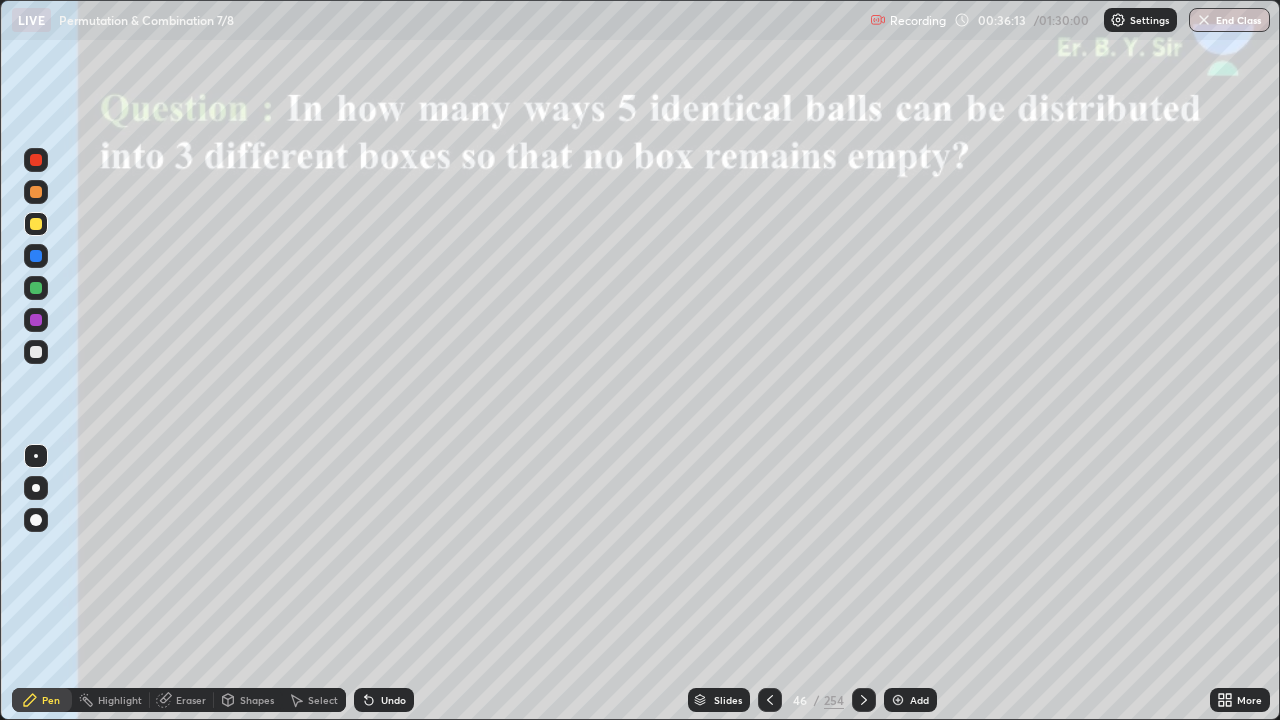 click at bounding box center (36, 192) 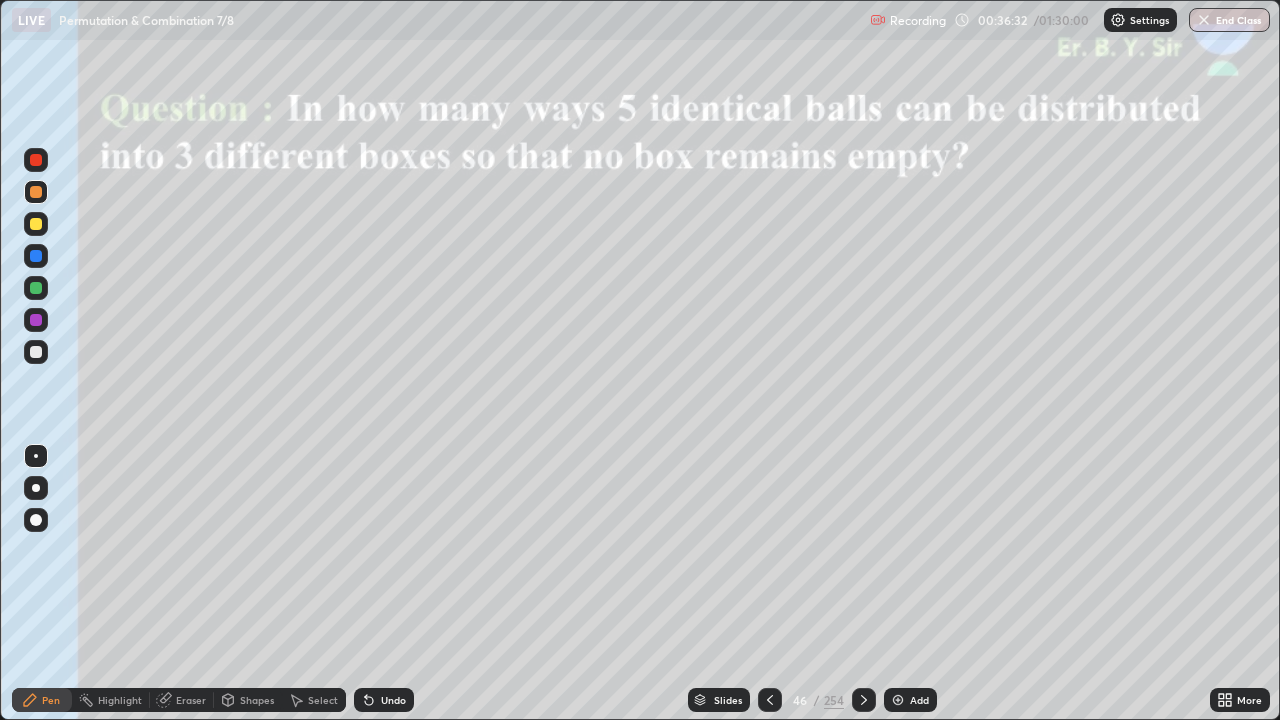 click at bounding box center (36, 288) 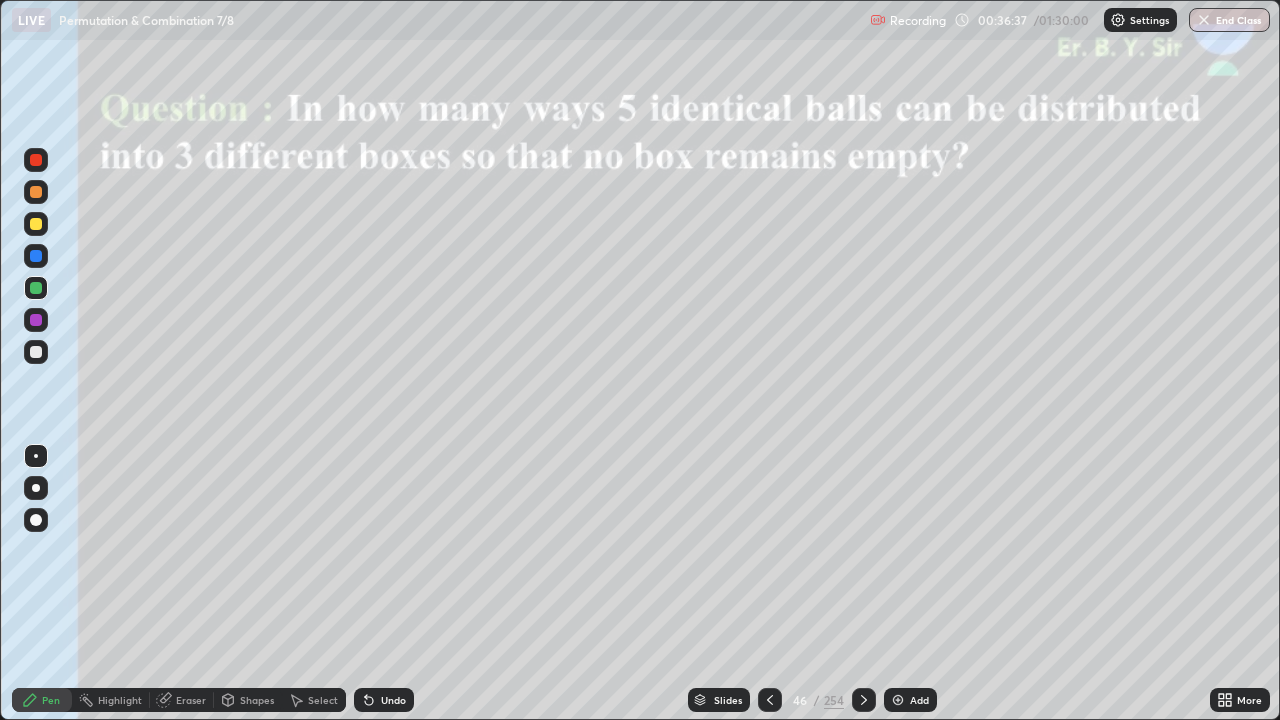 click at bounding box center (36, 352) 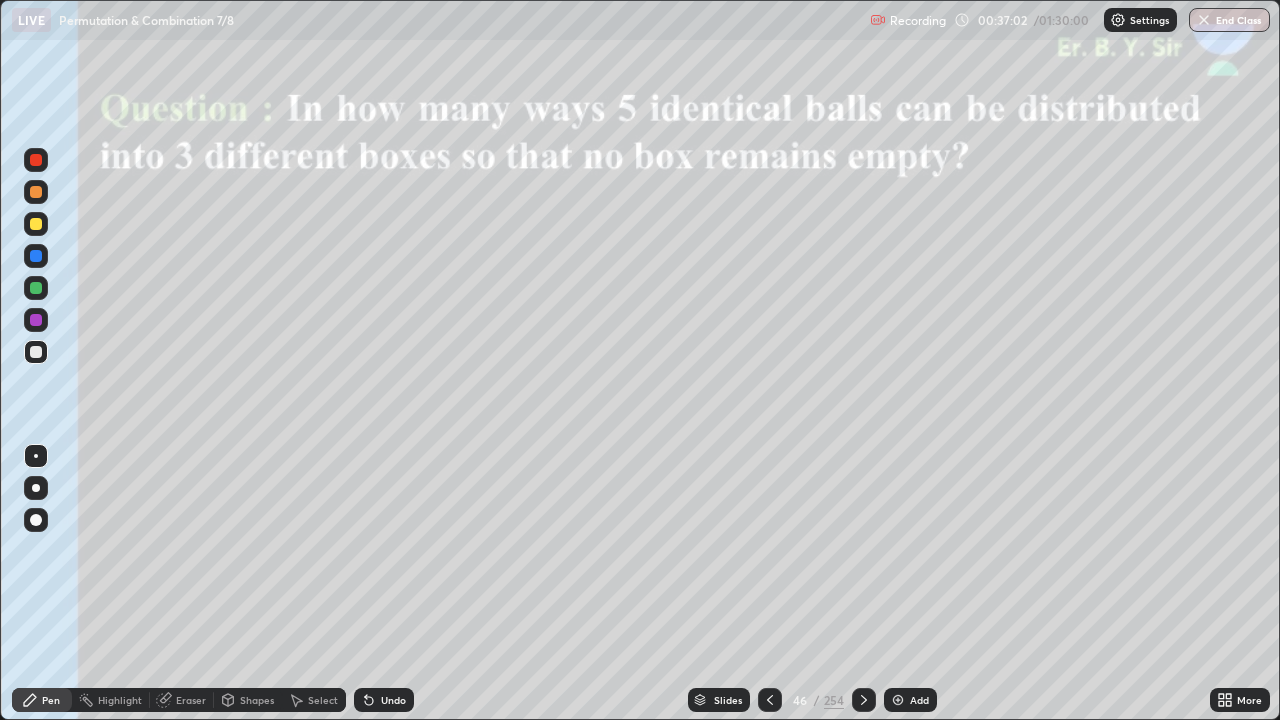 click 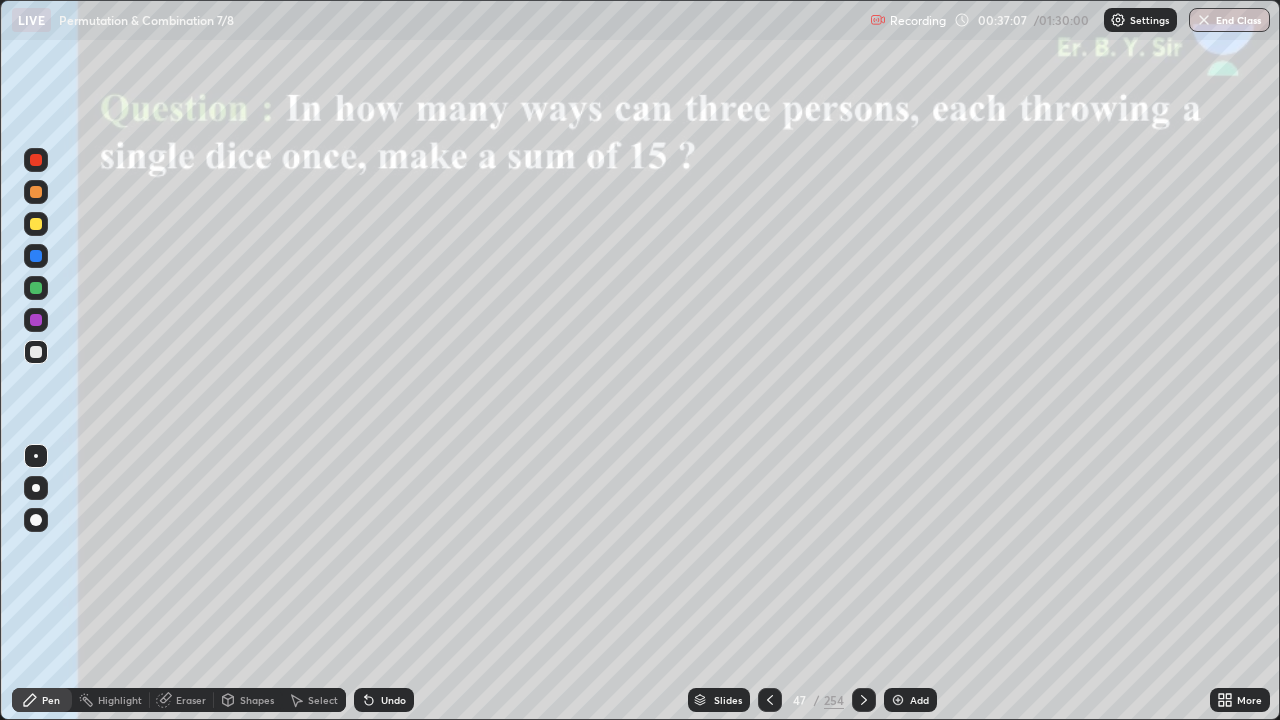 click 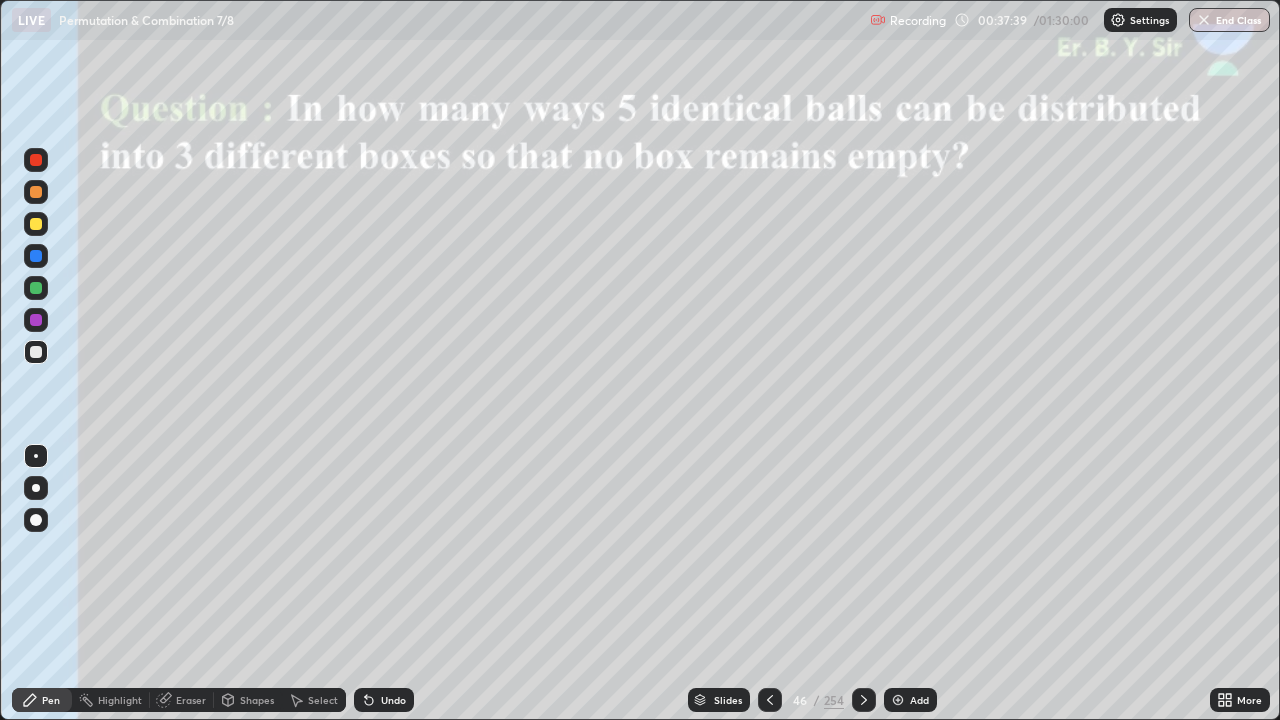 click on "Add" at bounding box center (919, 700) 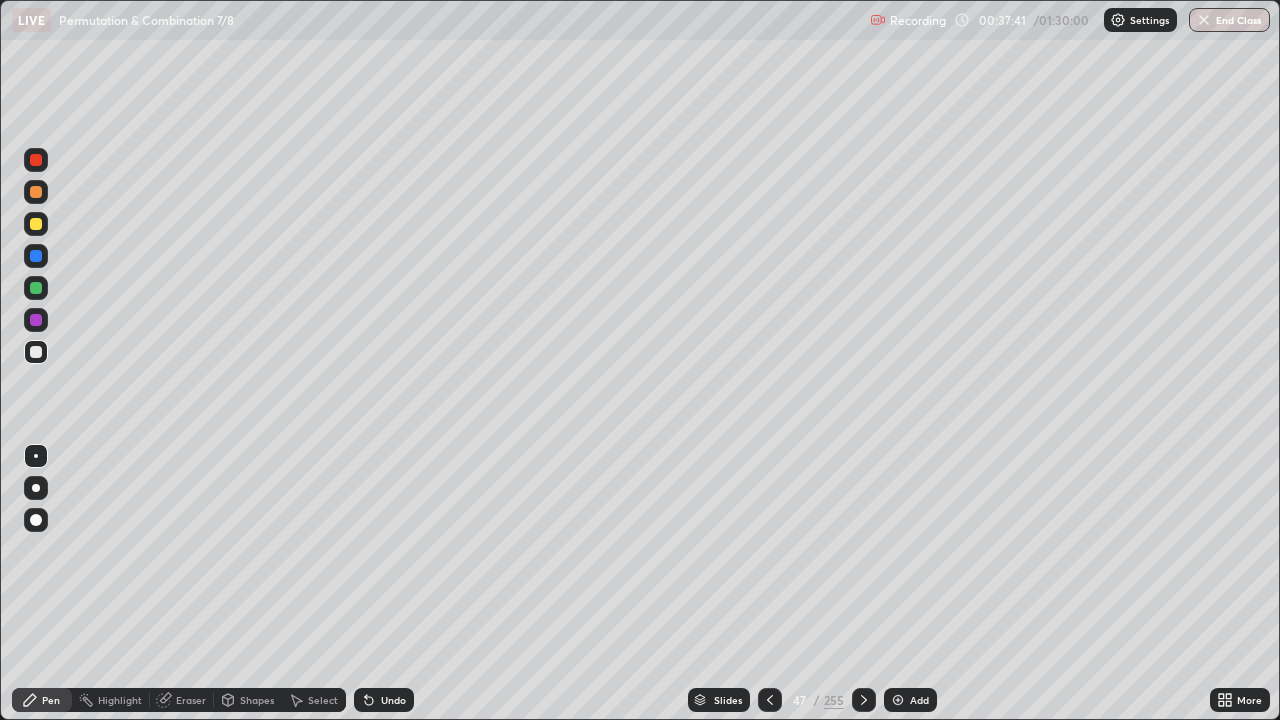 click at bounding box center (36, 192) 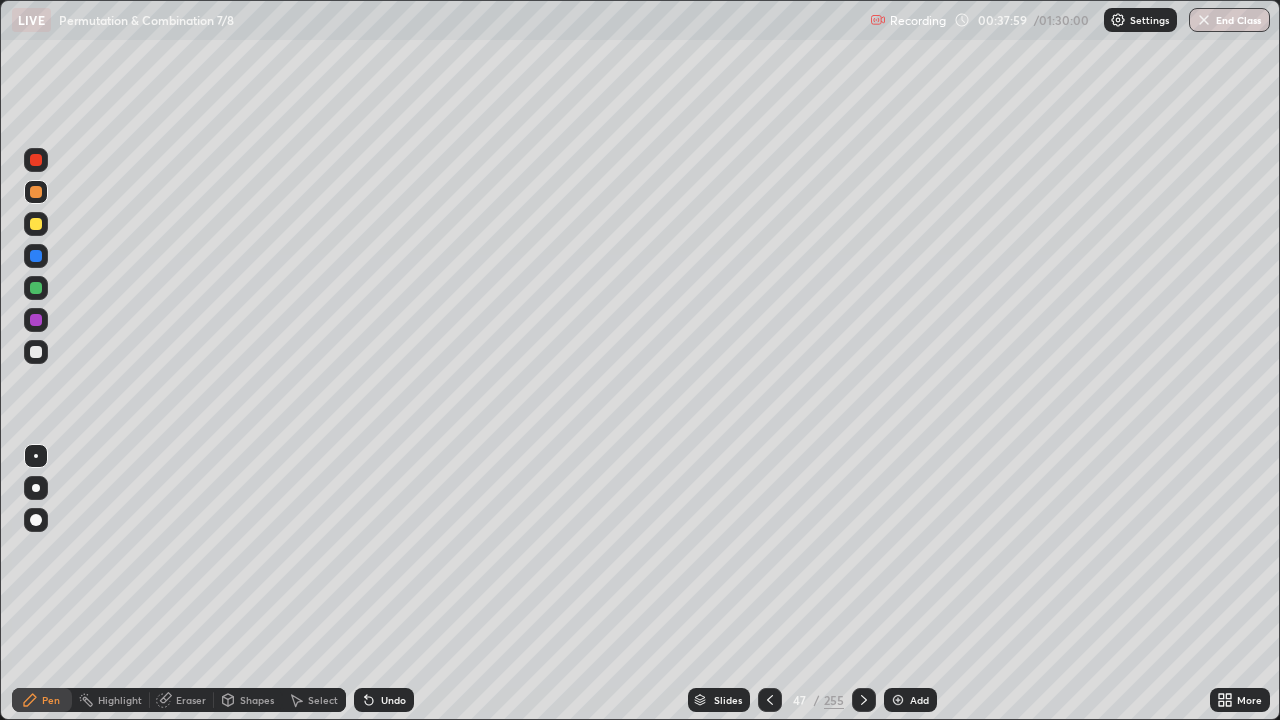 click at bounding box center (36, 352) 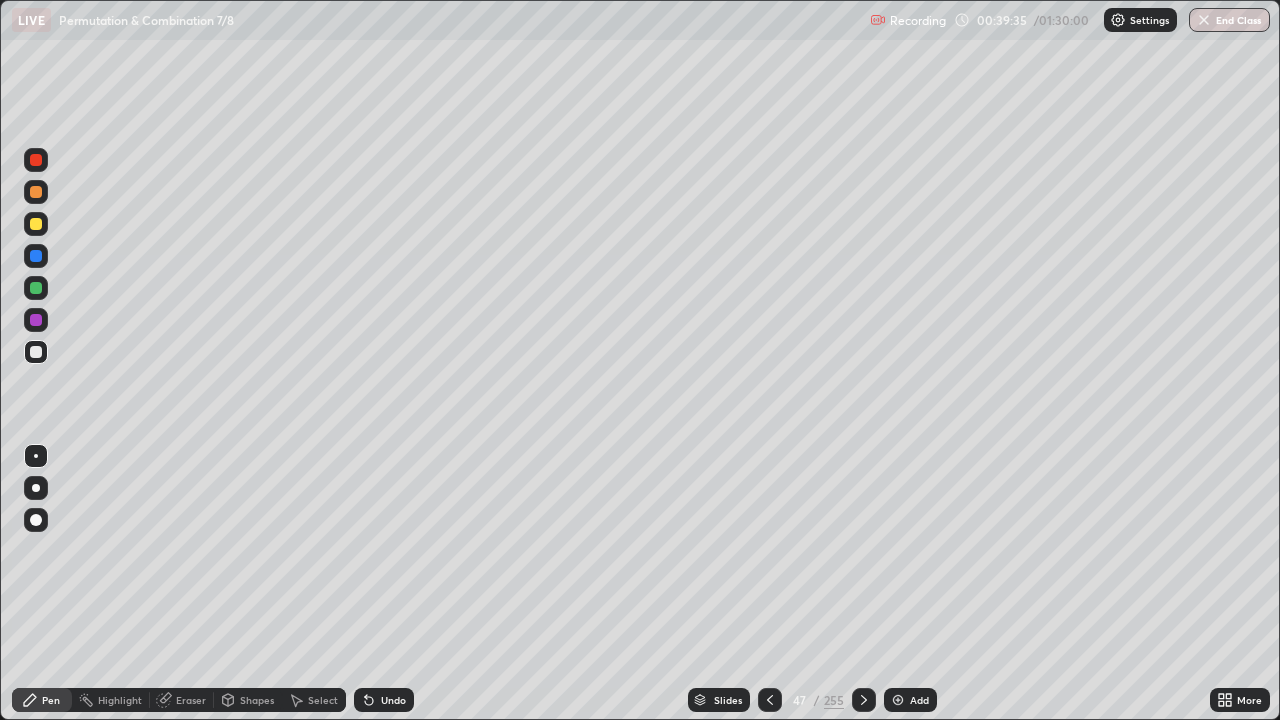 click at bounding box center (36, 288) 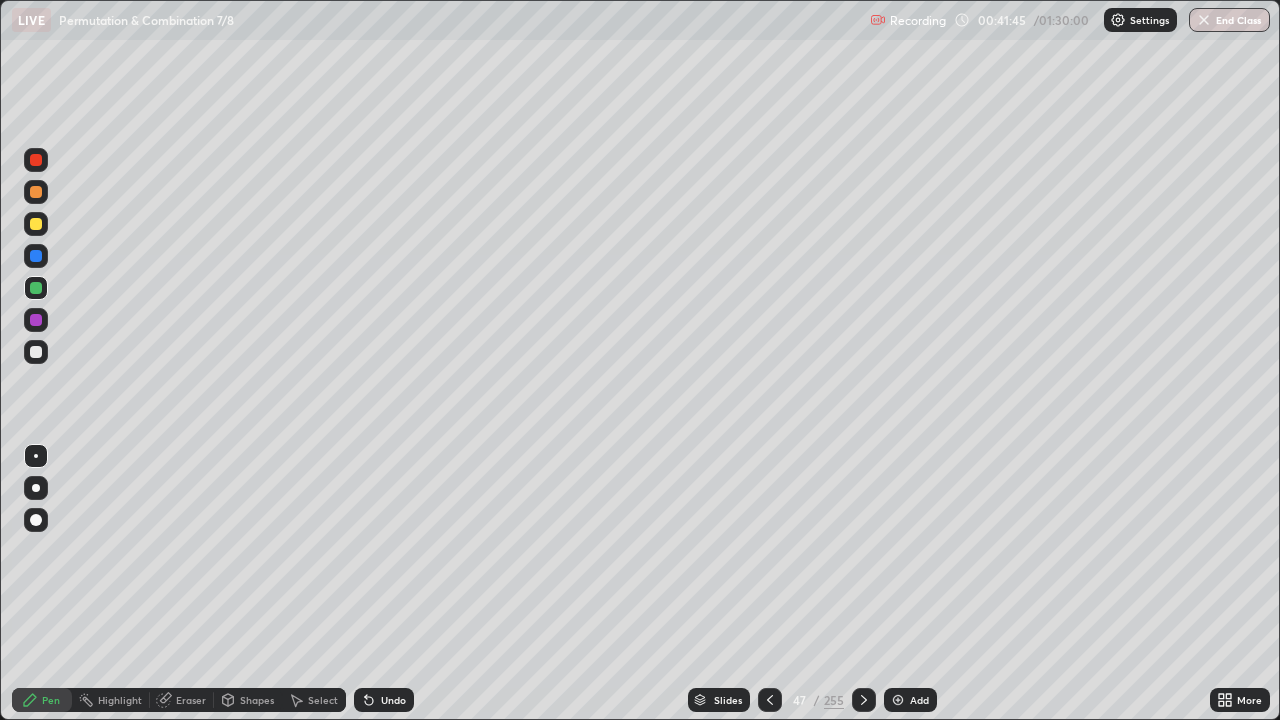 click at bounding box center [36, 352] 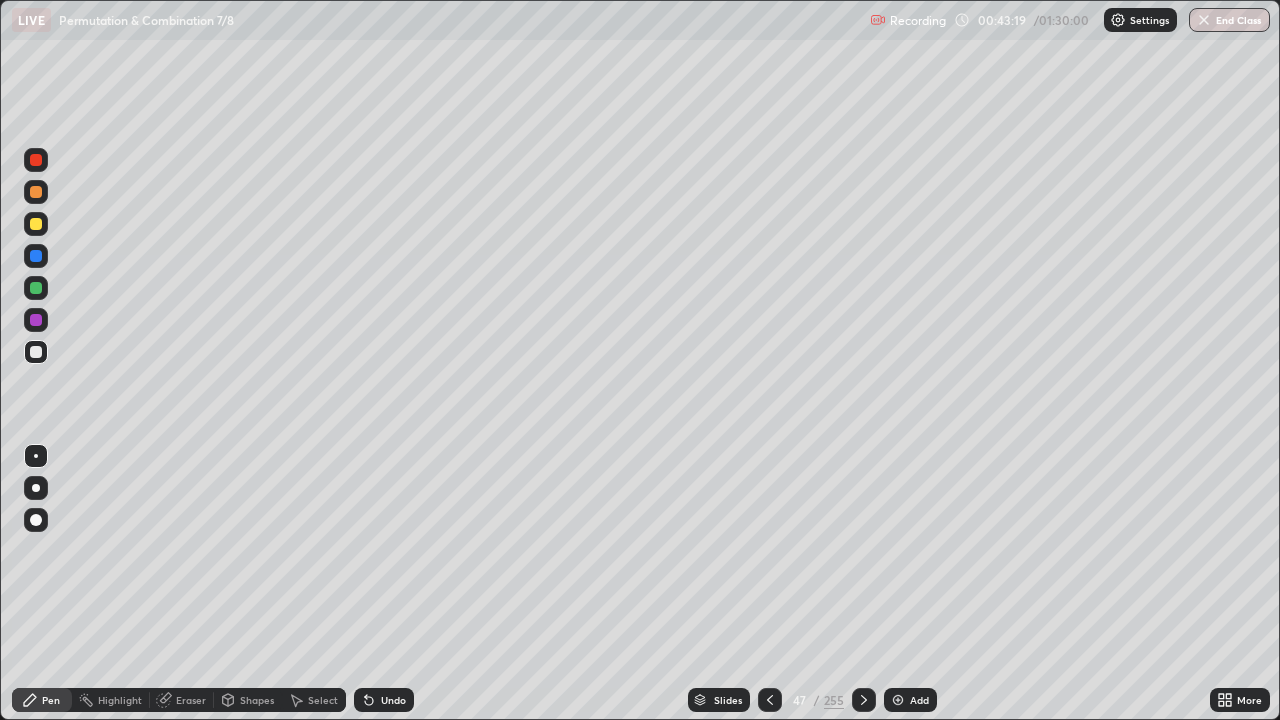 click at bounding box center [898, 700] 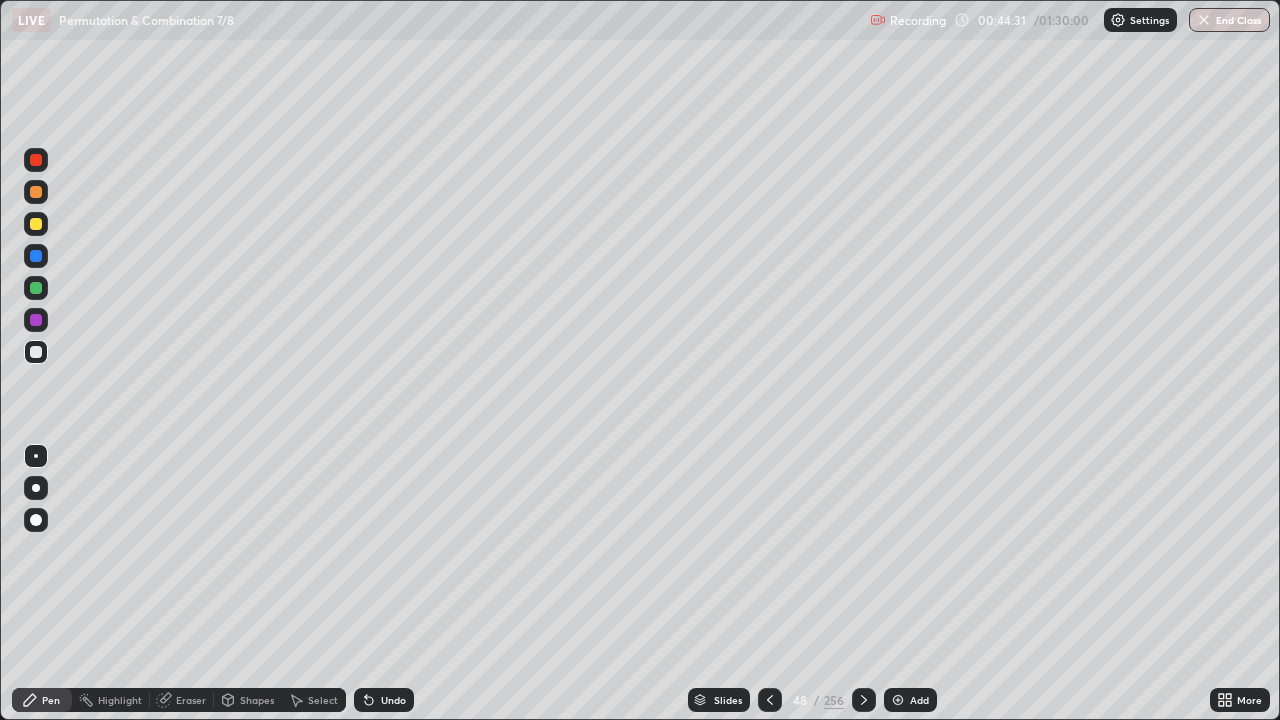 click 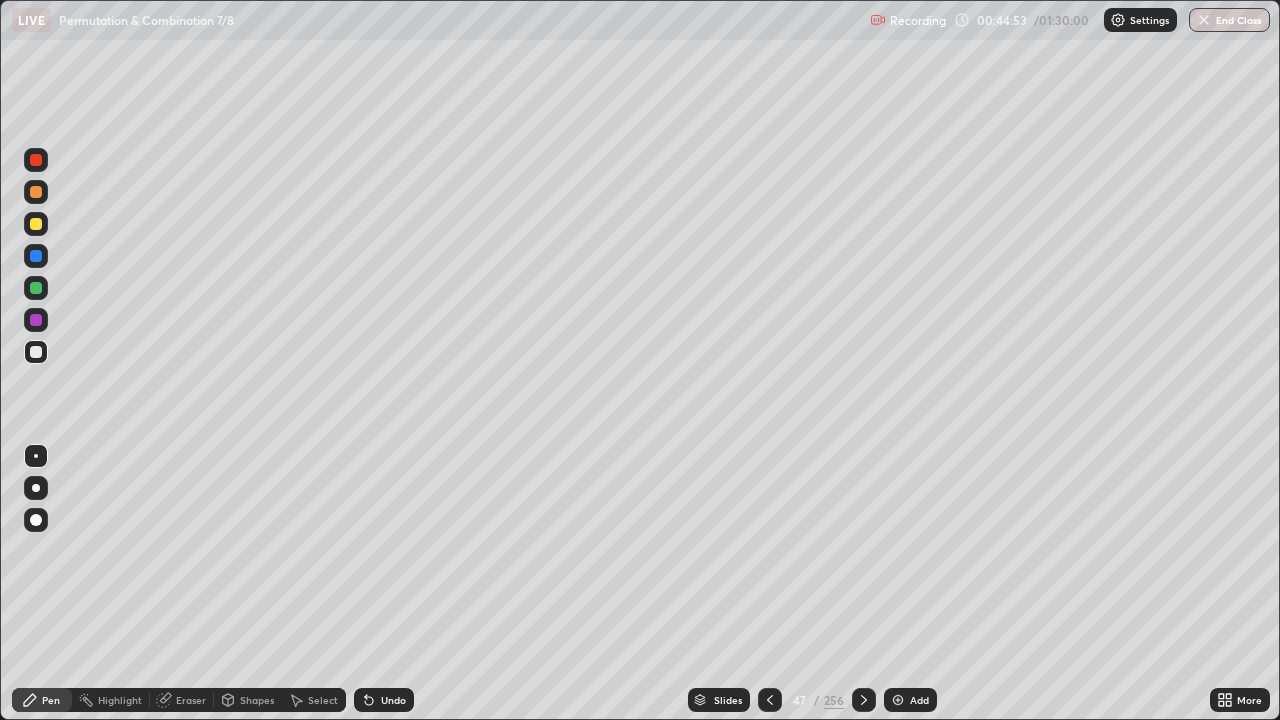 click 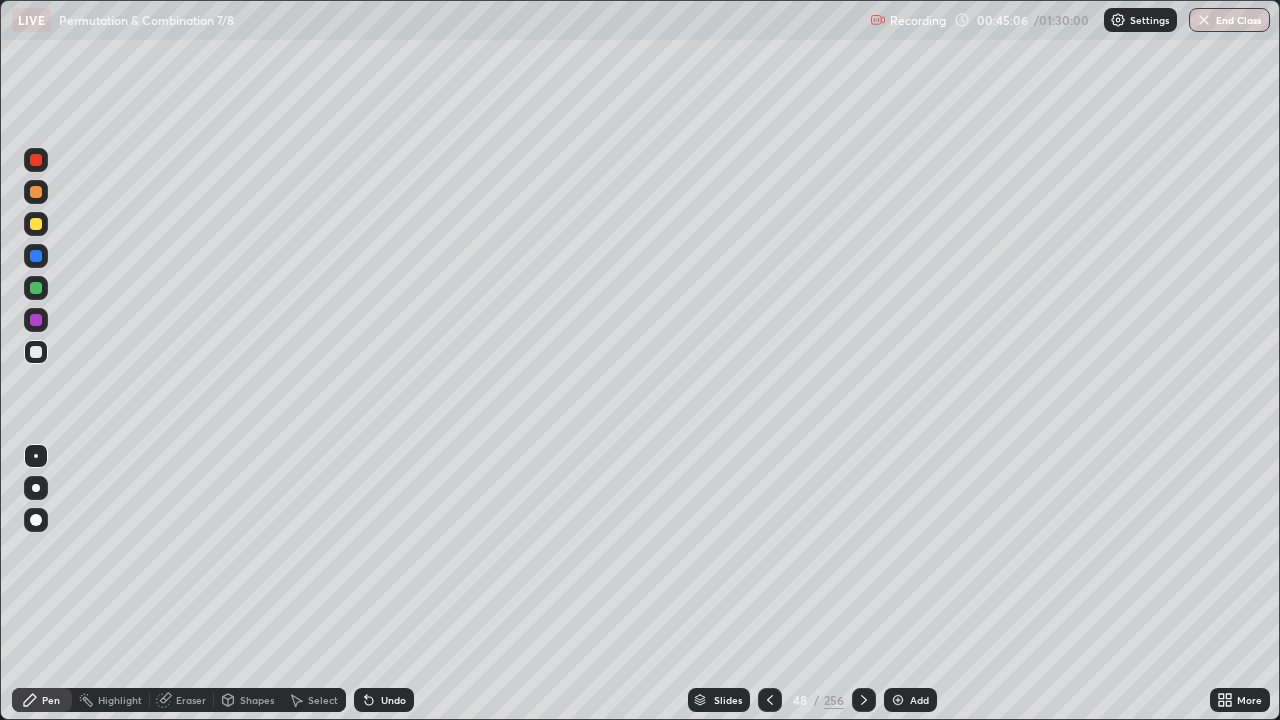 click at bounding box center (36, 288) 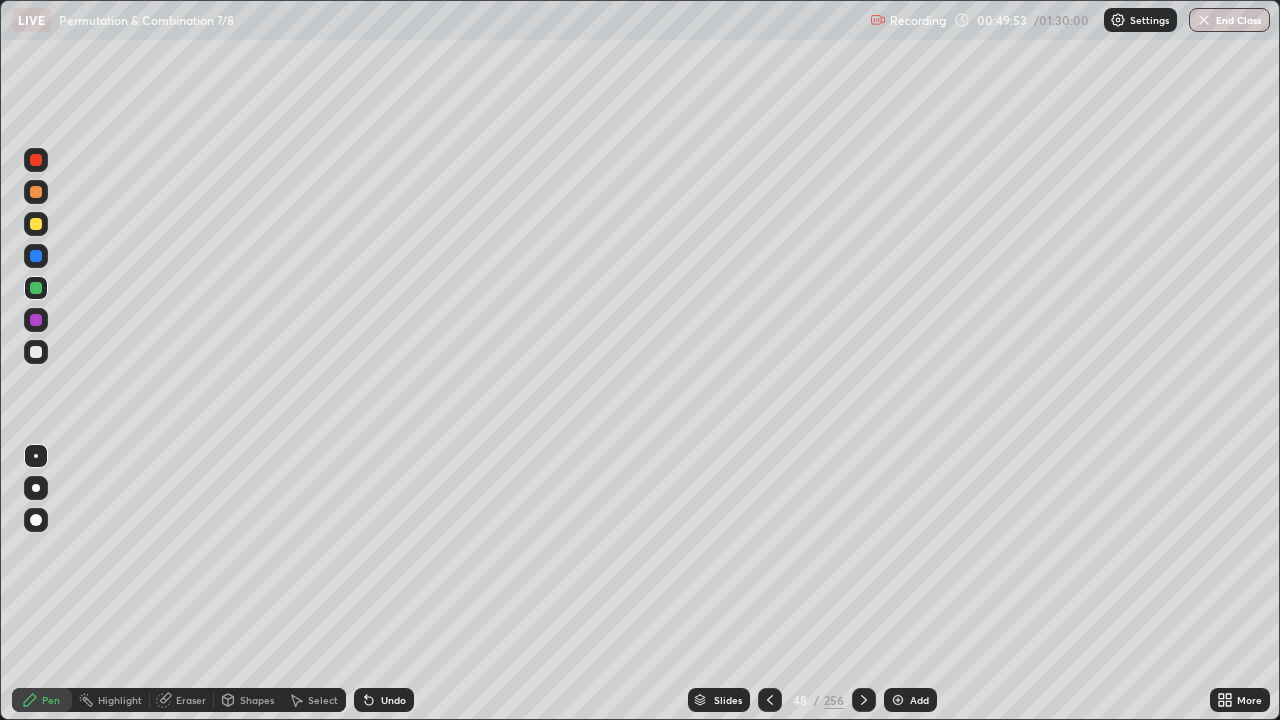 click on "Add" at bounding box center (910, 700) 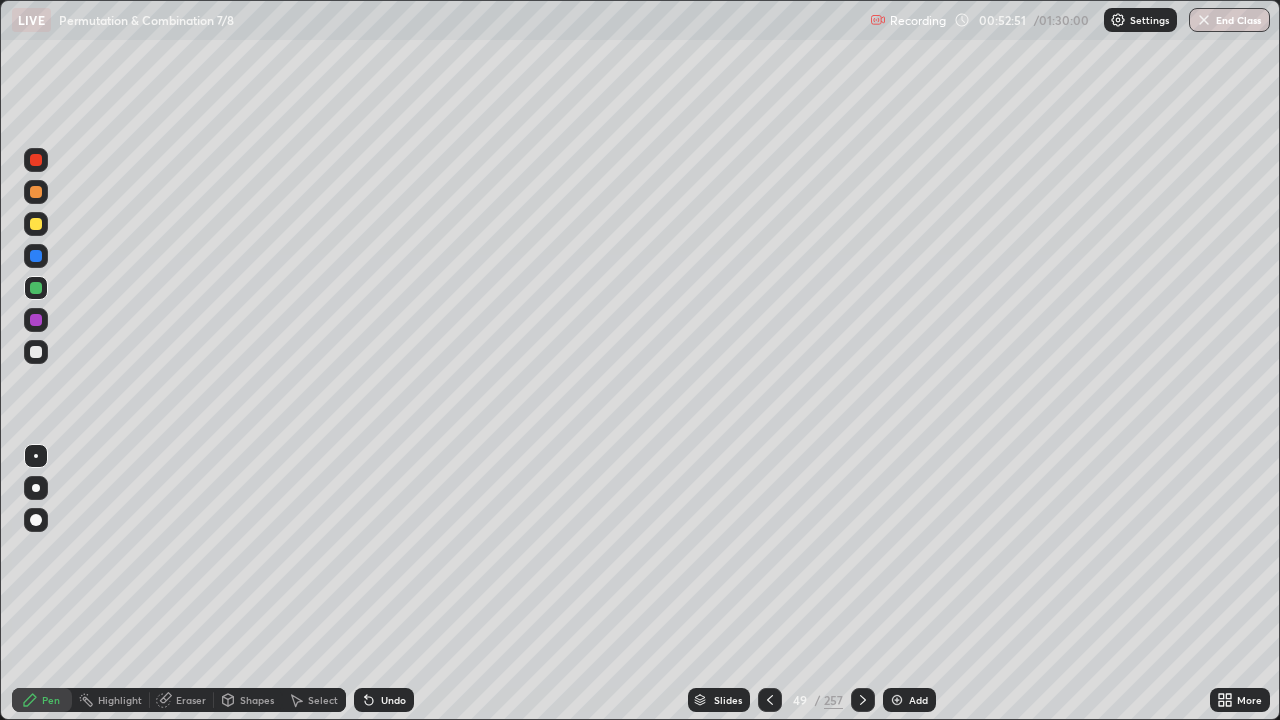 click at bounding box center (36, 224) 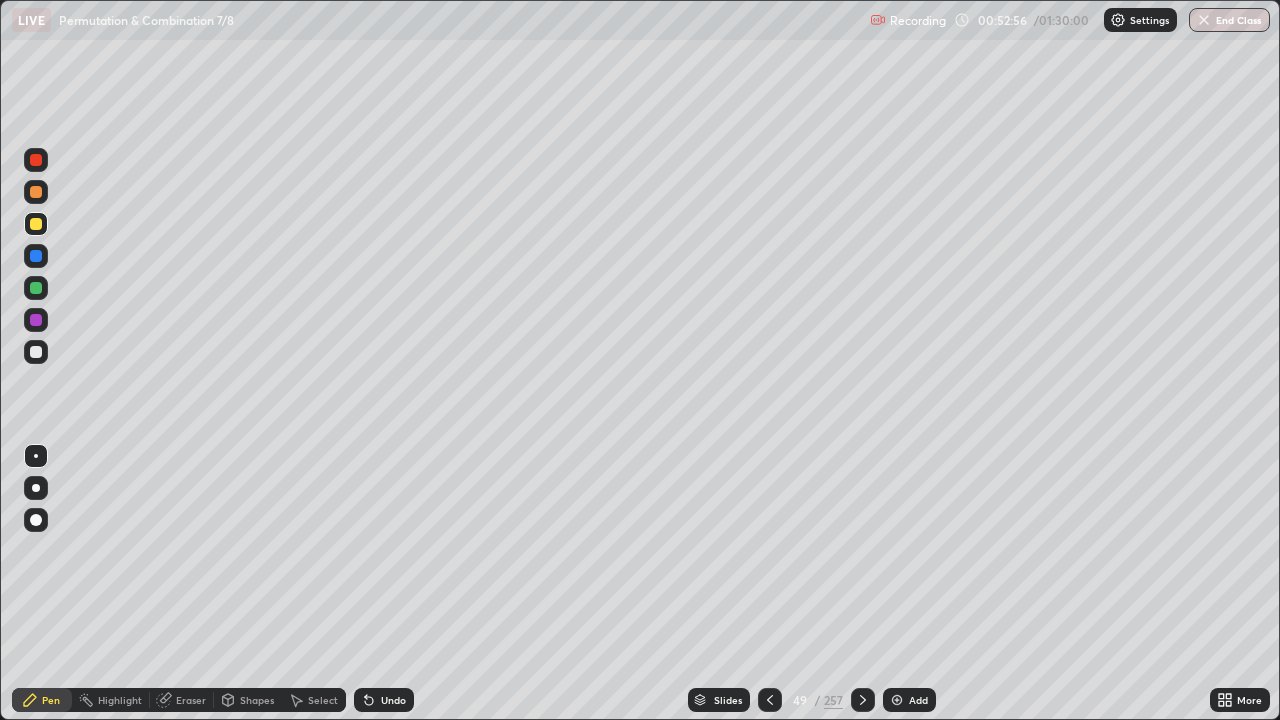 click at bounding box center (36, 192) 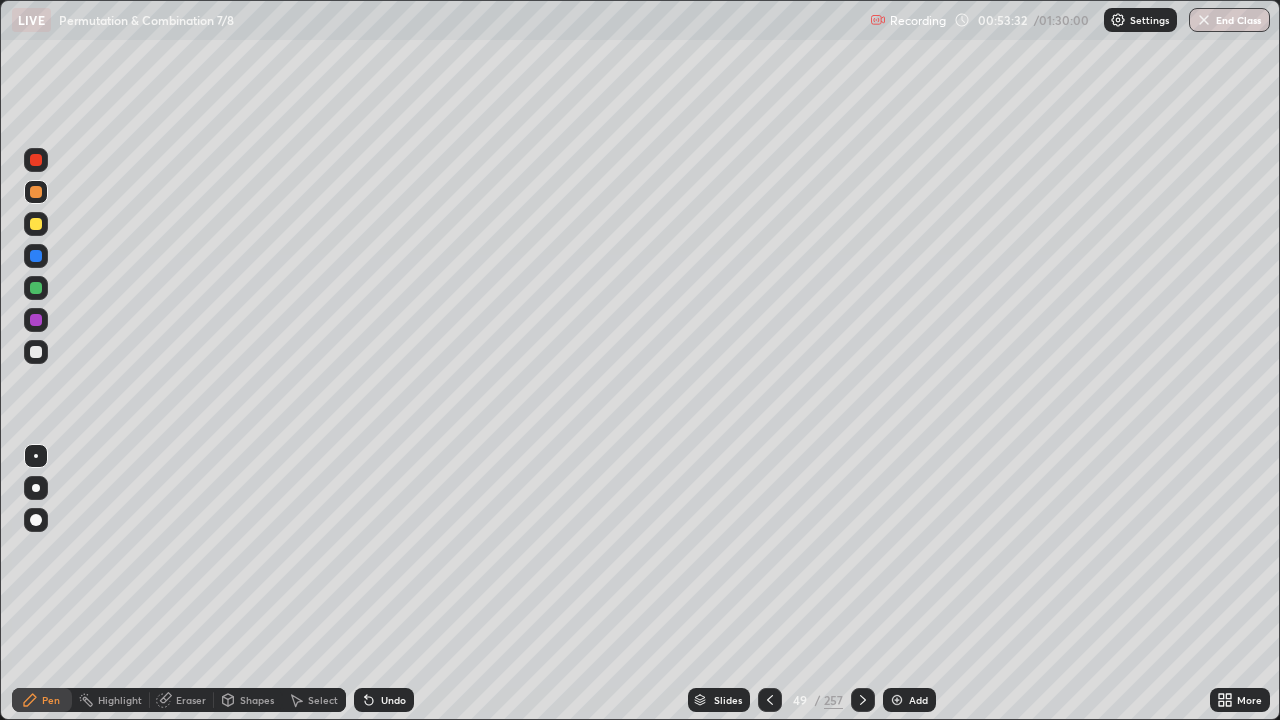 click at bounding box center (36, 352) 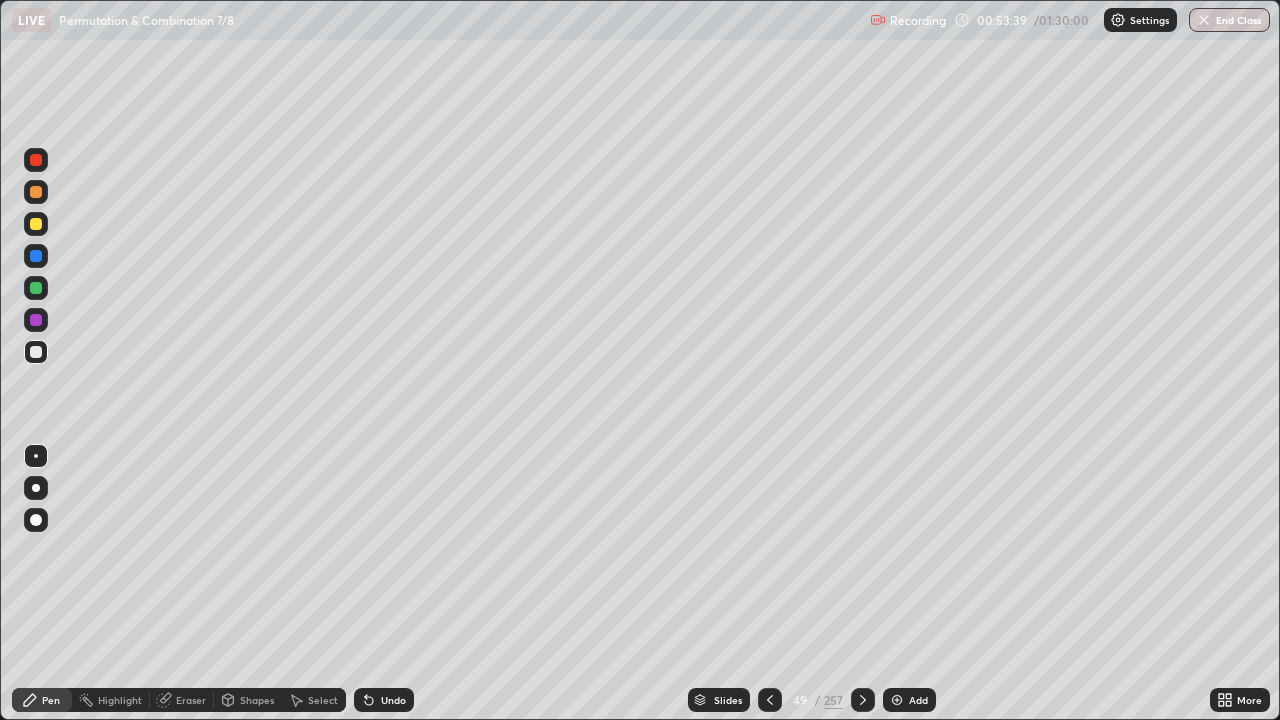 click on "Undo" at bounding box center (393, 700) 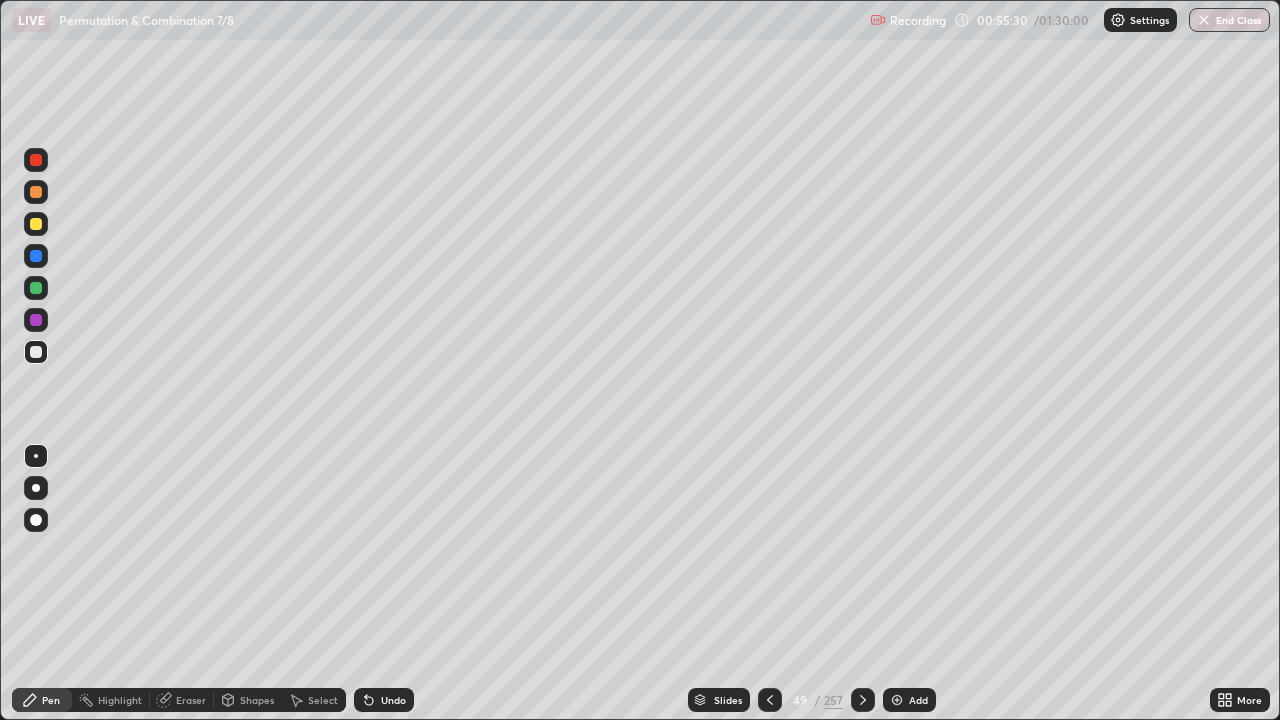 click at bounding box center [897, 700] 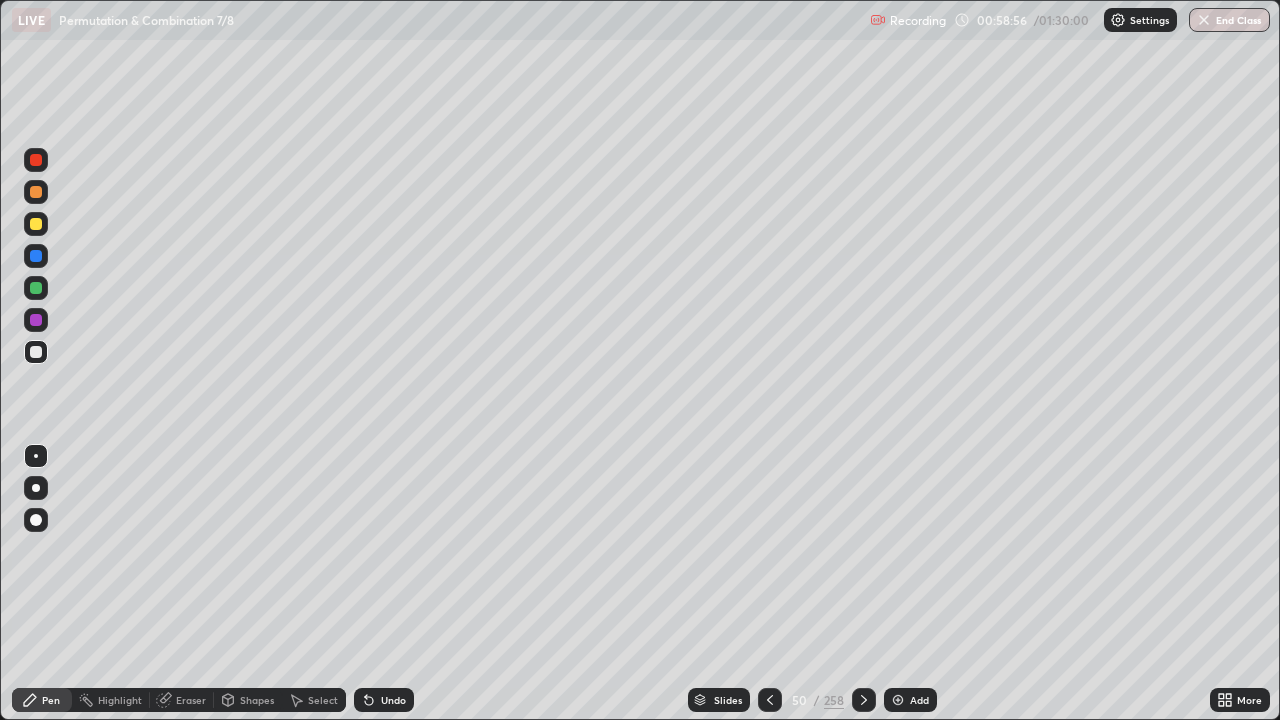 click on "Eraser" at bounding box center (182, 700) 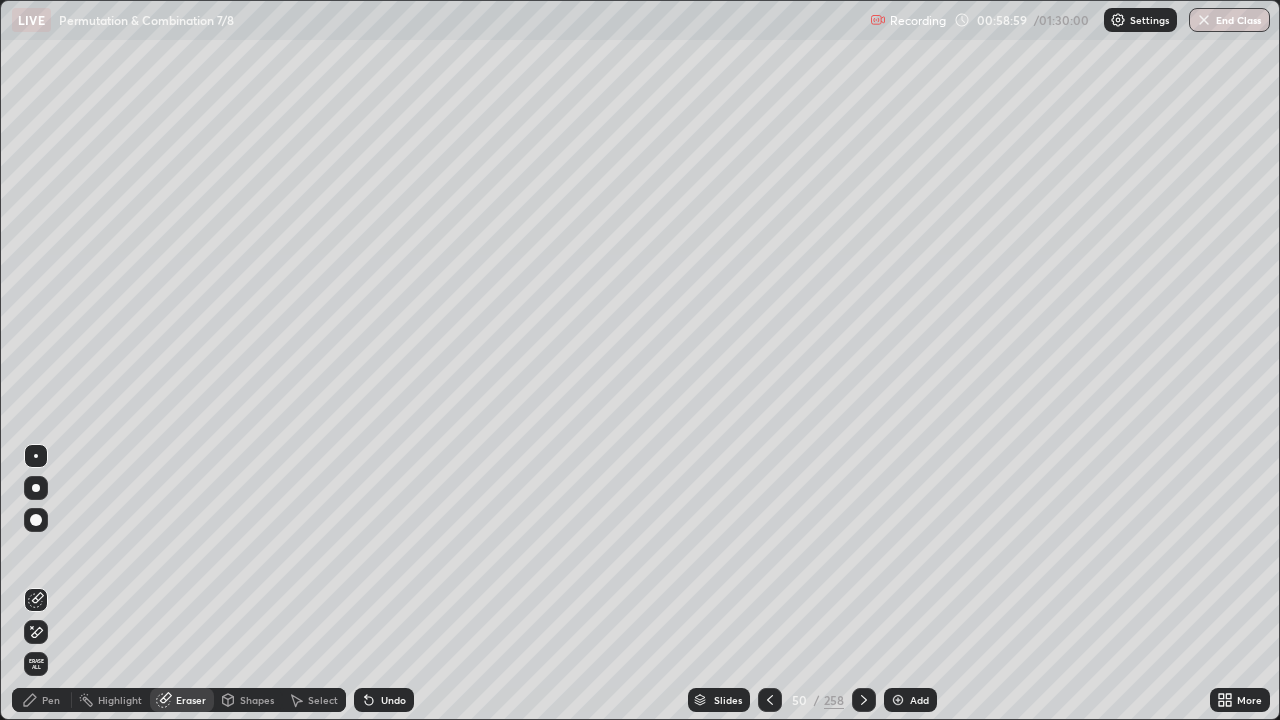click on "Pen" at bounding box center (42, 700) 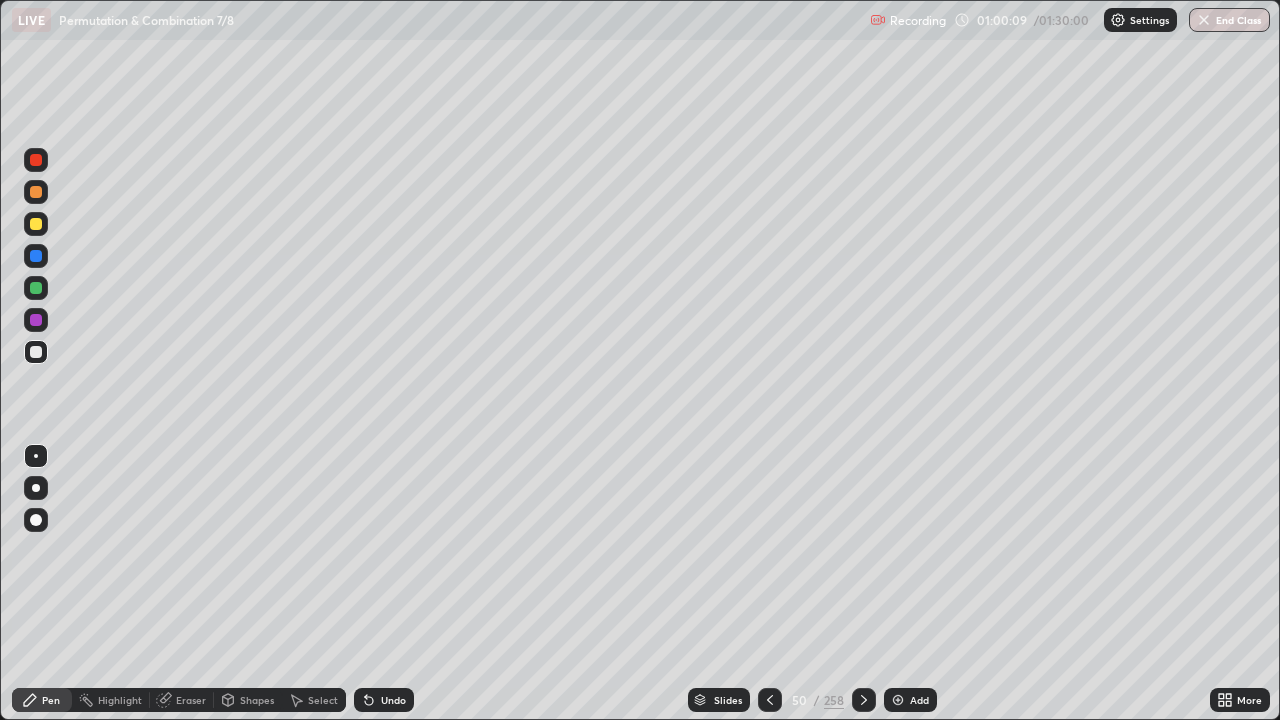click at bounding box center (36, 288) 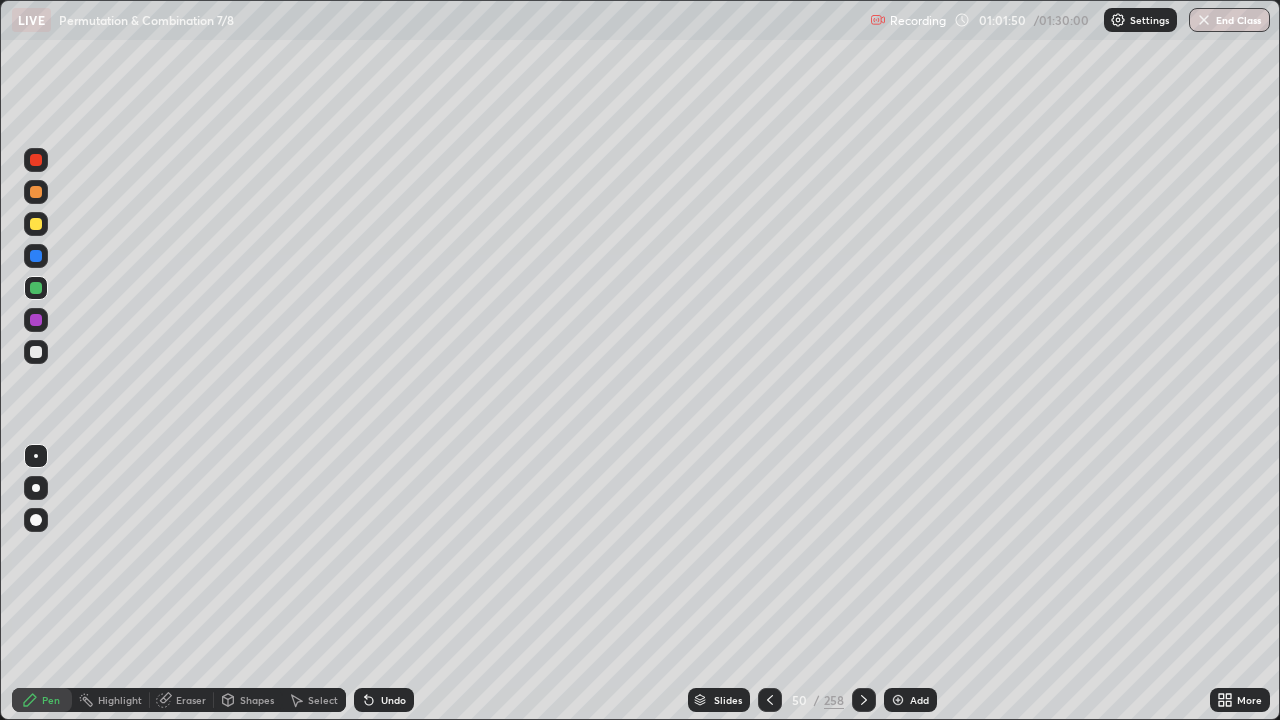 click at bounding box center [36, 352] 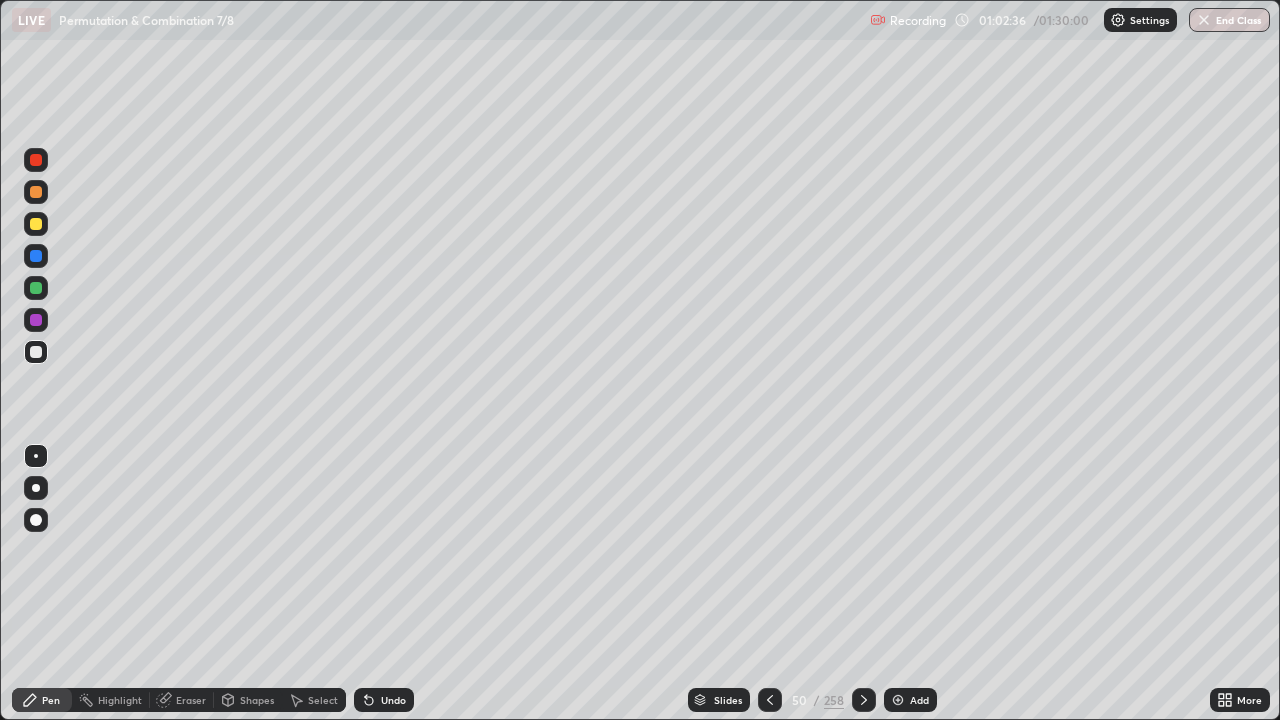 click on "Add" at bounding box center (919, 700) 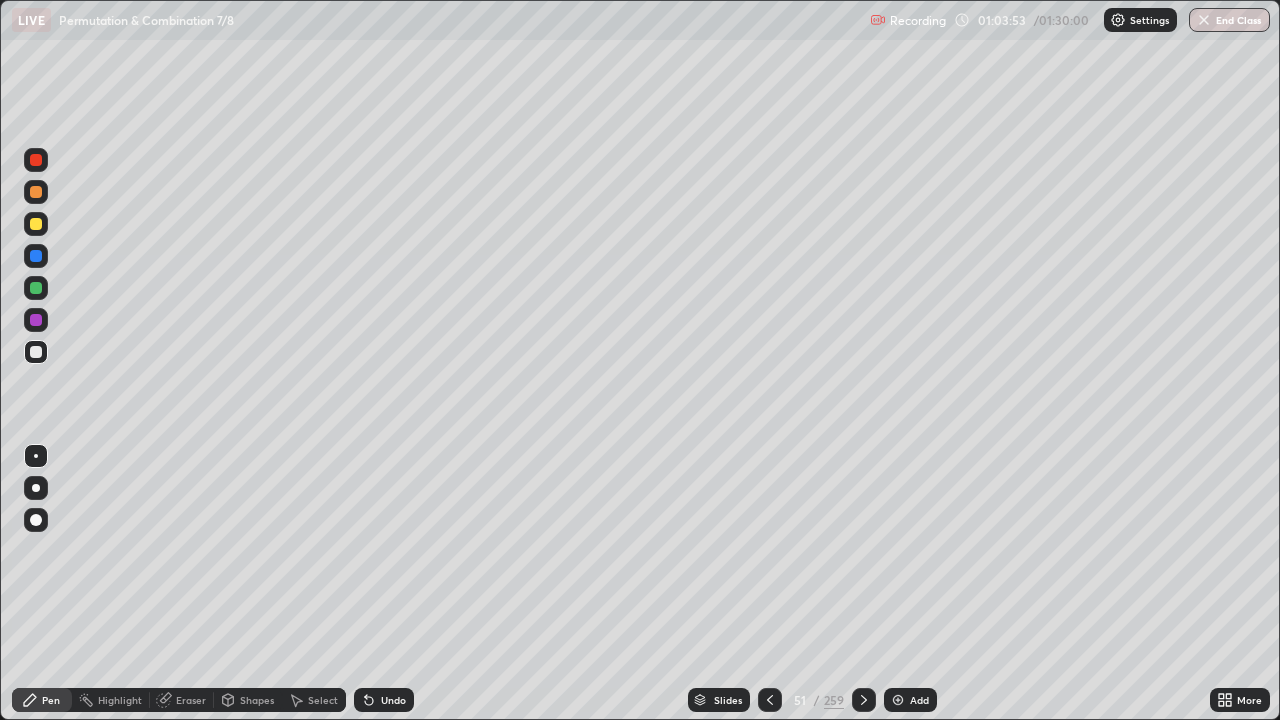 click at bounding box center [36, 288] 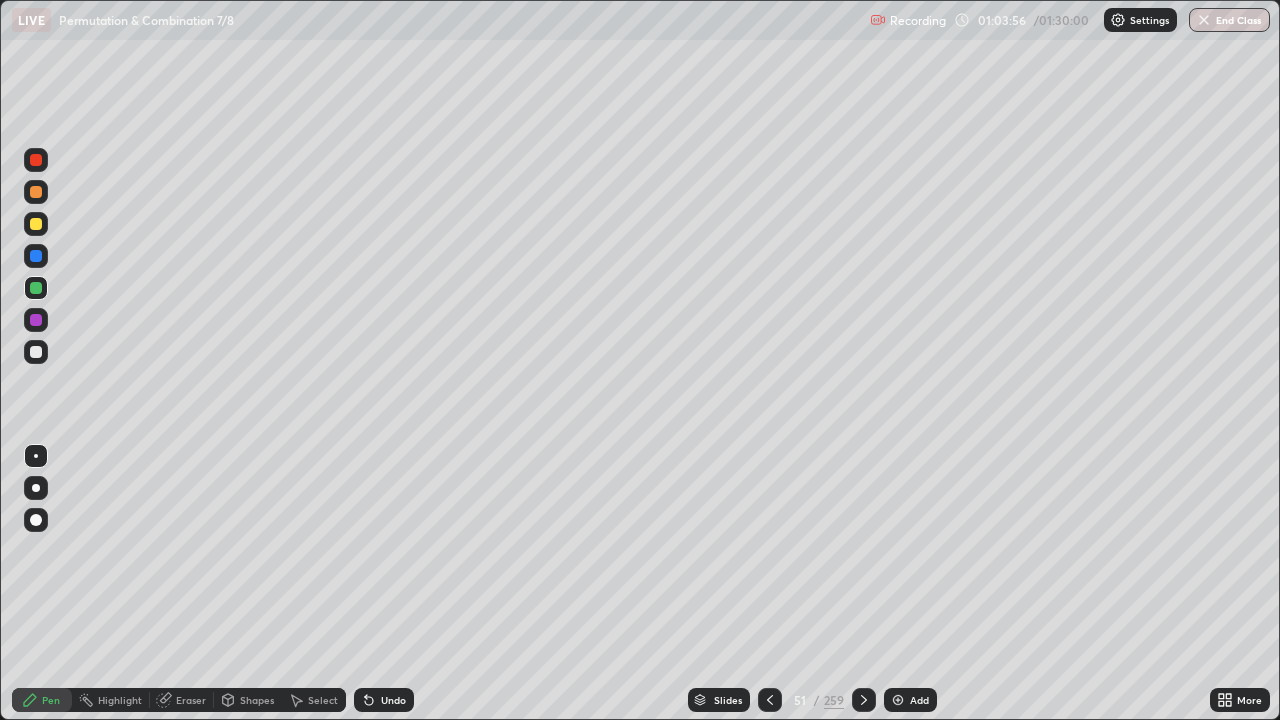 click on "Undo" at bounding box center (393, 700) 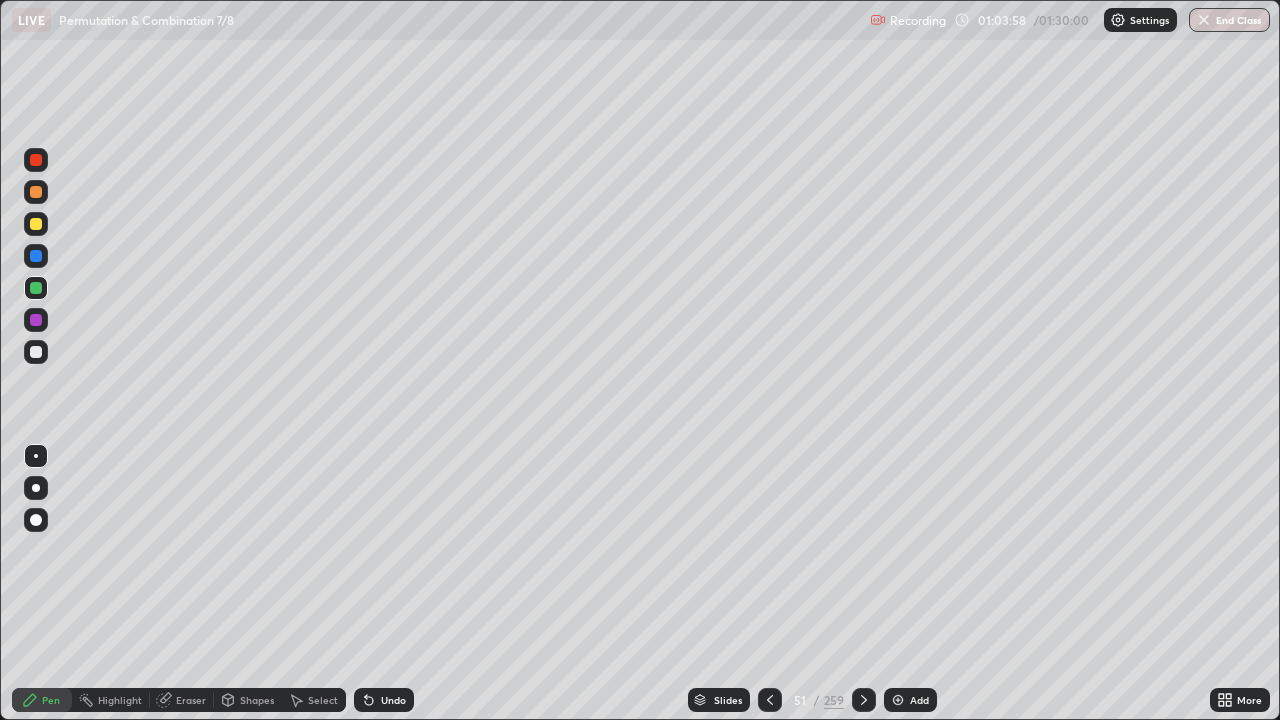 click on "Undo" at bounding box center (393, 700) 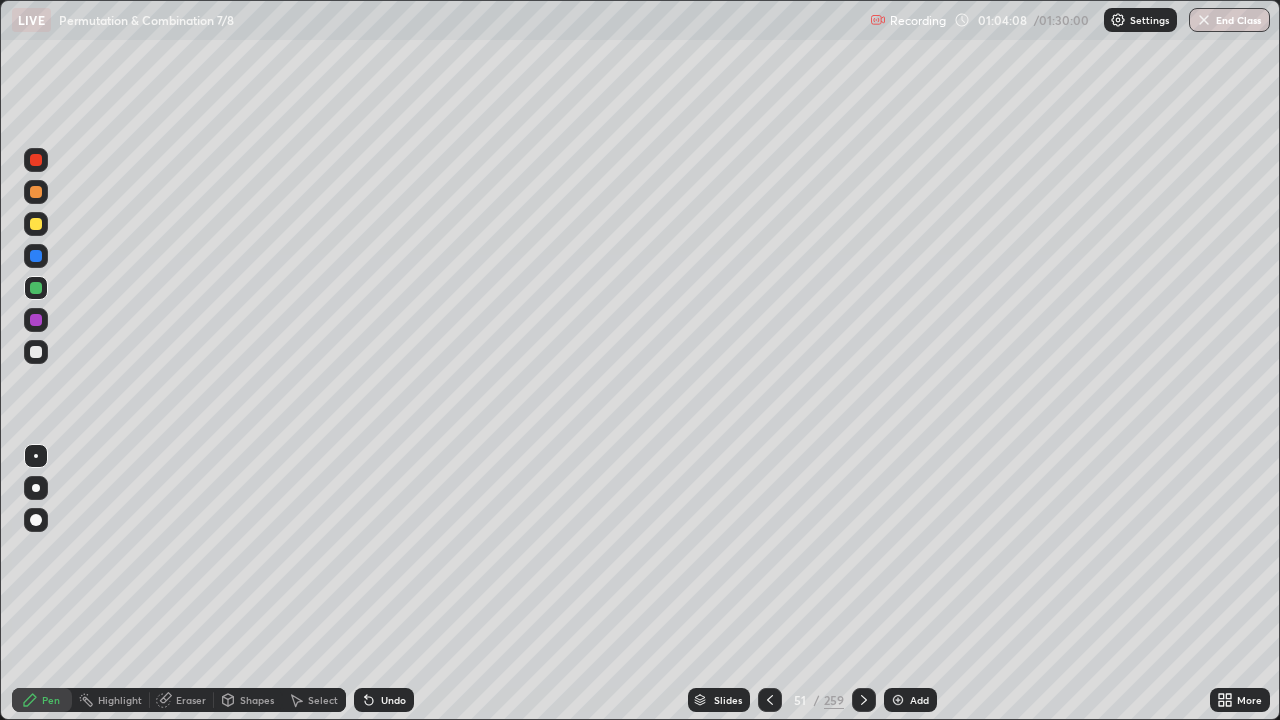 click at bounding box center (36, 352) 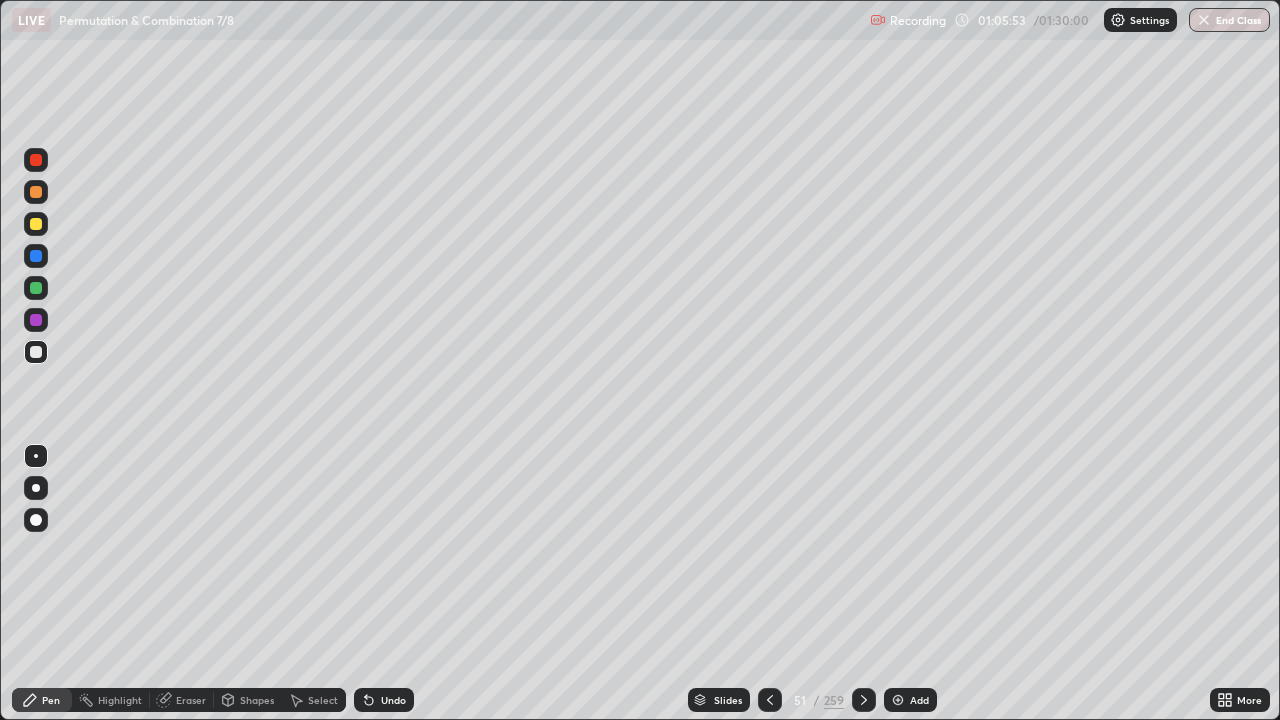 click at bounding box center (36, 288) 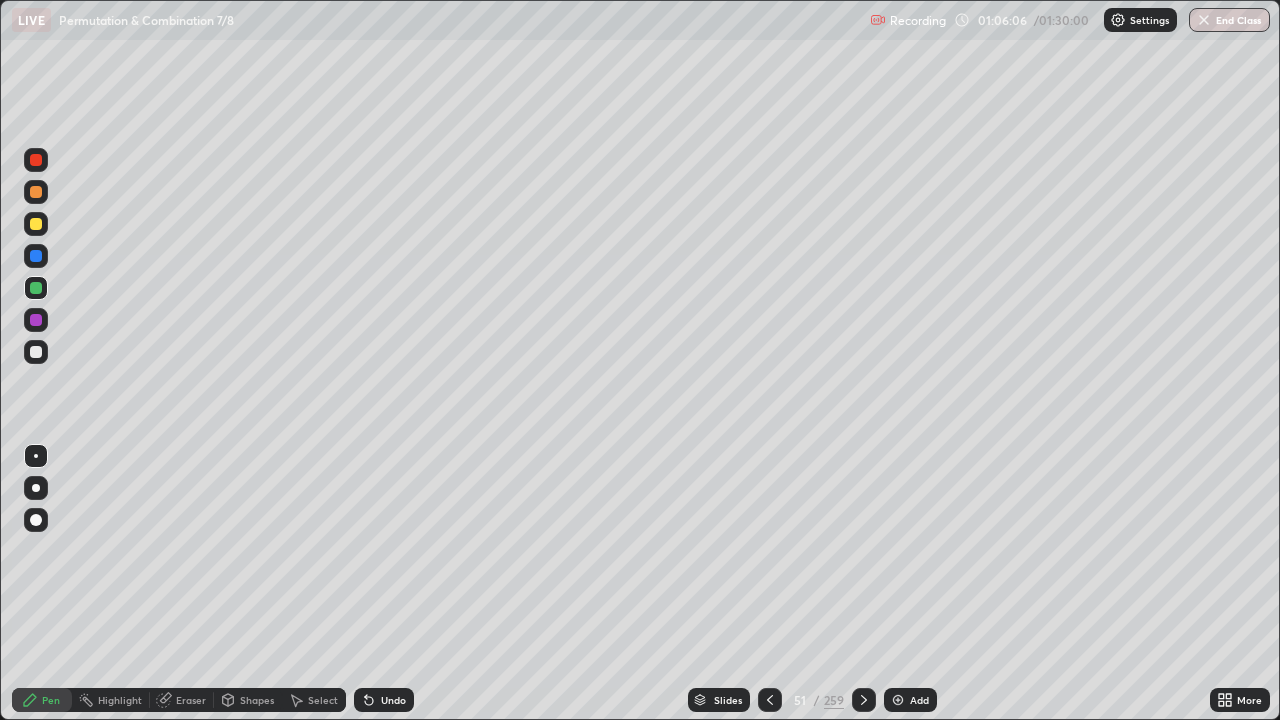 click at bounding box center (36, 352) 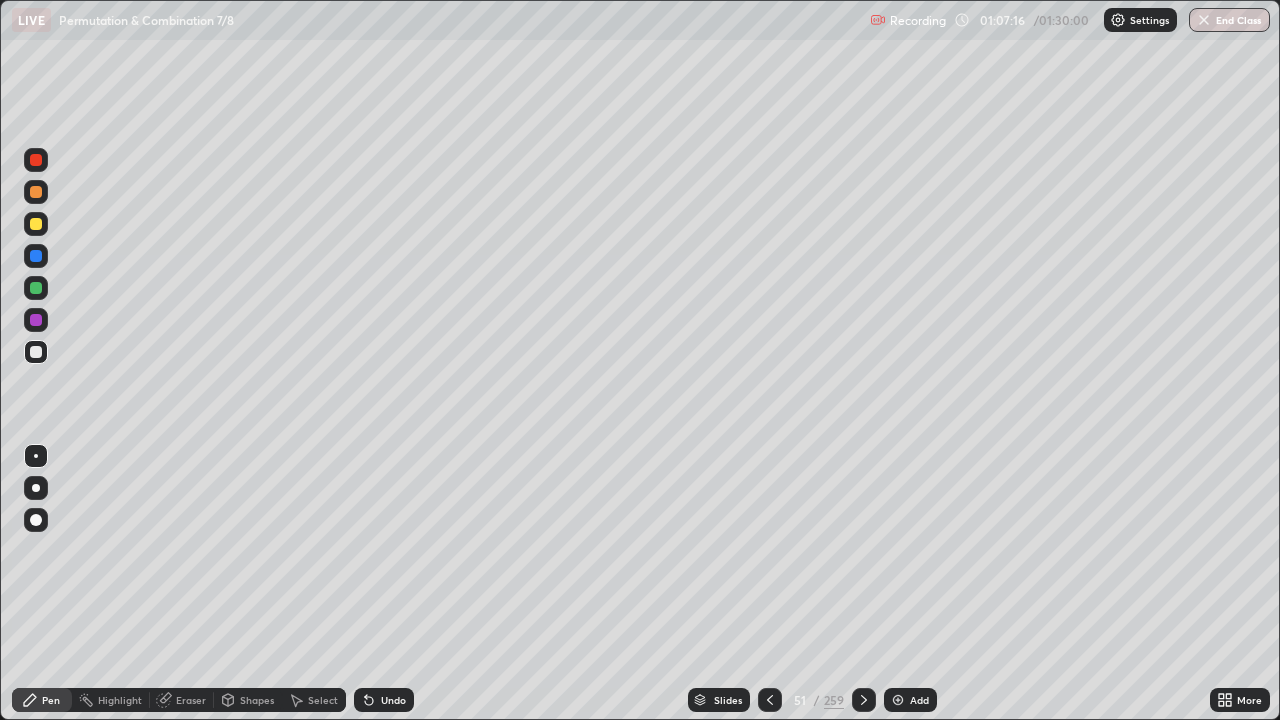 click at bounding box center (36, 288) 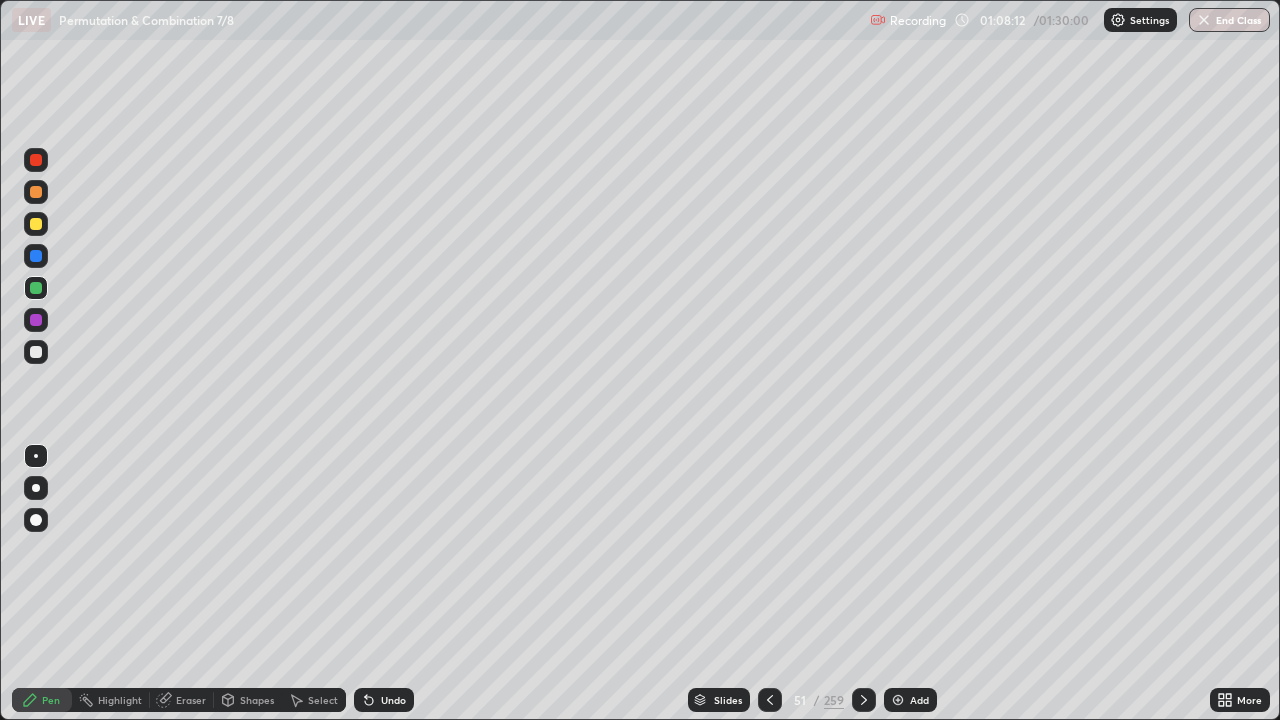 click at bounding box center [36, 224] 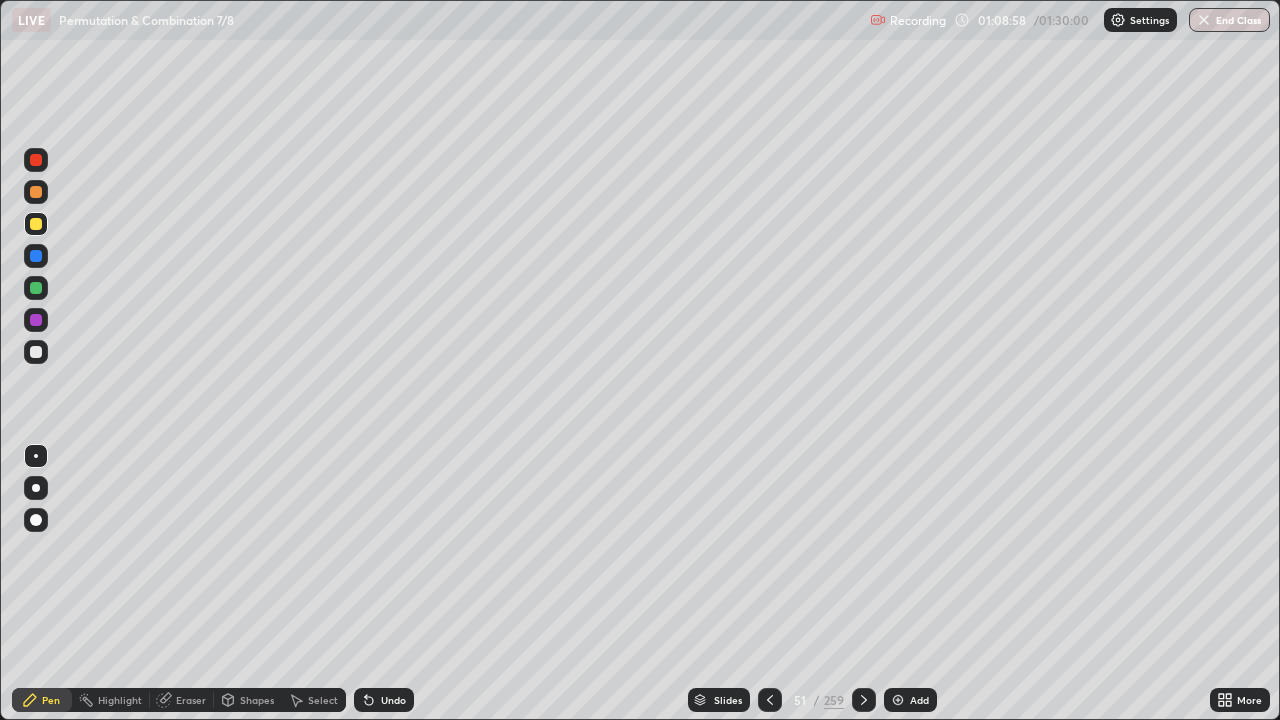 click on "Undo" at bounding box center (393, 700) 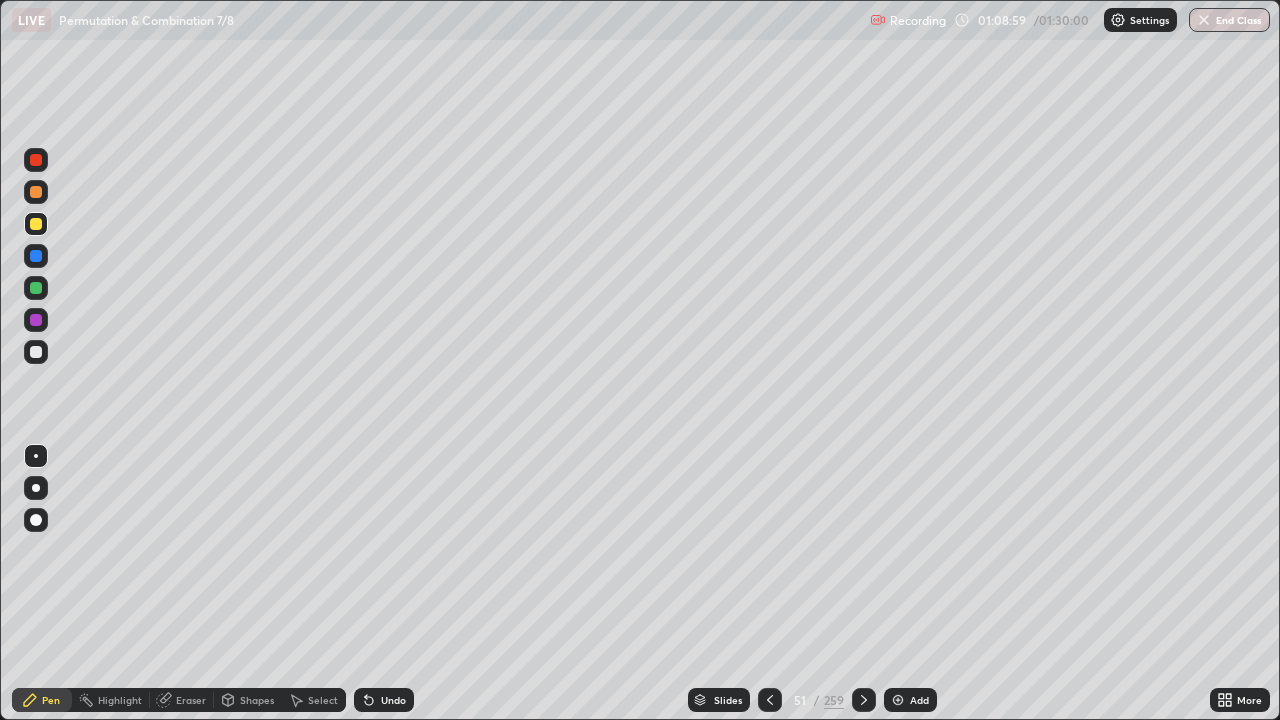 click on "Undo" at bounding box center [393, 700] 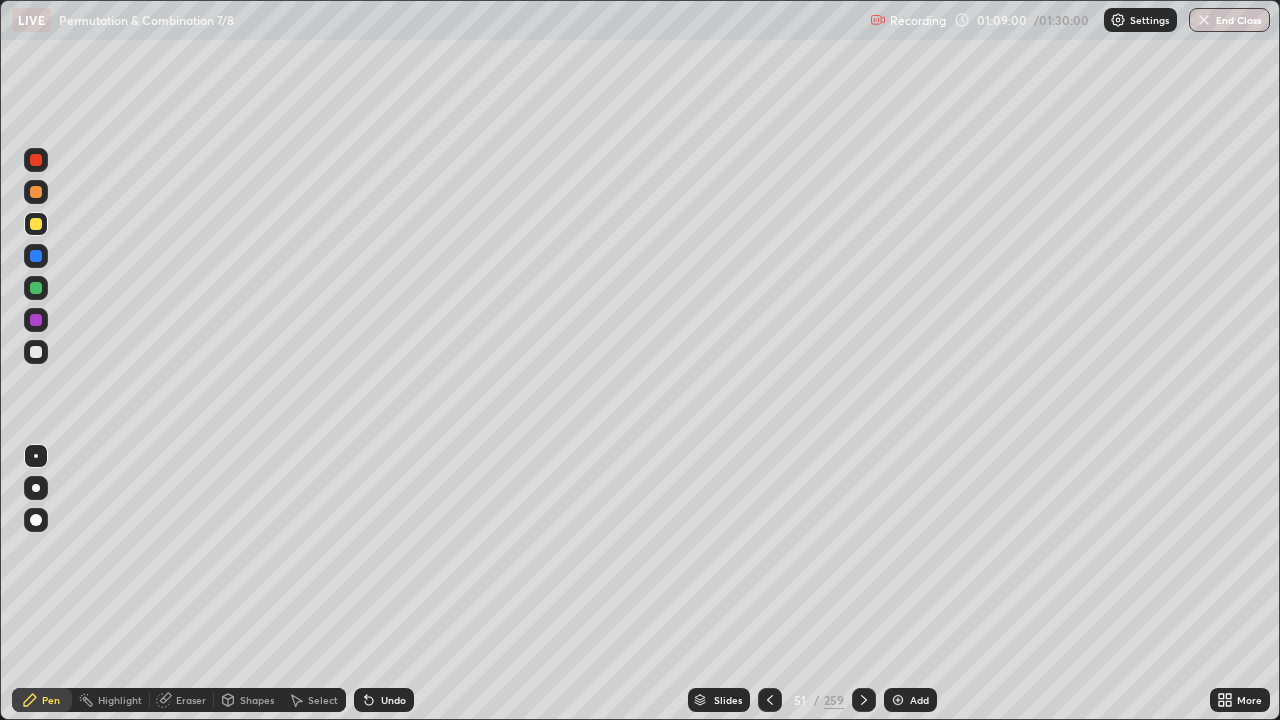 click on "Undo" at bounding box center (384, 700) 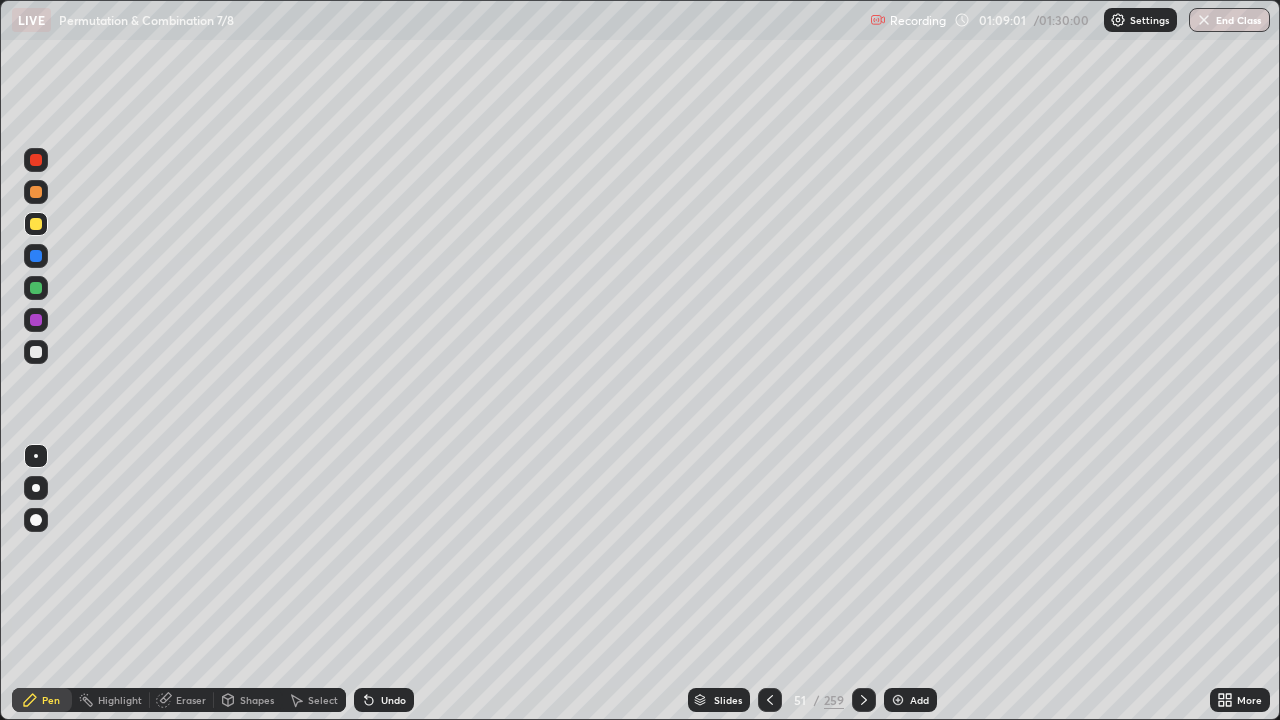 click on "Undo" at bounding box center (384, 700) 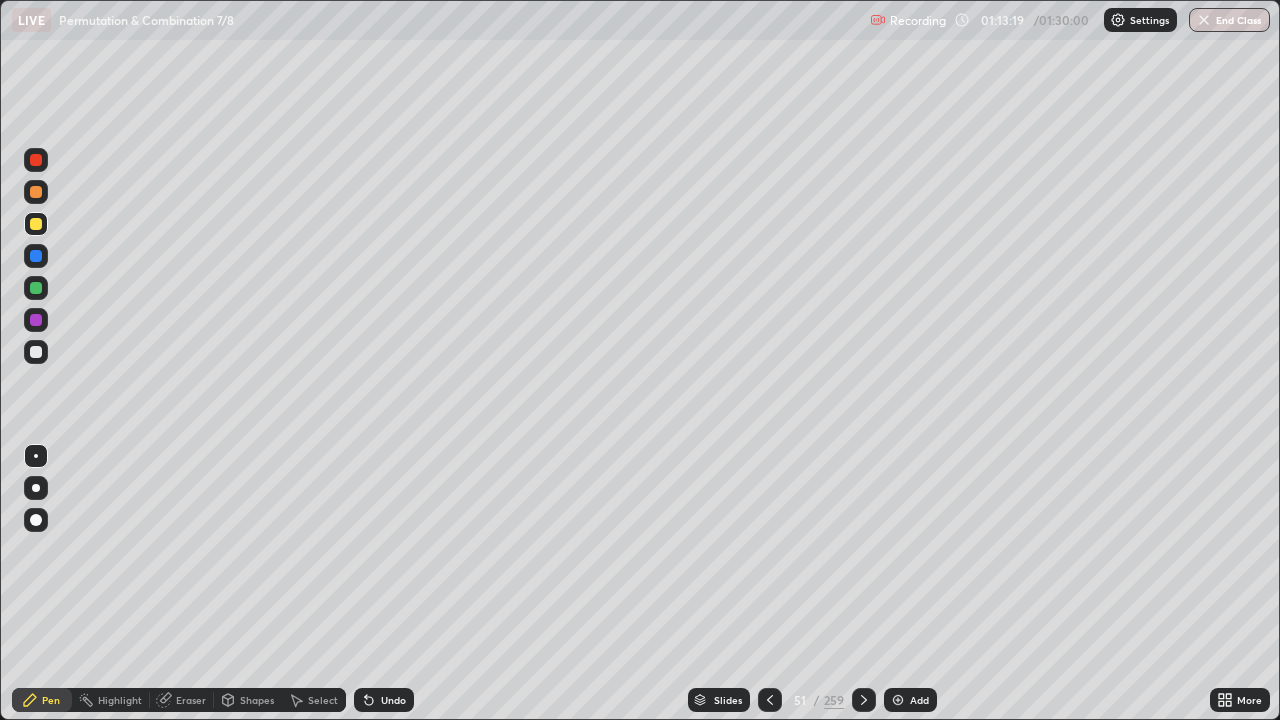 click on "Add" at bounding box center (919, 700) 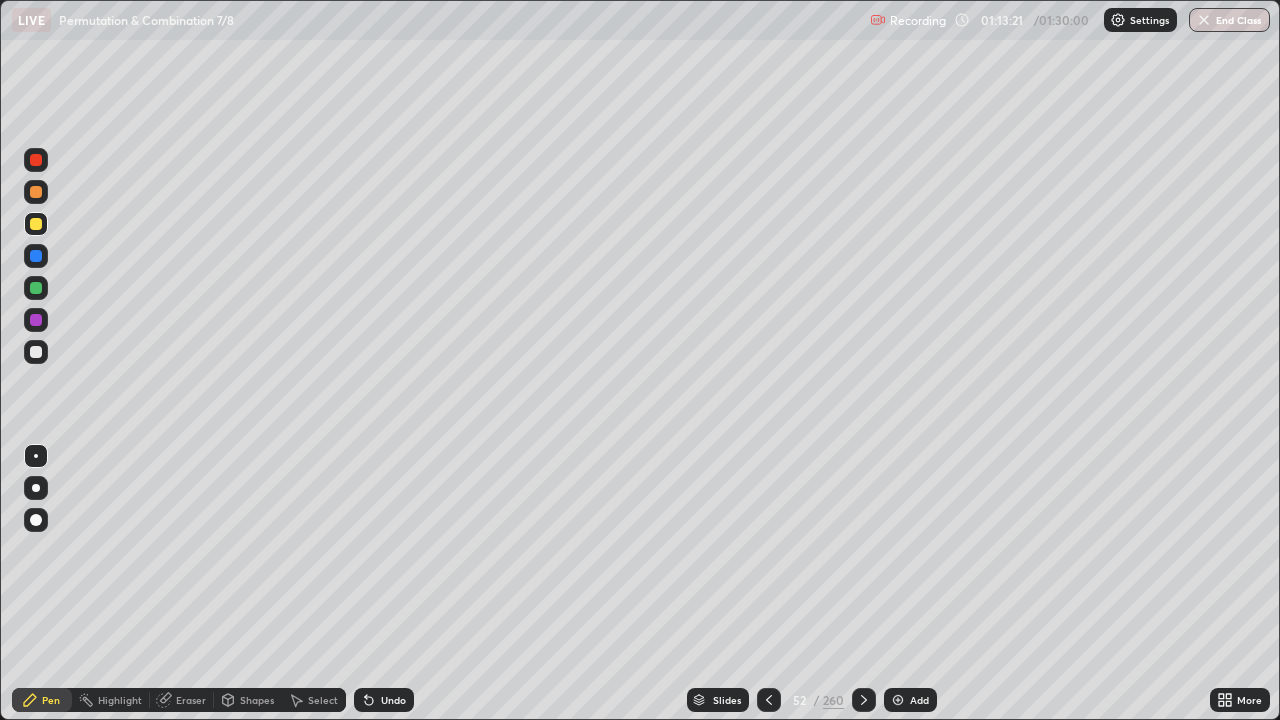 click at bounding box center [36, 288] 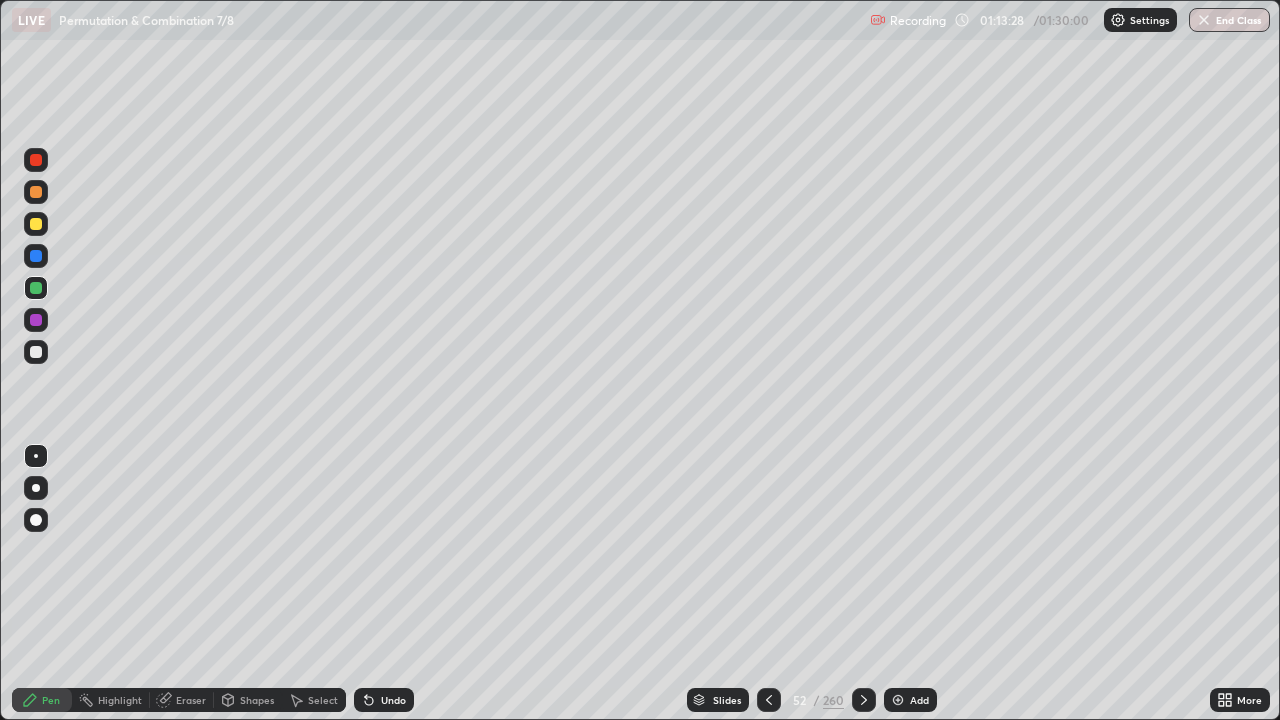 click at bounding box center (36, 352) 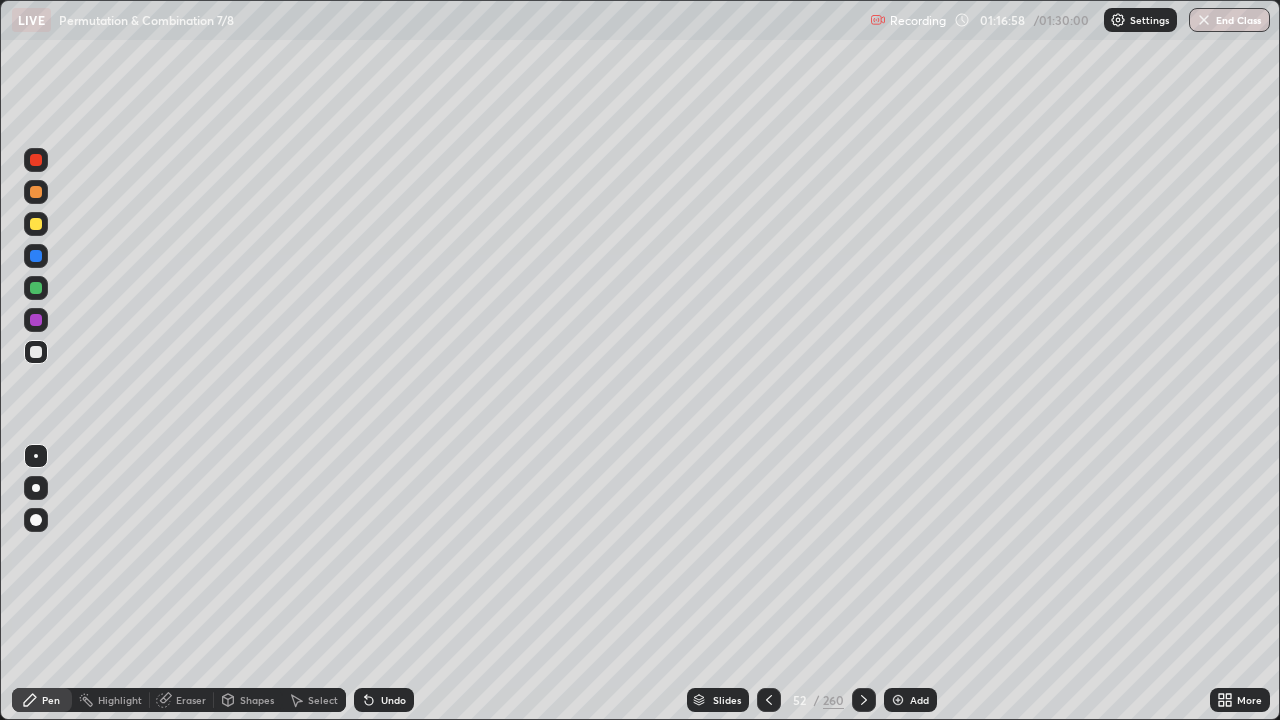 click at bounding box center [36, 224] 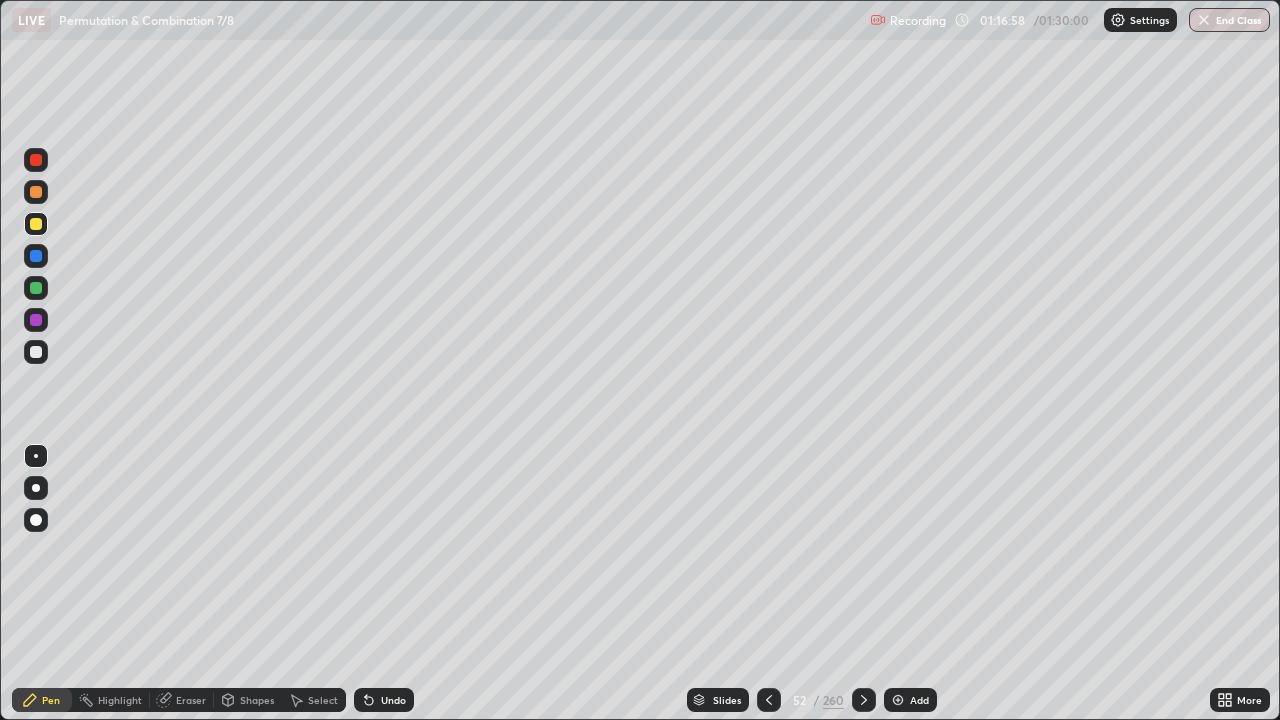 click at bounding box center (36, 192) 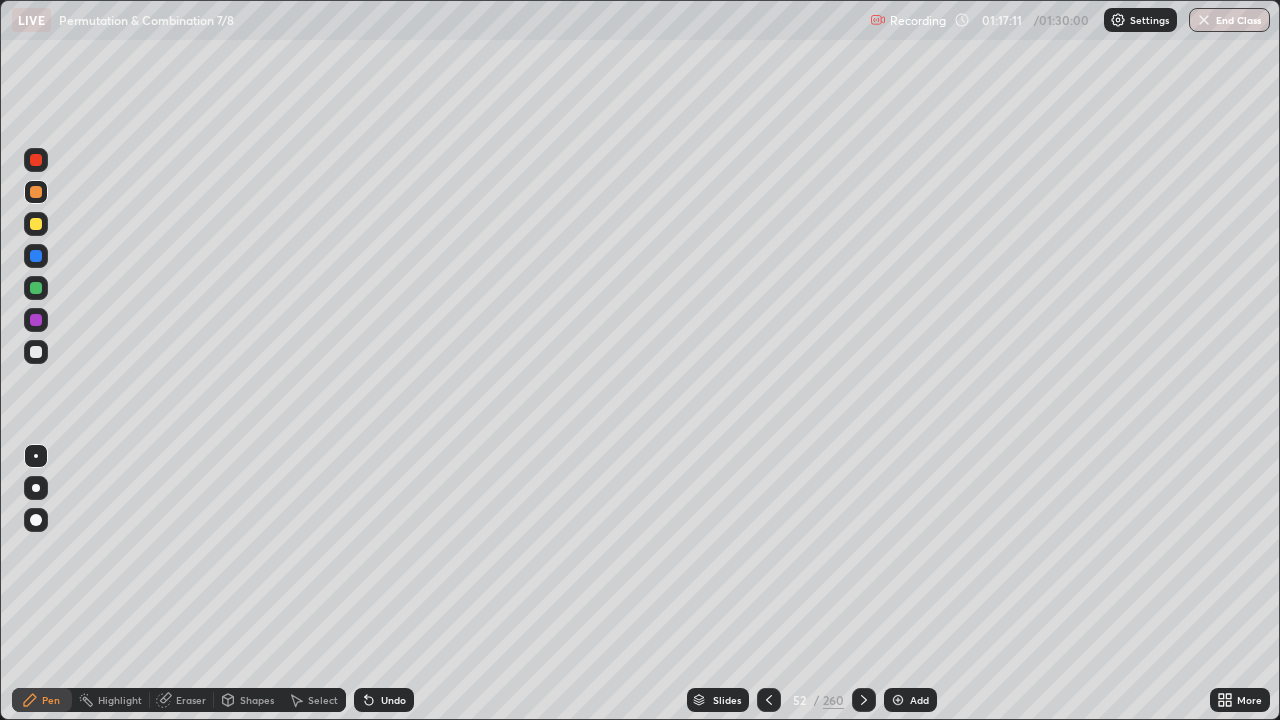 click at bounding box center (36, 352) 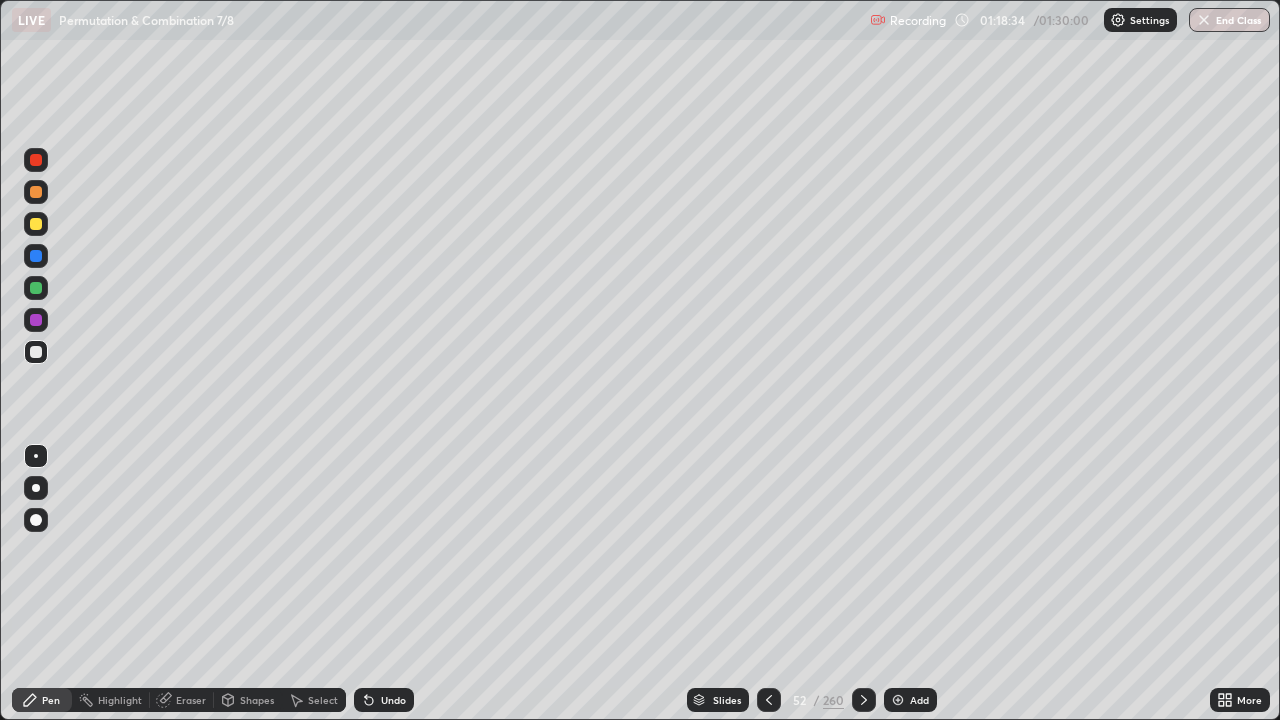 click on "Pen Highlight Eraser Shapes Select Undo Slides 52 / 260 Add More" at bounding box center (640, 700) 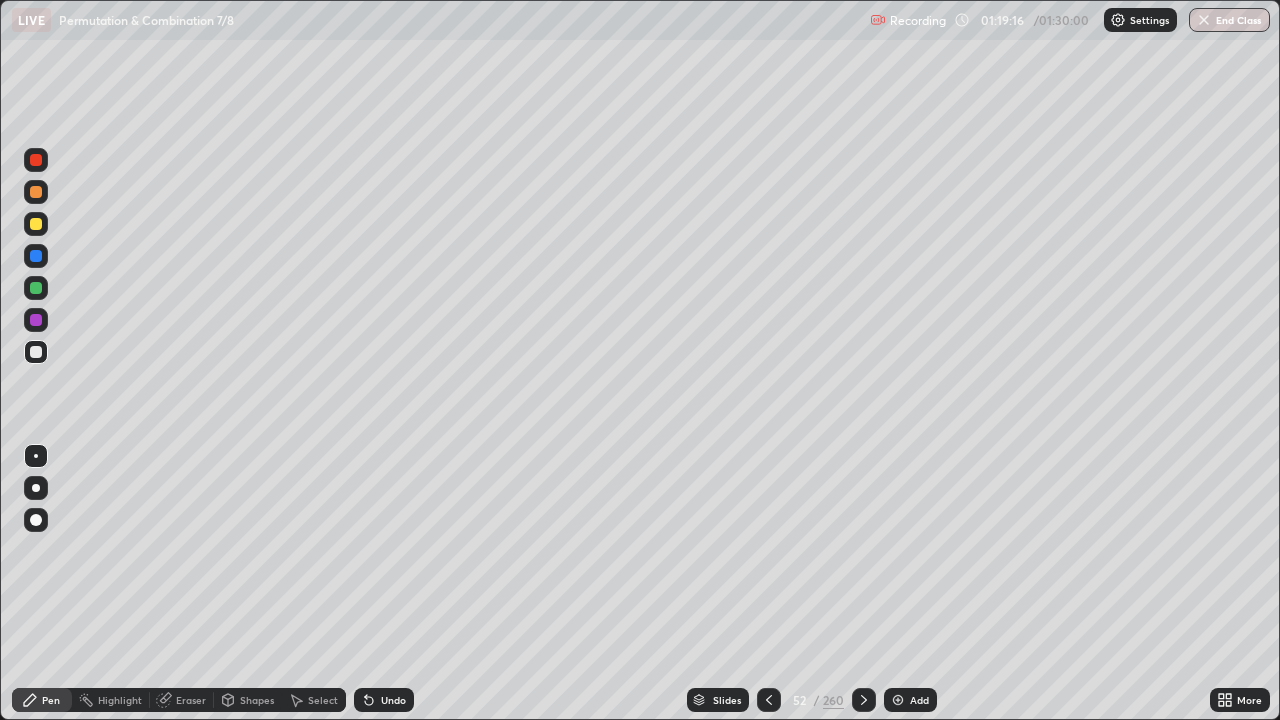 click on "Highlight" at bounding box center (111, 700) 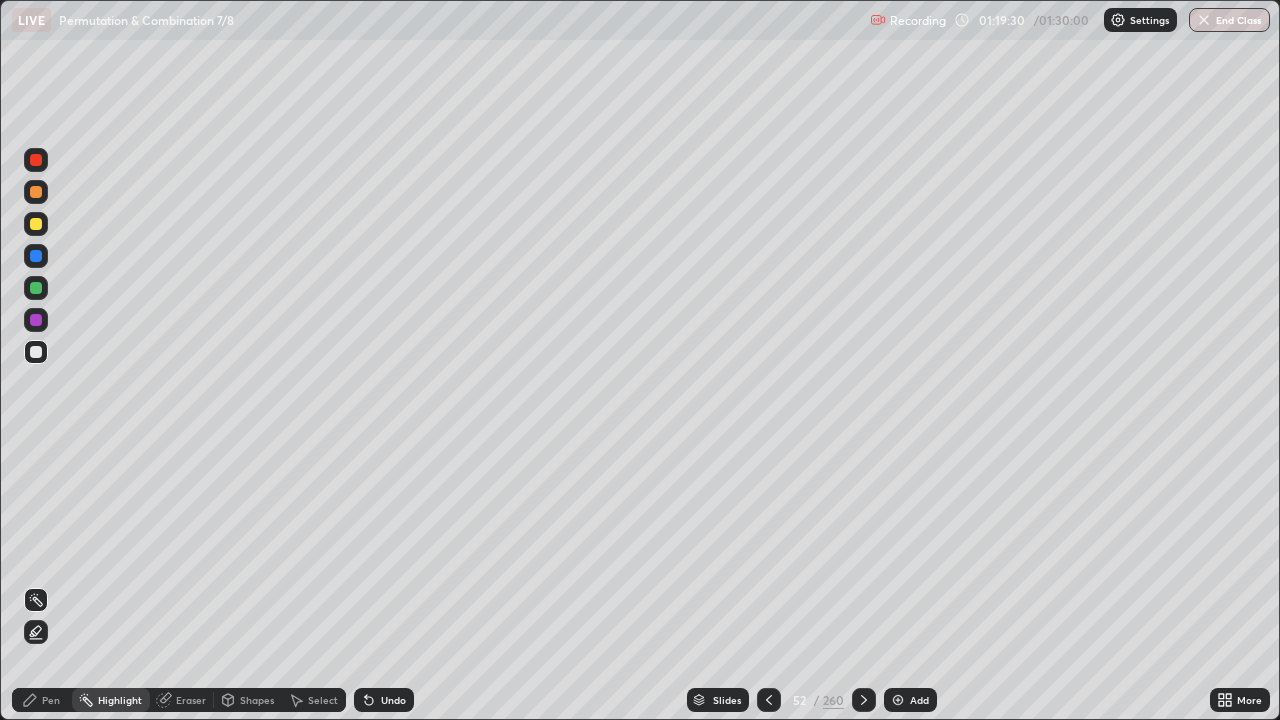 click on "Pen" at bounding box center [51, 700] 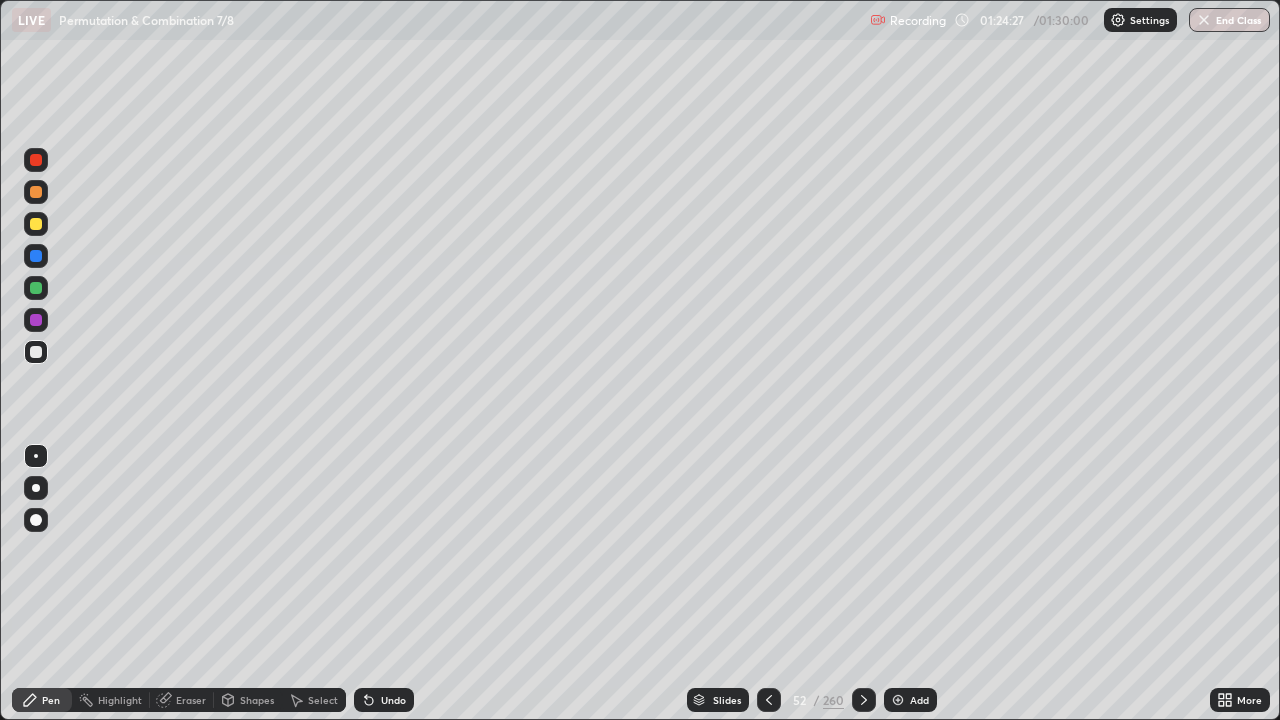 click at bounding box center [898, 700] 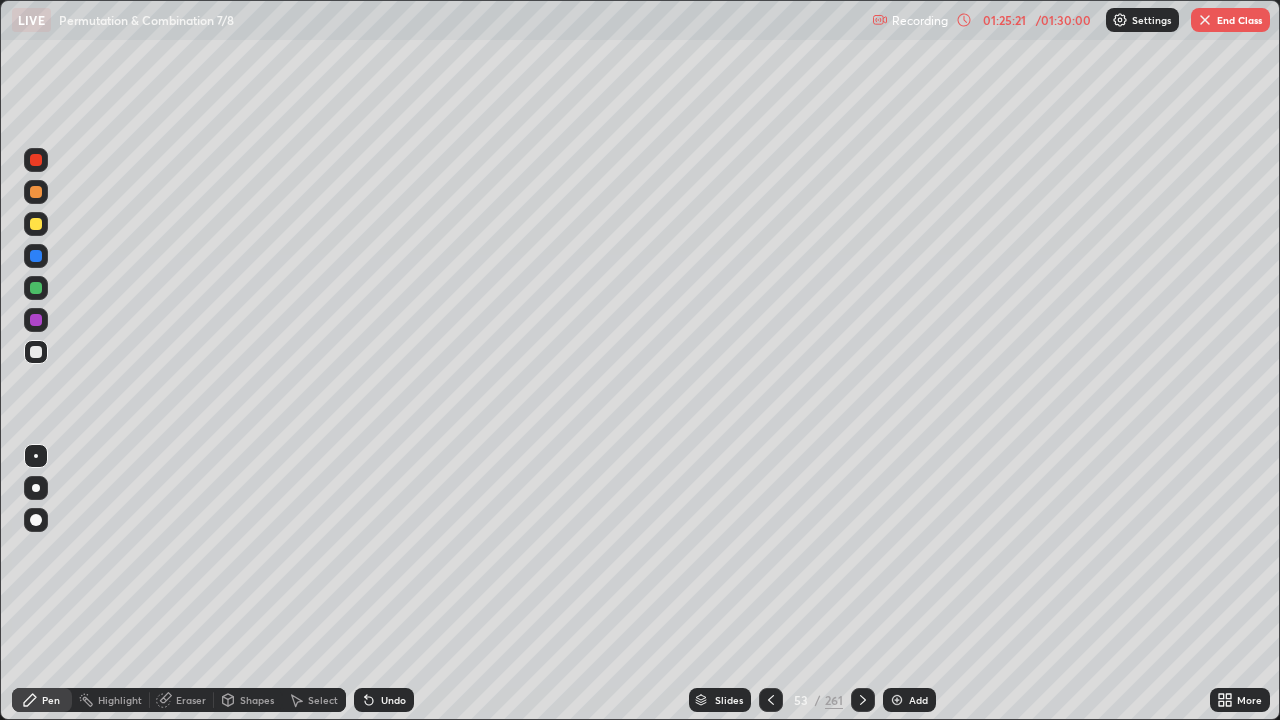 click on "Undo" at bounding box center [393, 700] 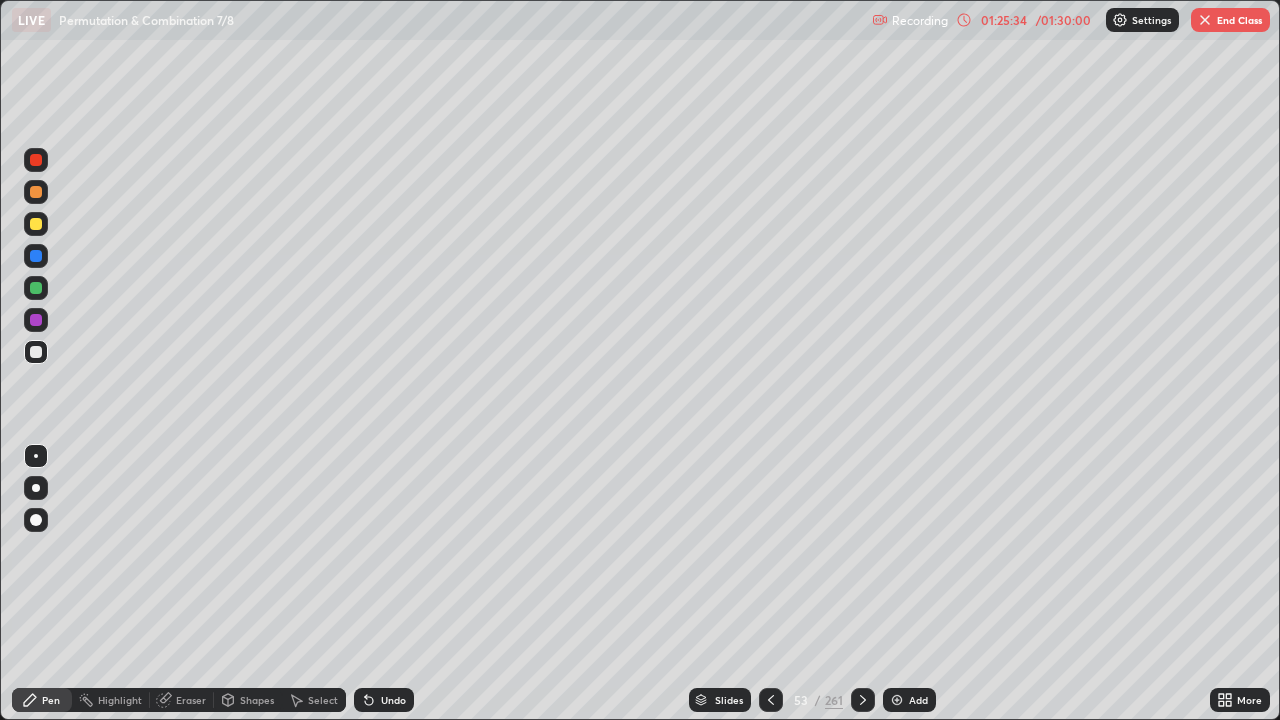 click on "Undo" at bounding box center (393, 700) 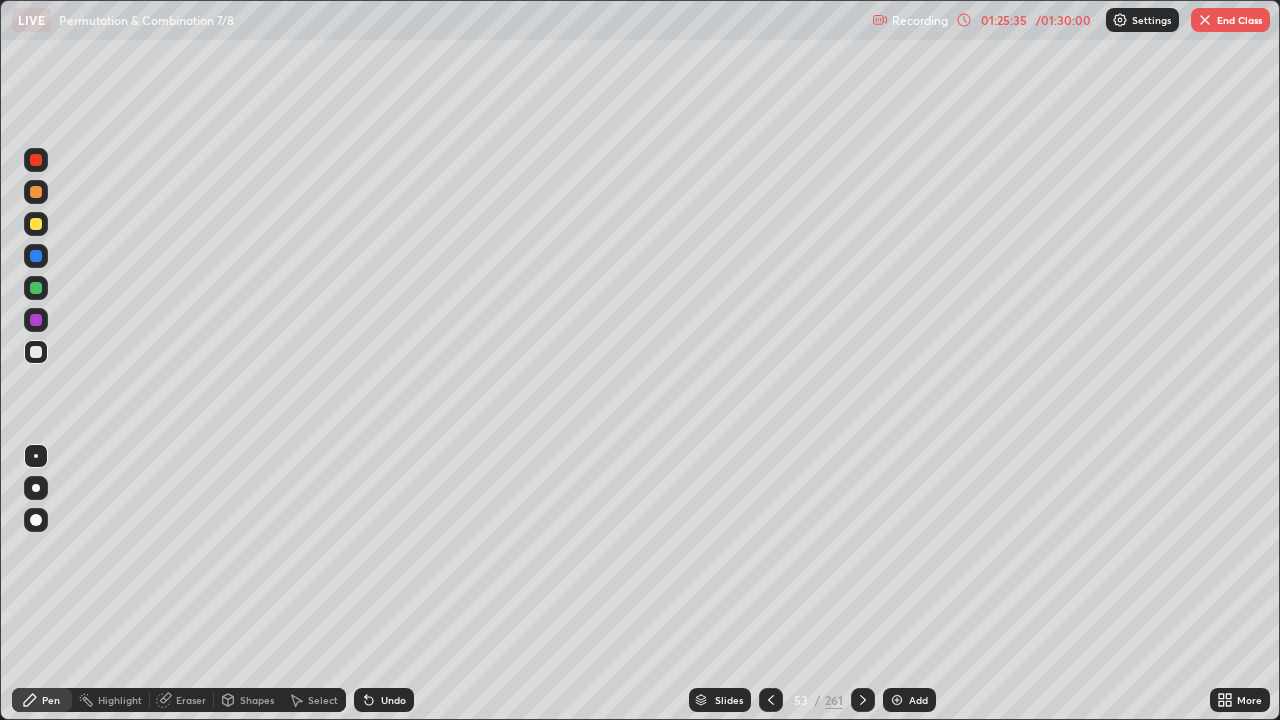 click on "Undo" at bounding box center [393, 700] 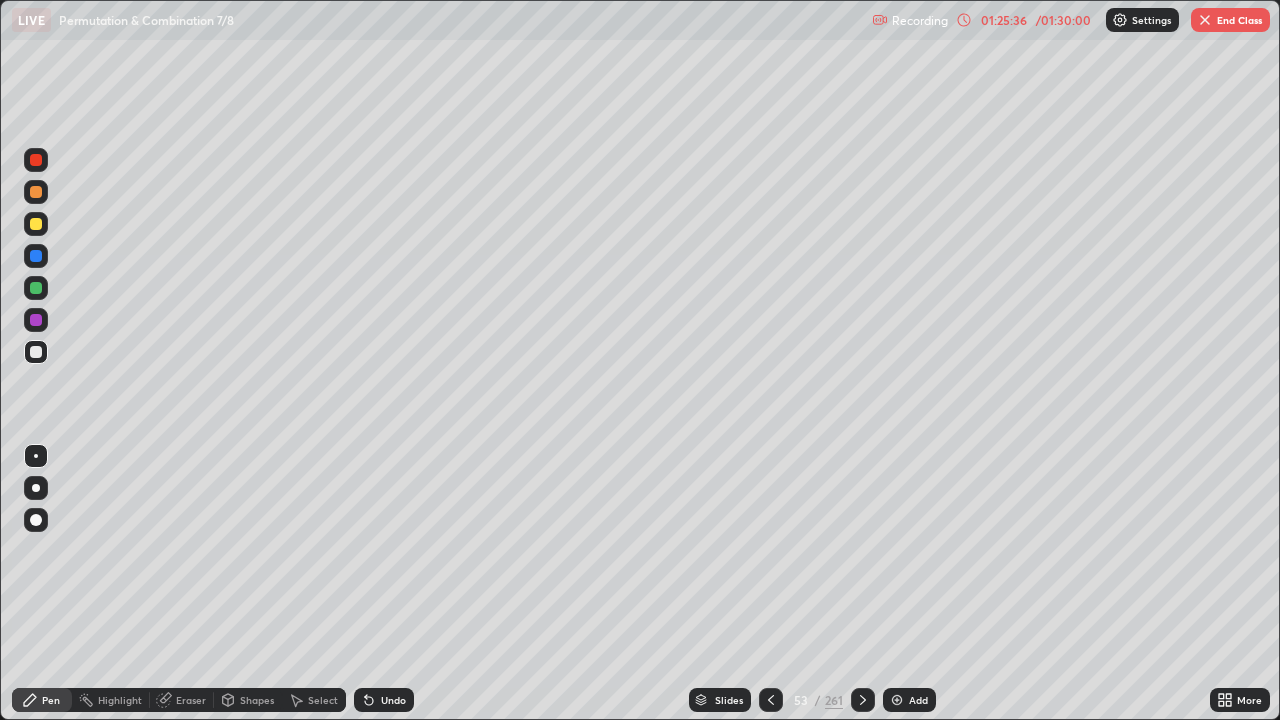 click on "Undo" at bounding box center [393, 700] 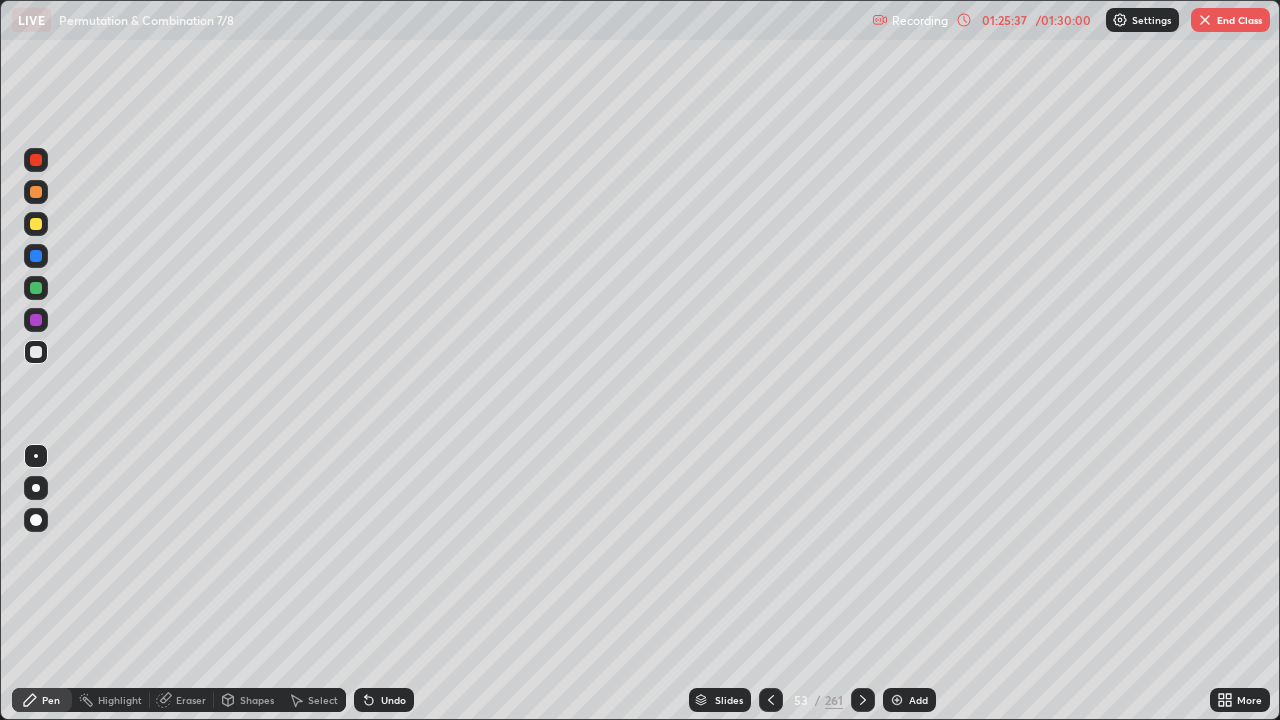 click on "Undo" at bounding box center [393, 700] 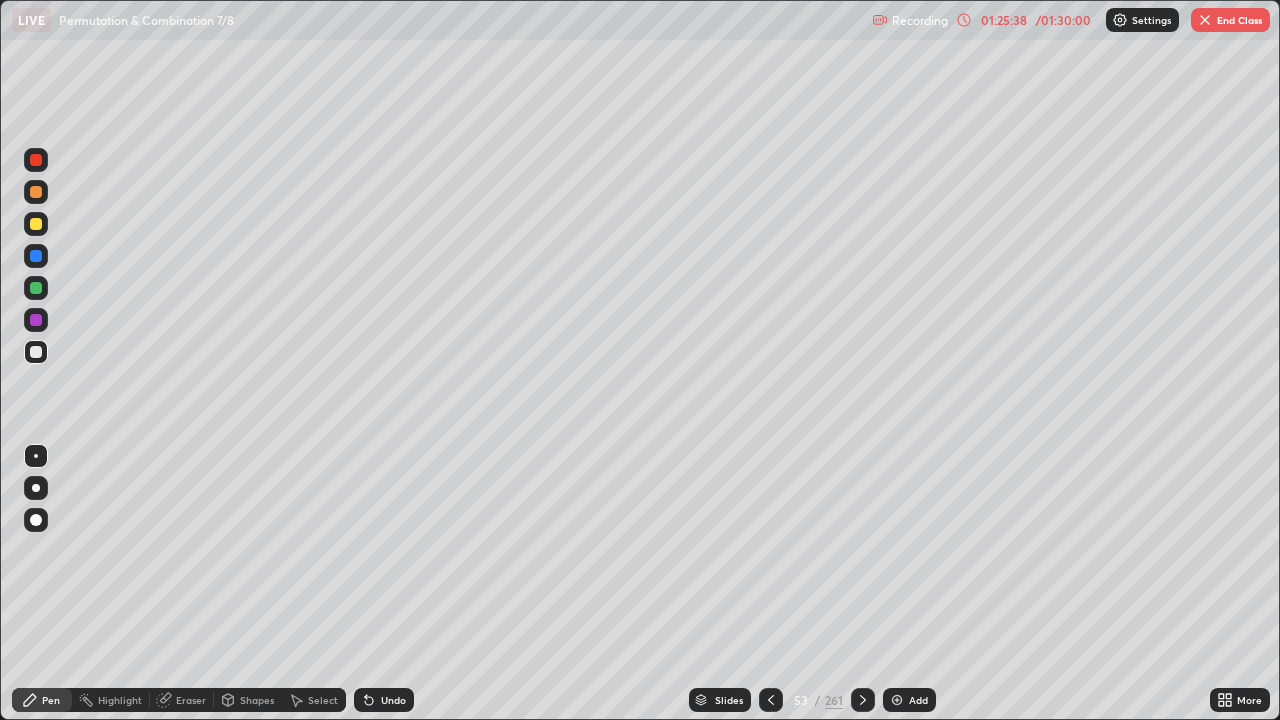 click on "Undo" at bounding box center (393, 700) 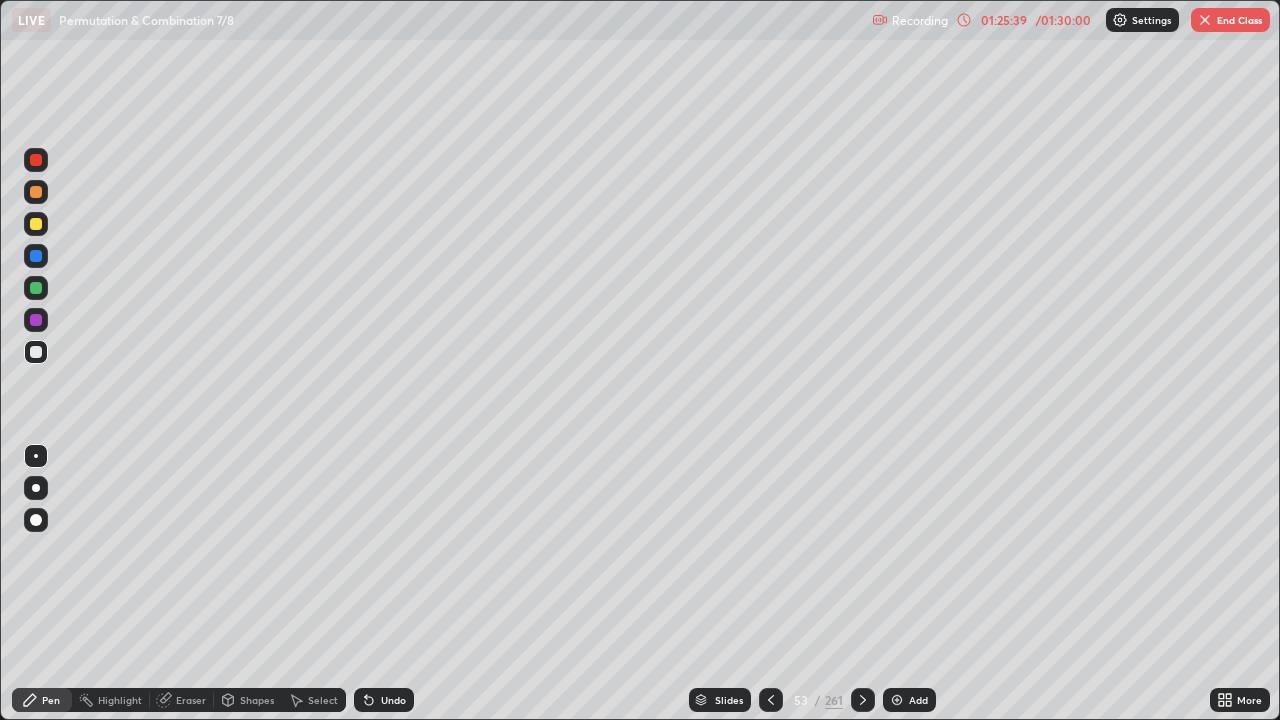 click on "Undo" at bounding box center [393, 700] 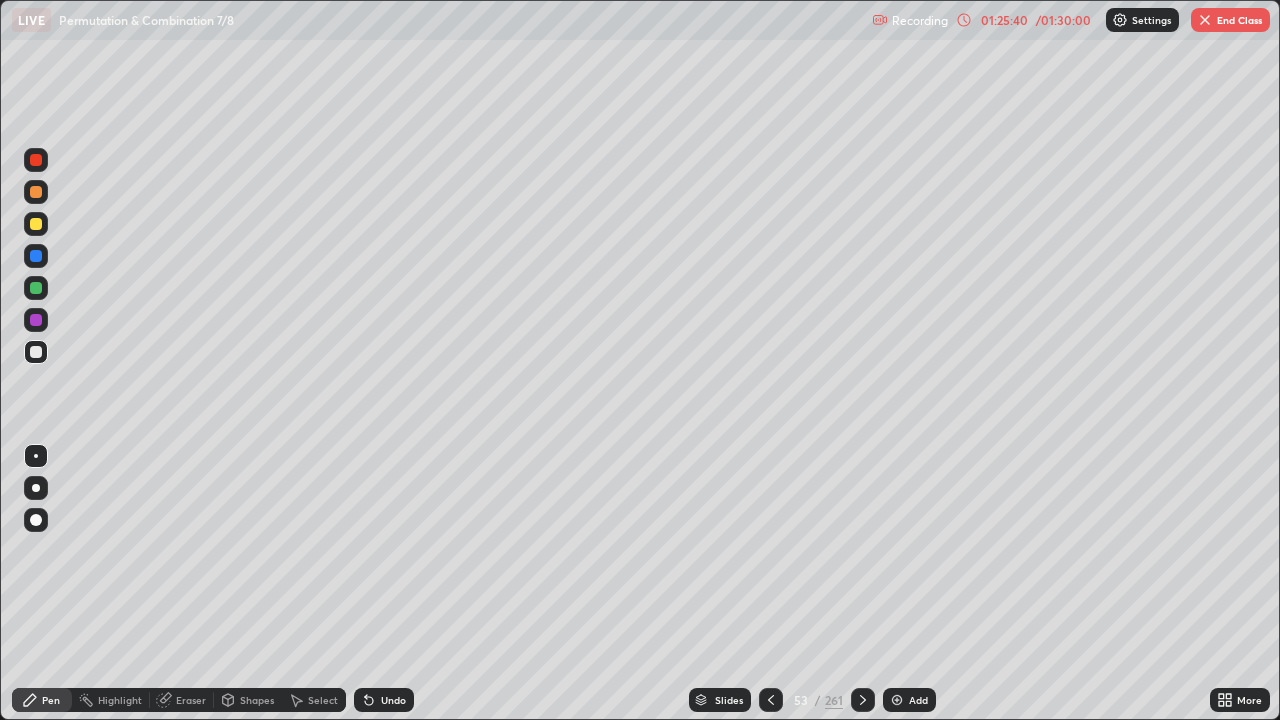 click on "Undo" at bounding box center (393, 700) 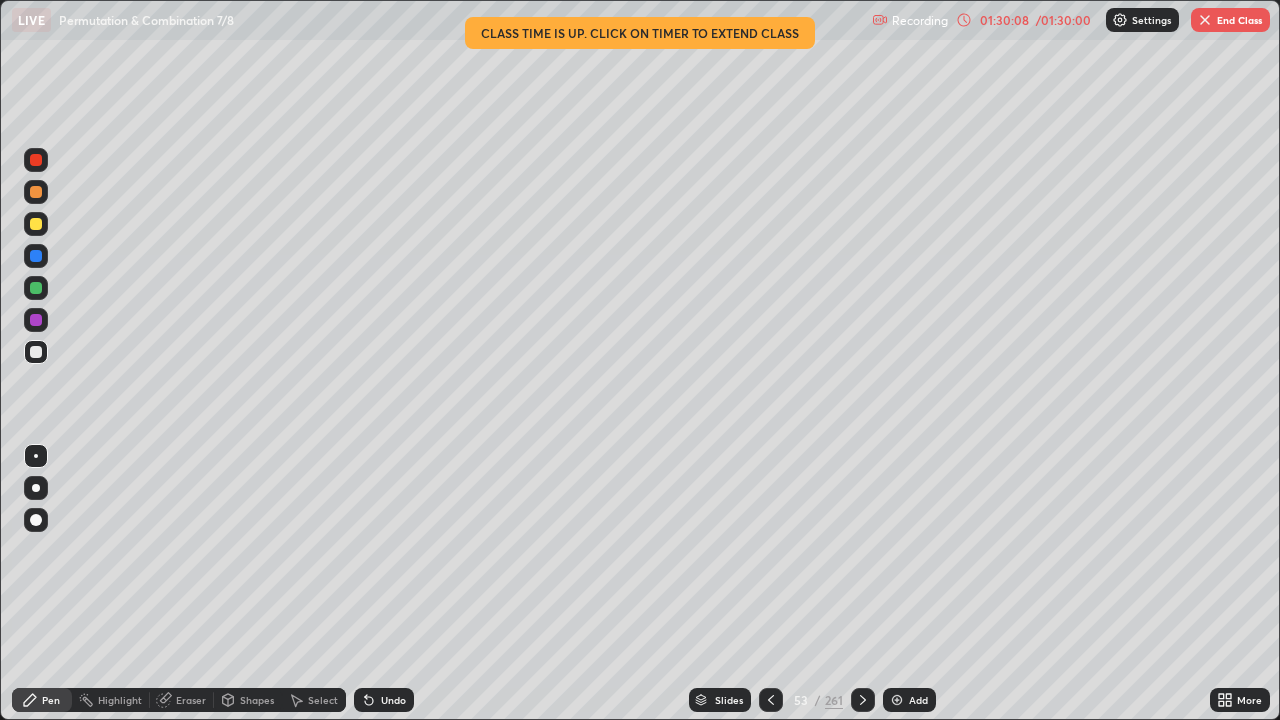 click on "End Class" at bounding box center [1230, 20] 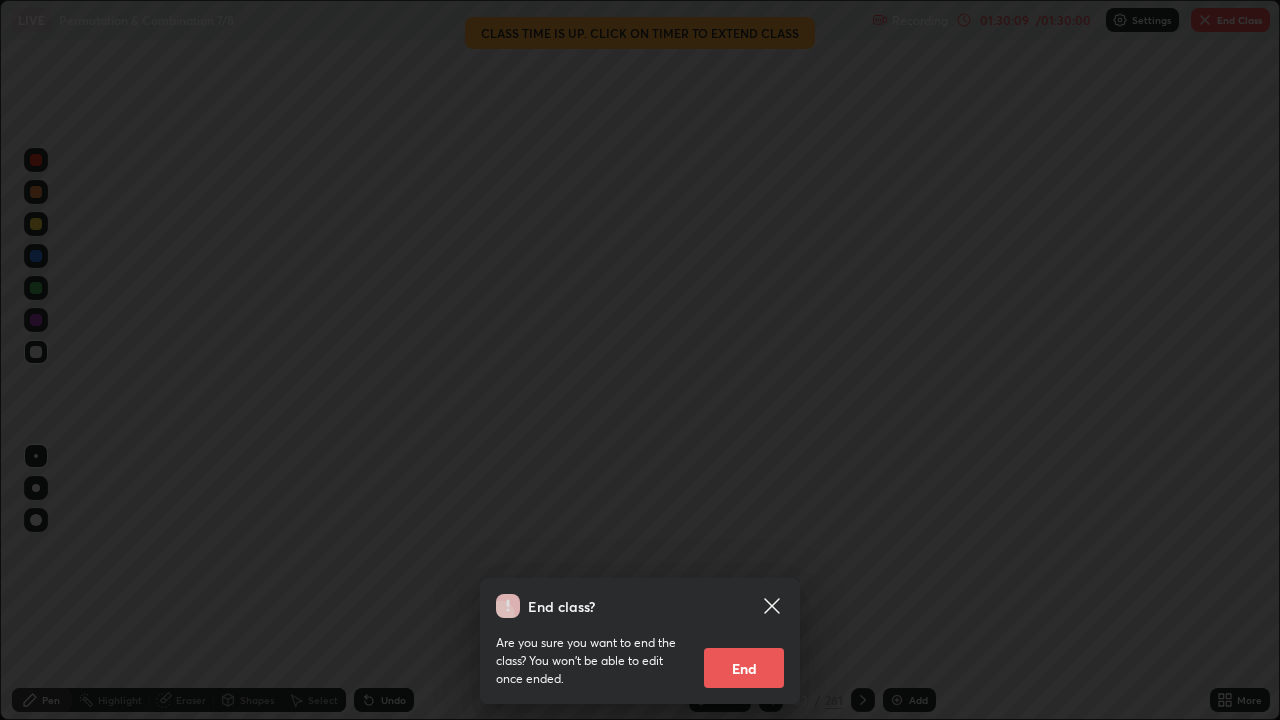 click on "End" at bounding box center [744, 668] 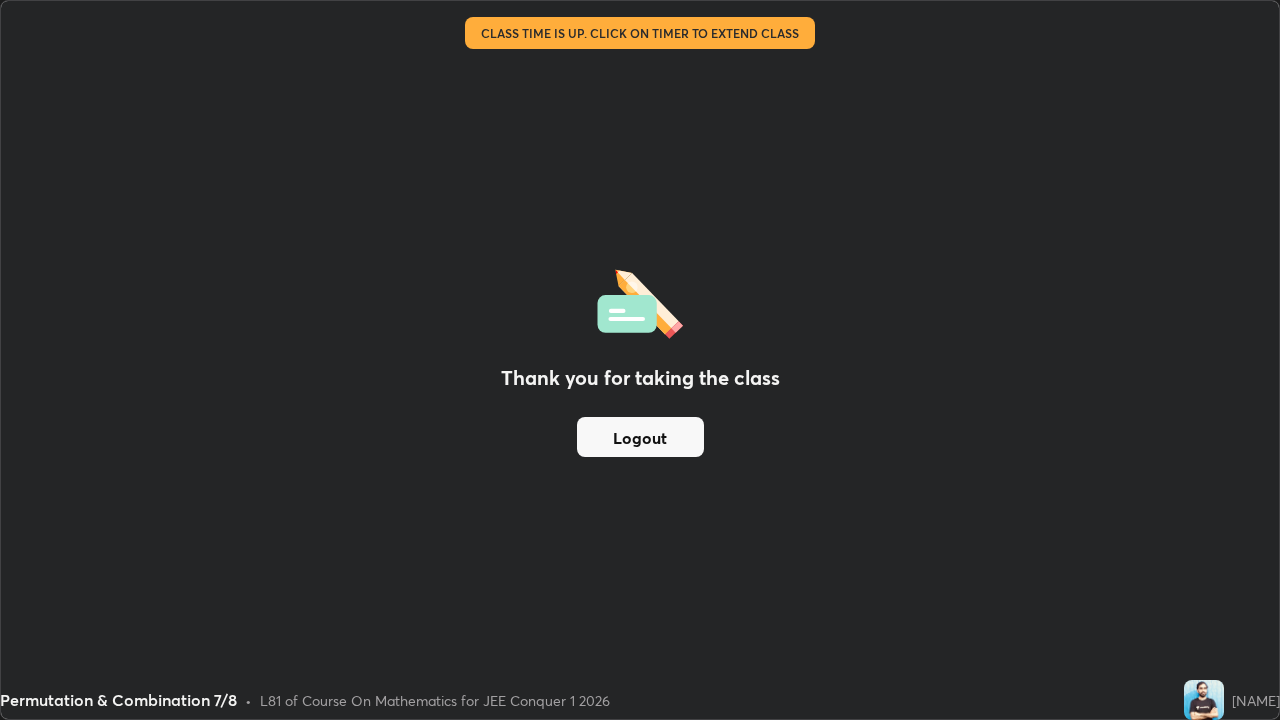 click on "Logout" at bounding box center [640, 437] 